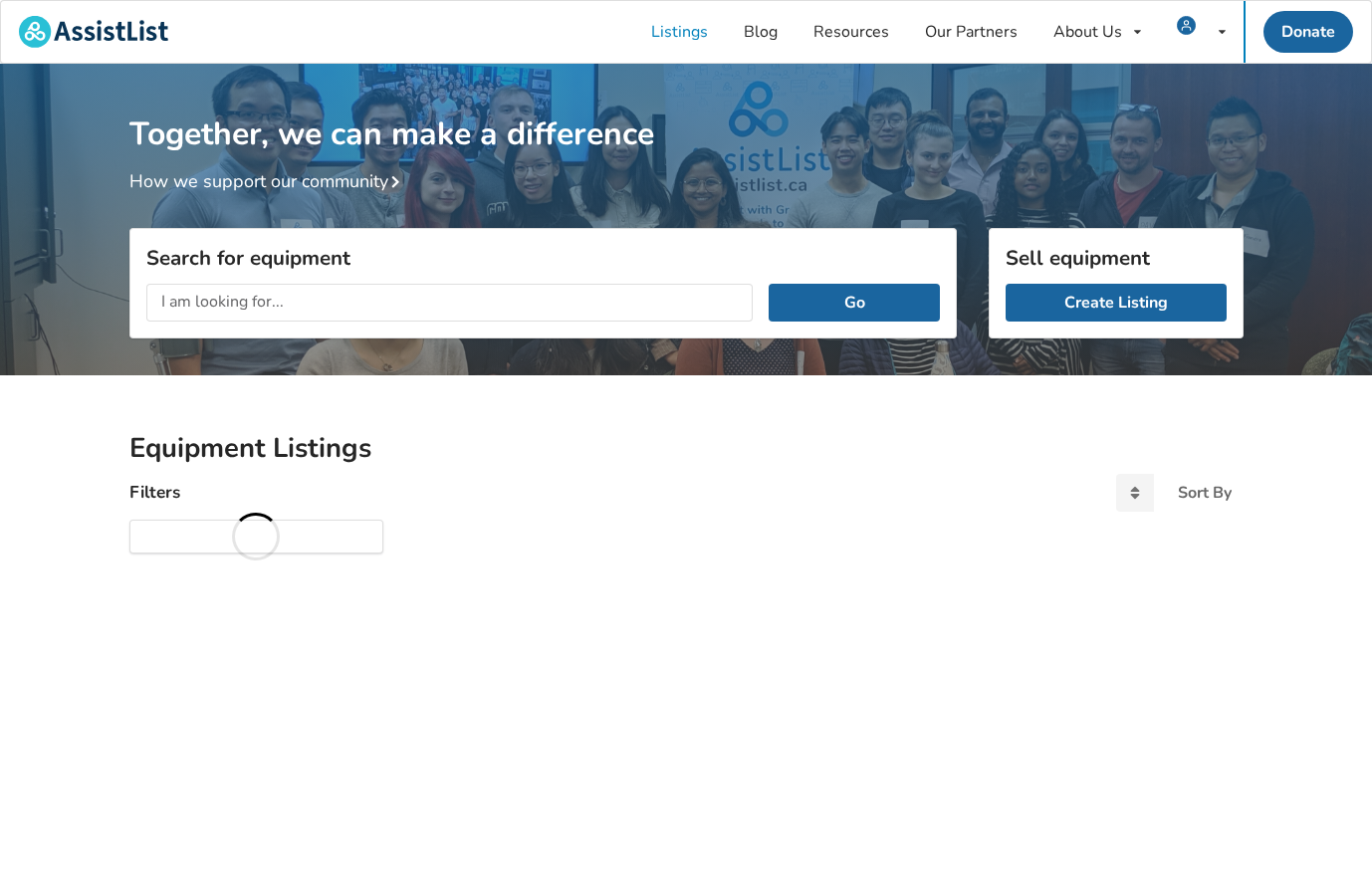 scroll, scrollTop: 0, scrollLeft: 0, axis: both 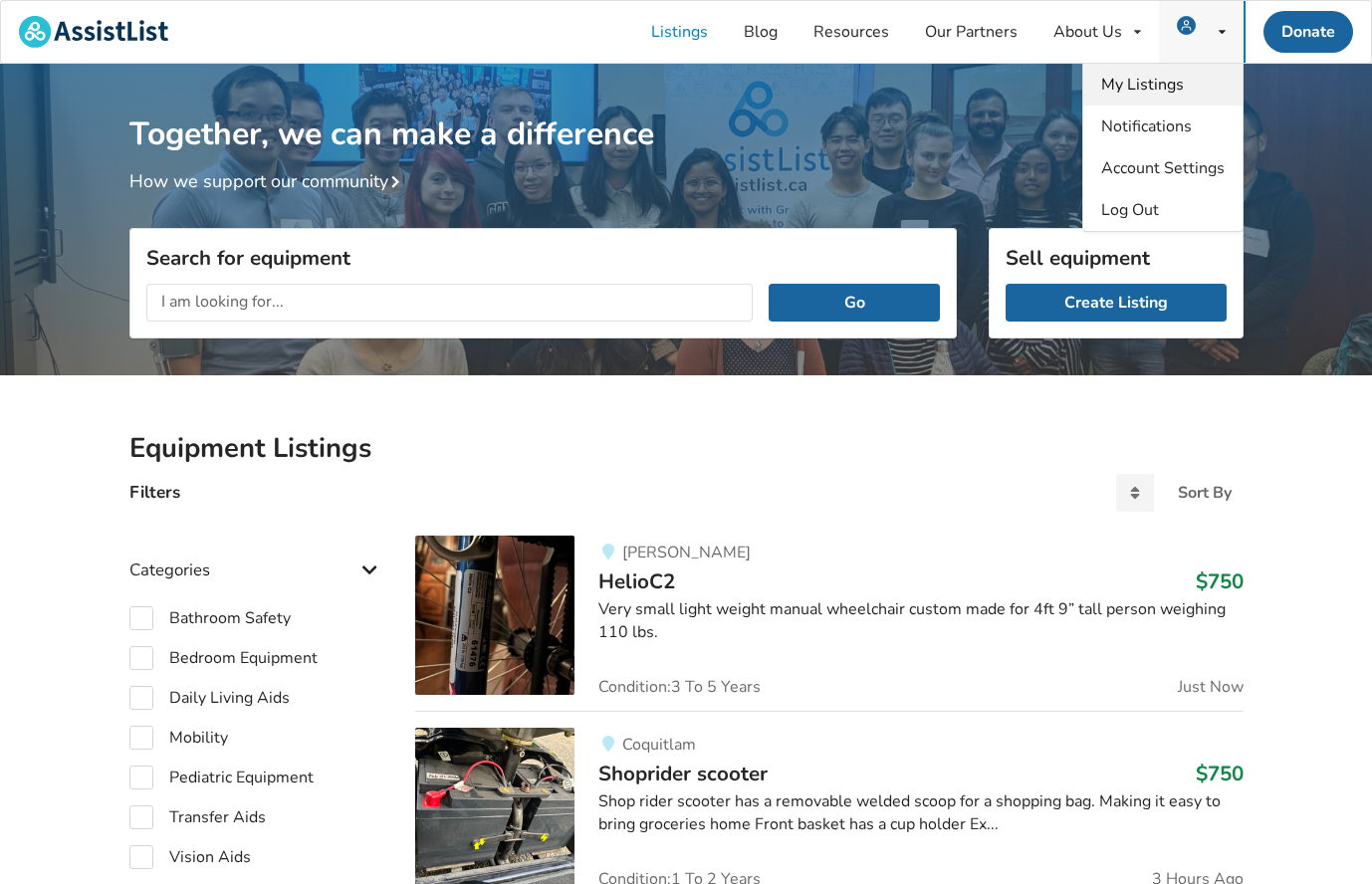 click on "My Listings" at bounding box center (1142, 85) 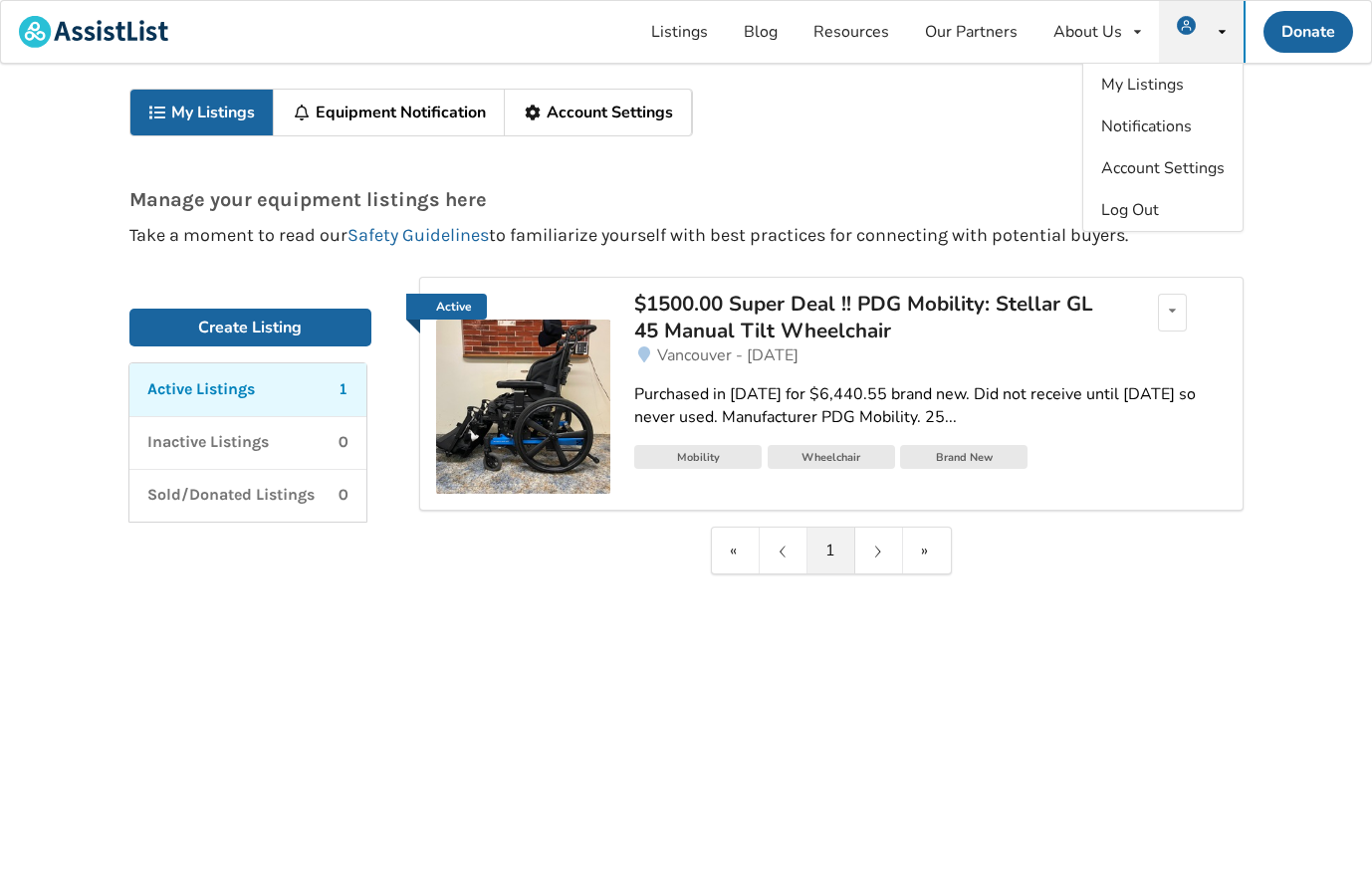 click on "$1500.00 Super Deal !! PDG Mobility: Stellar GL 45 Manual Tilt Wheelchair" at bounding box center [866, 317] 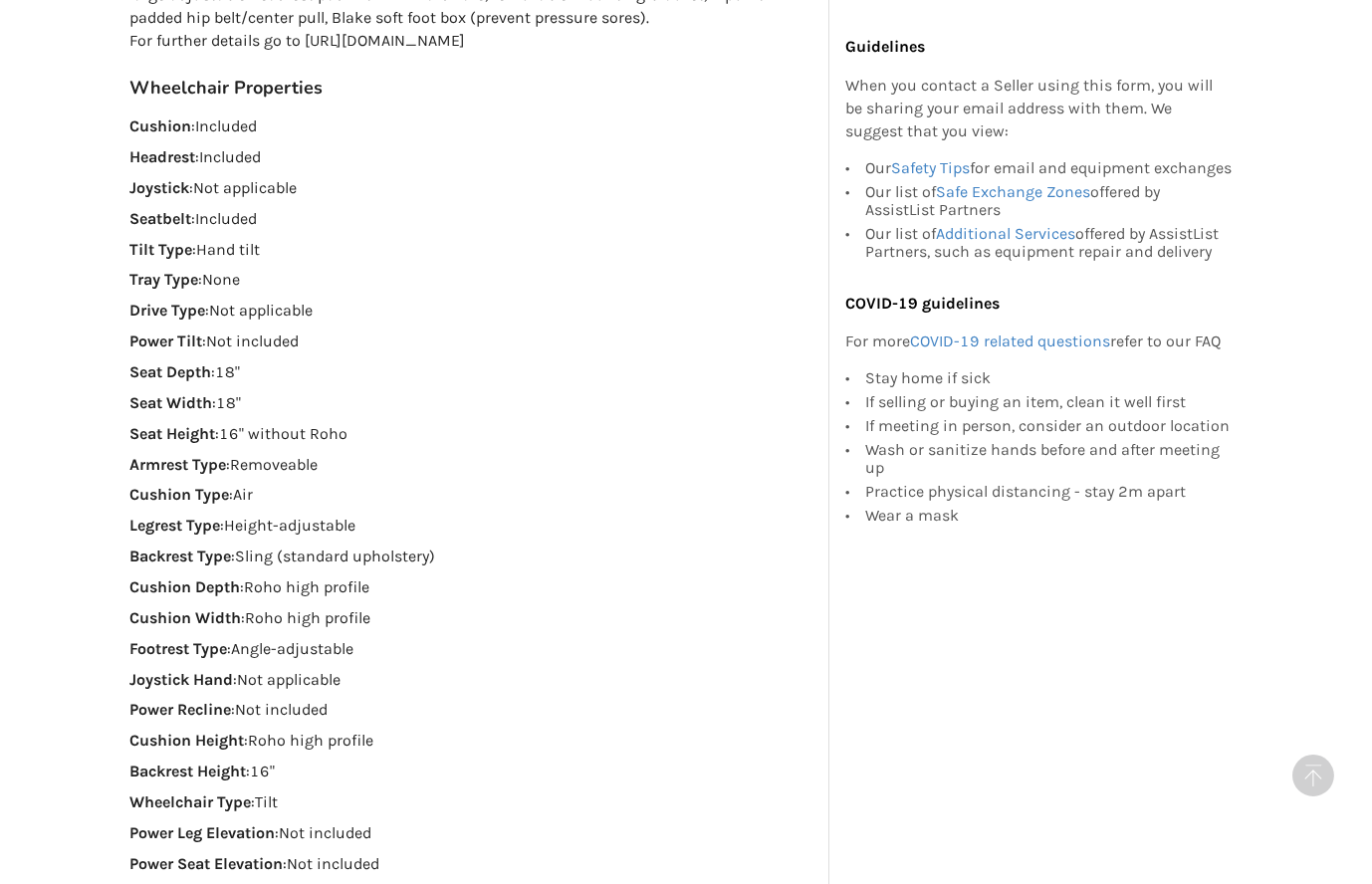 scroll, scrollTop: 0, scrollLeft: 0, axis: both 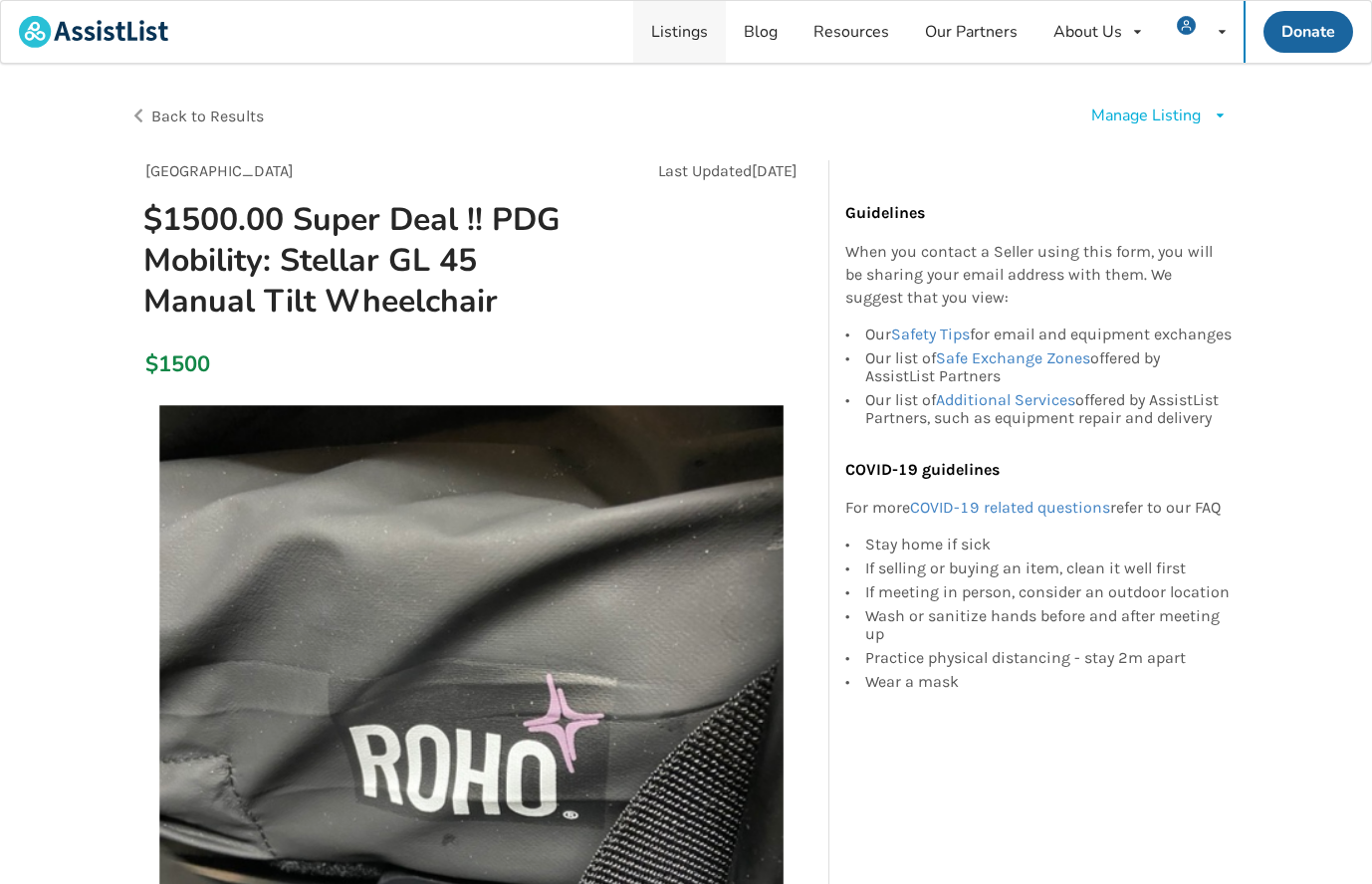 click on "Listings" at bounding box center (679, 32) 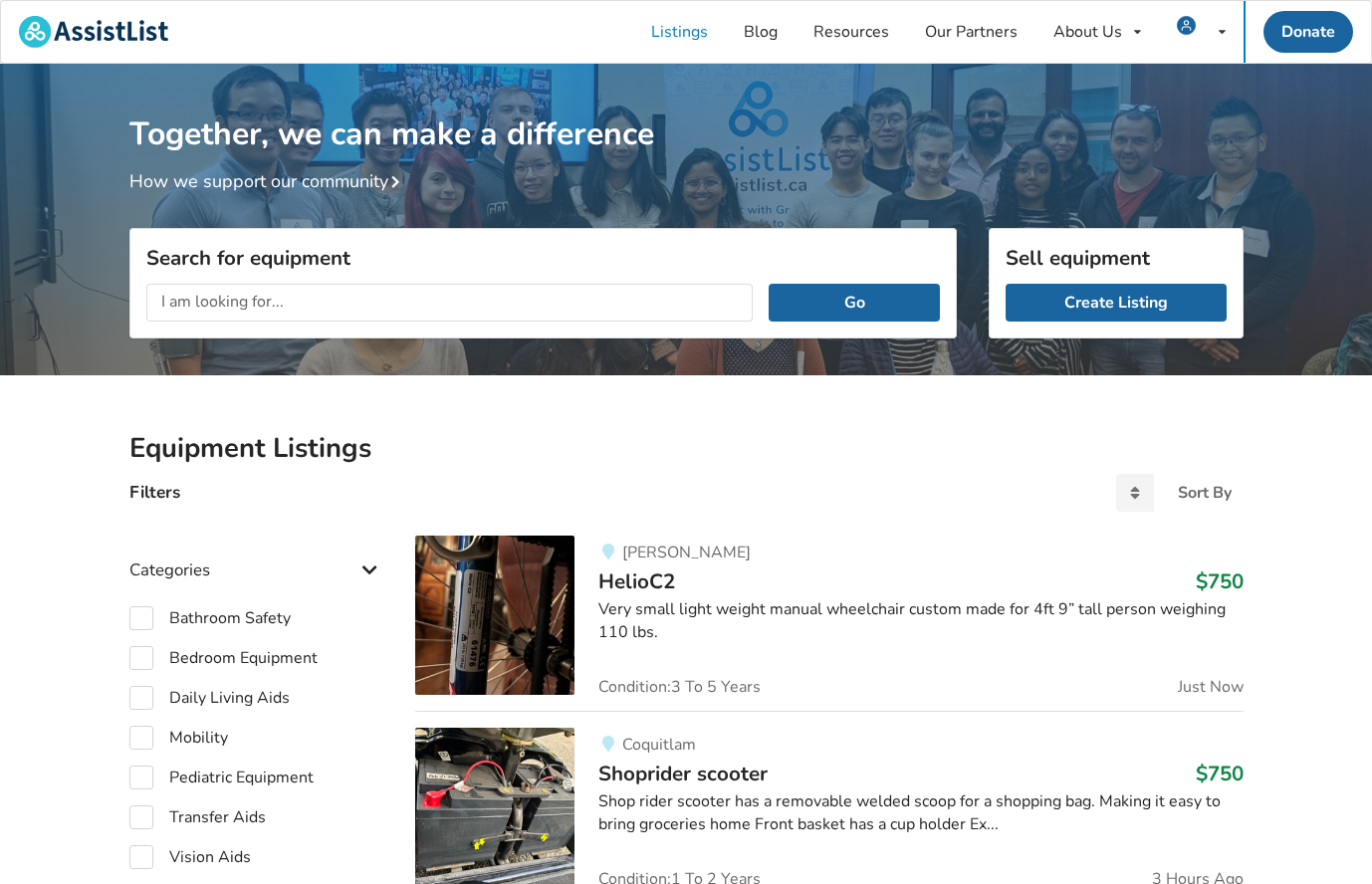 scroll, scrollTop: 0, scrollLeft: 0, axis: both 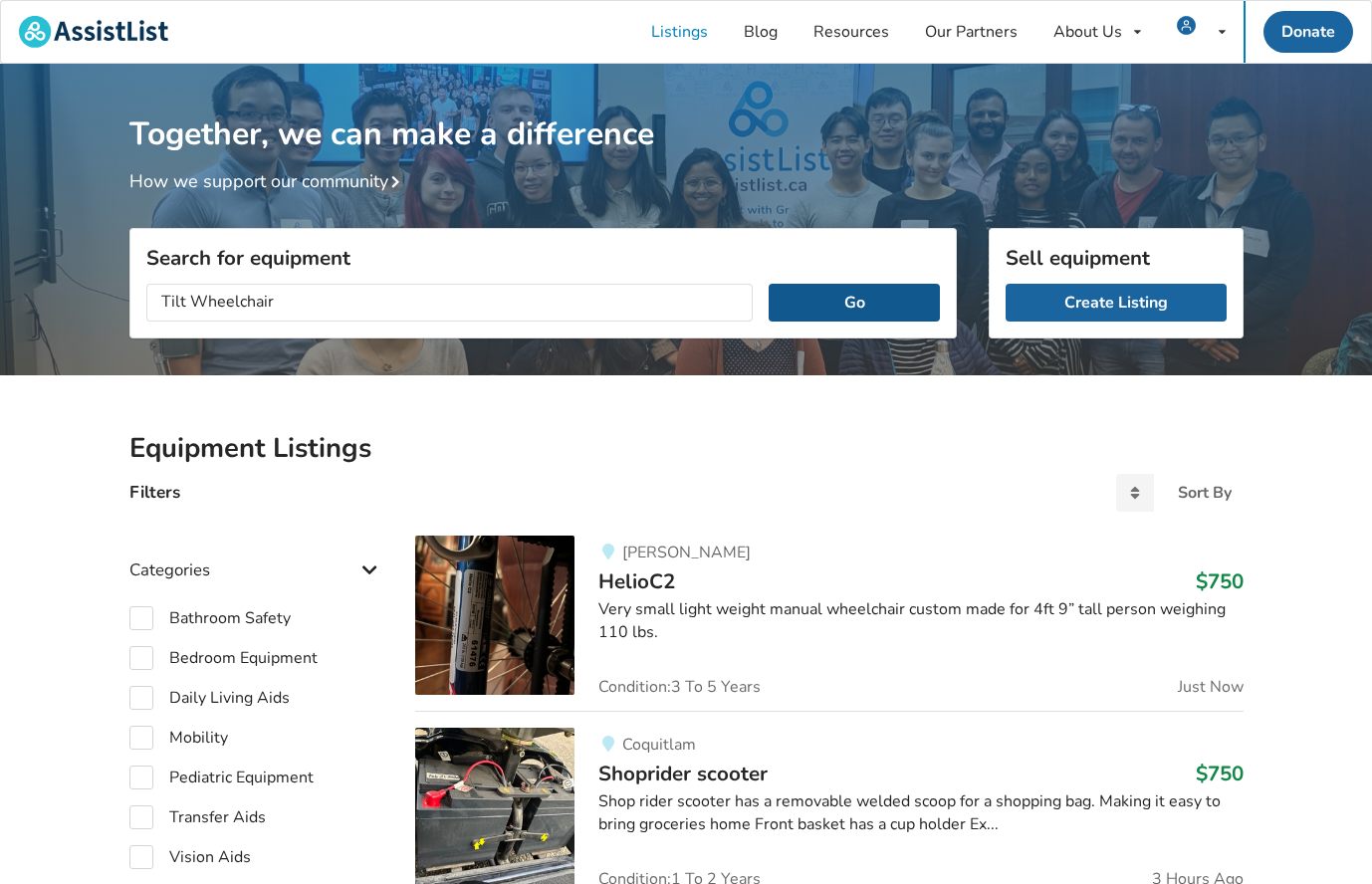 type on "Tilt Wheelchair" 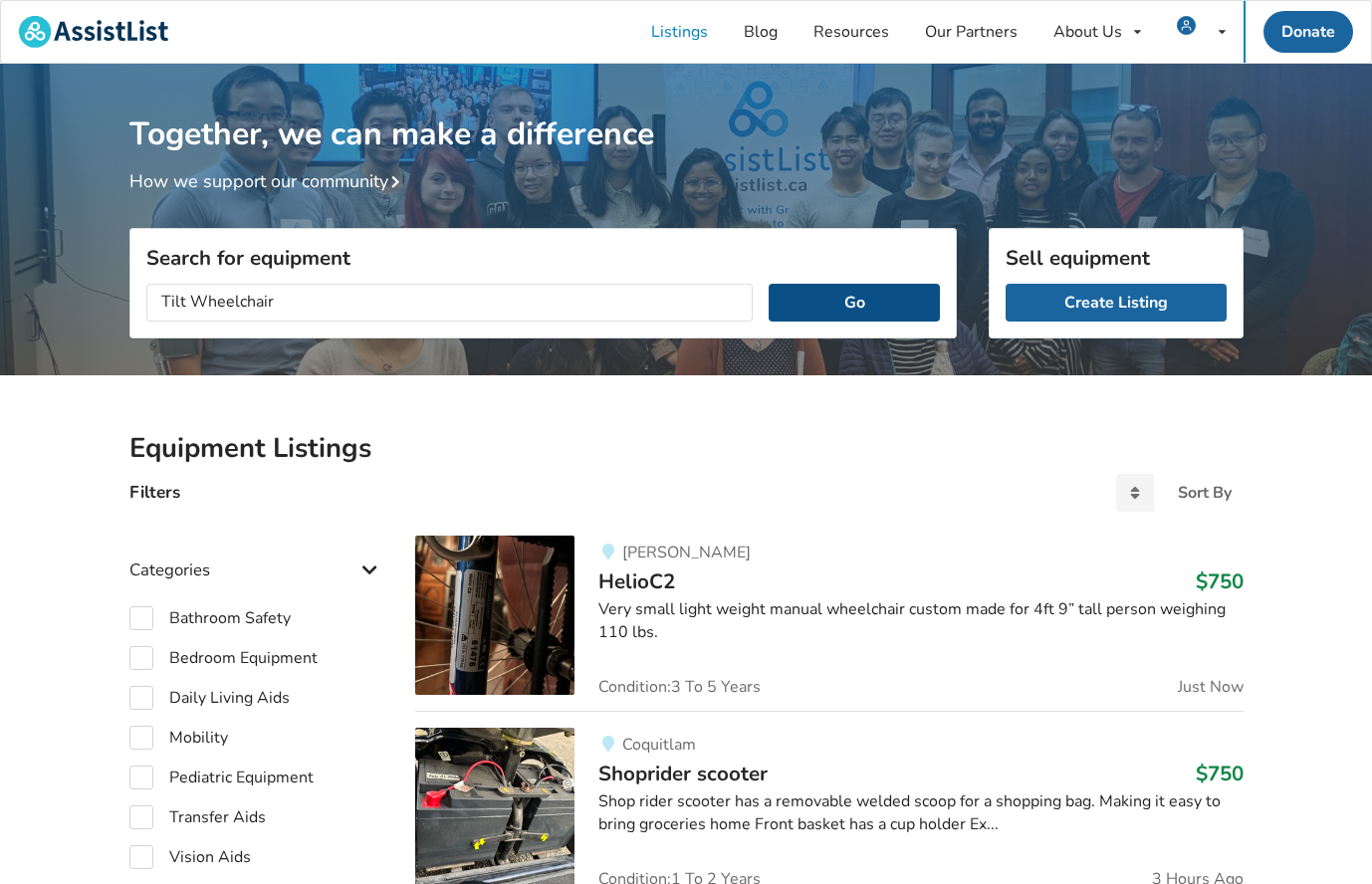 click on "Go" at bounding box center (853, 303) 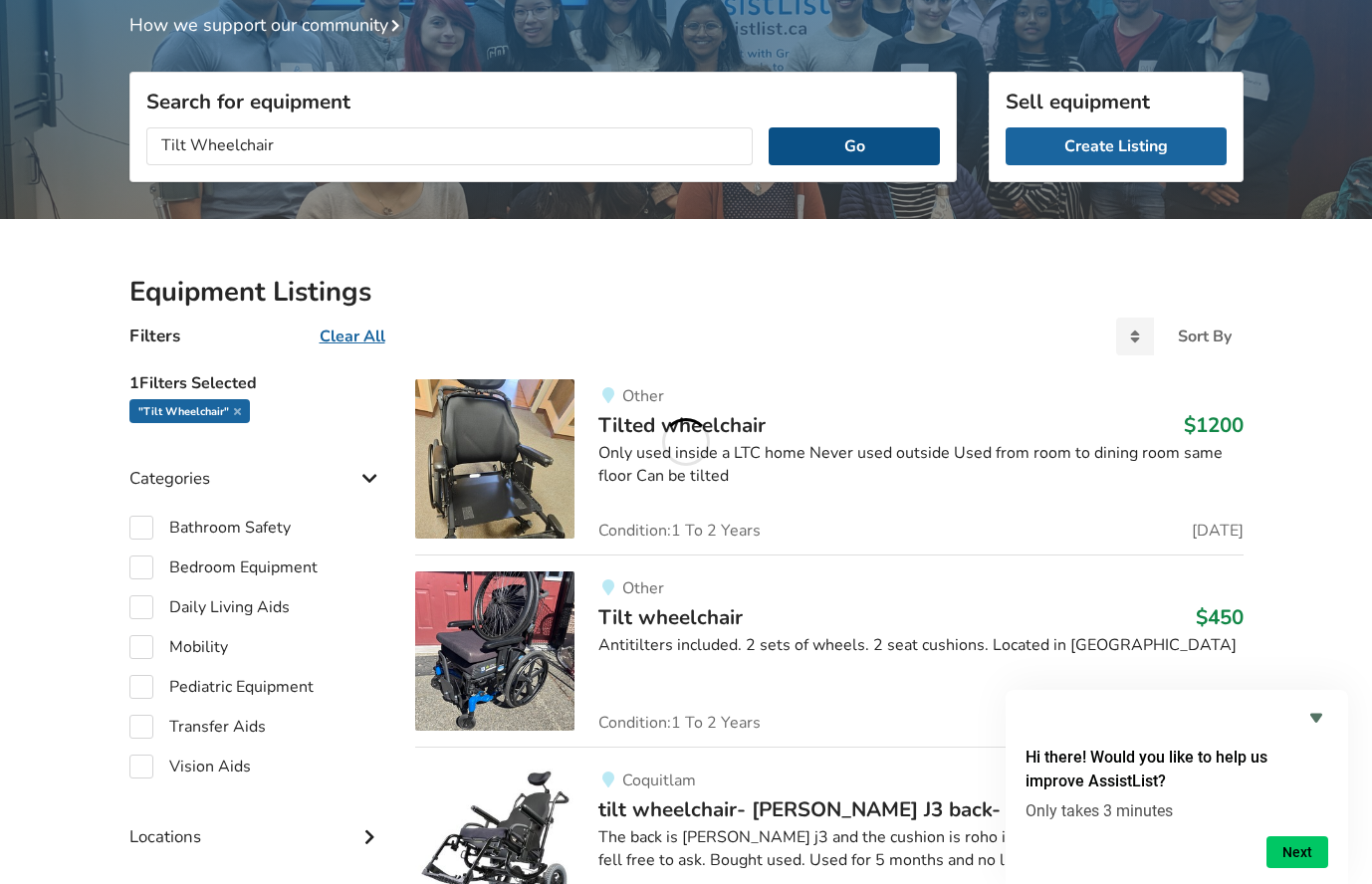 scroll, scrollTop: 0, scrollLeft: 0, axis: both 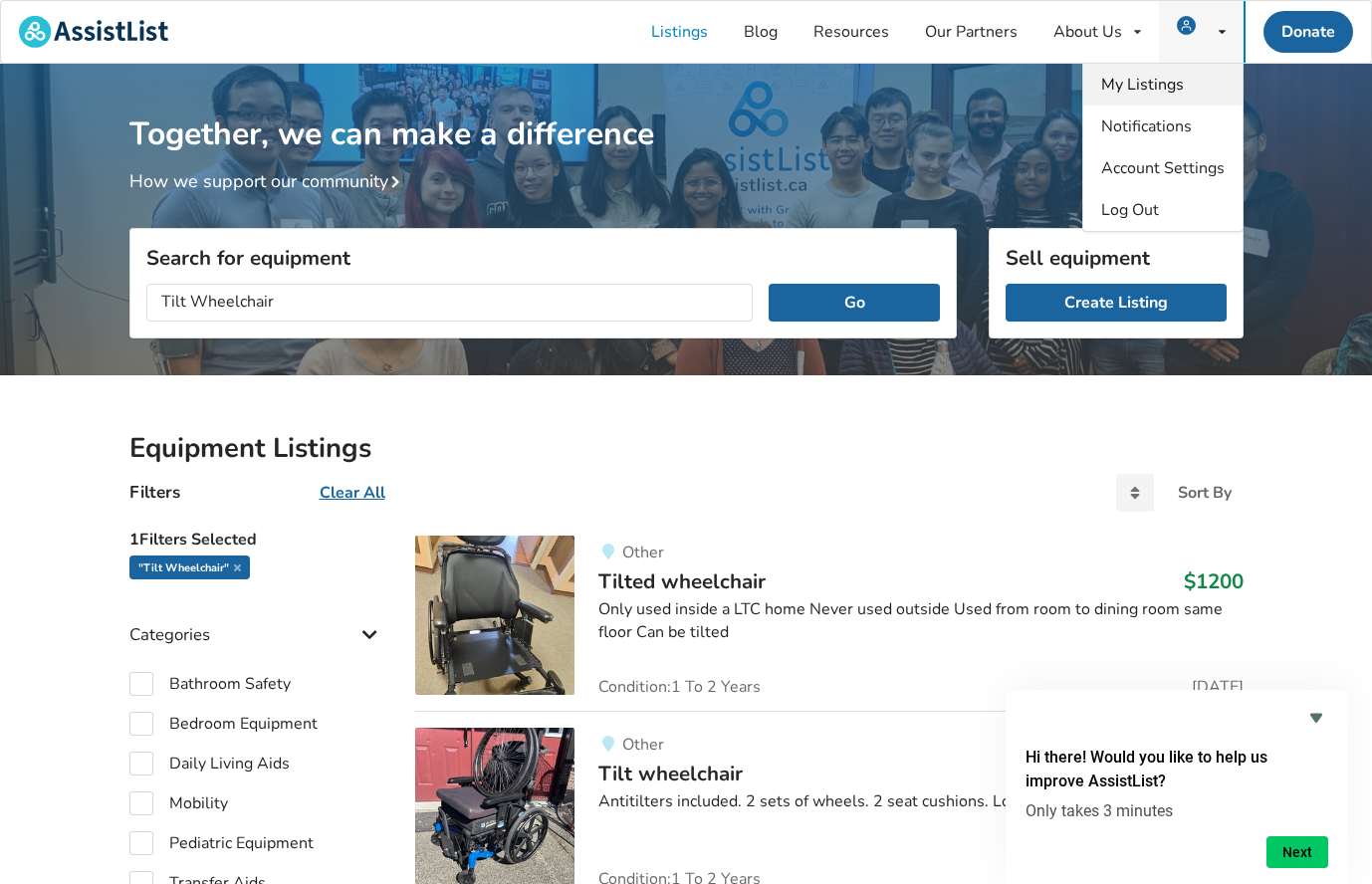 click on "My Listings" at bounding box center (1142, 85) 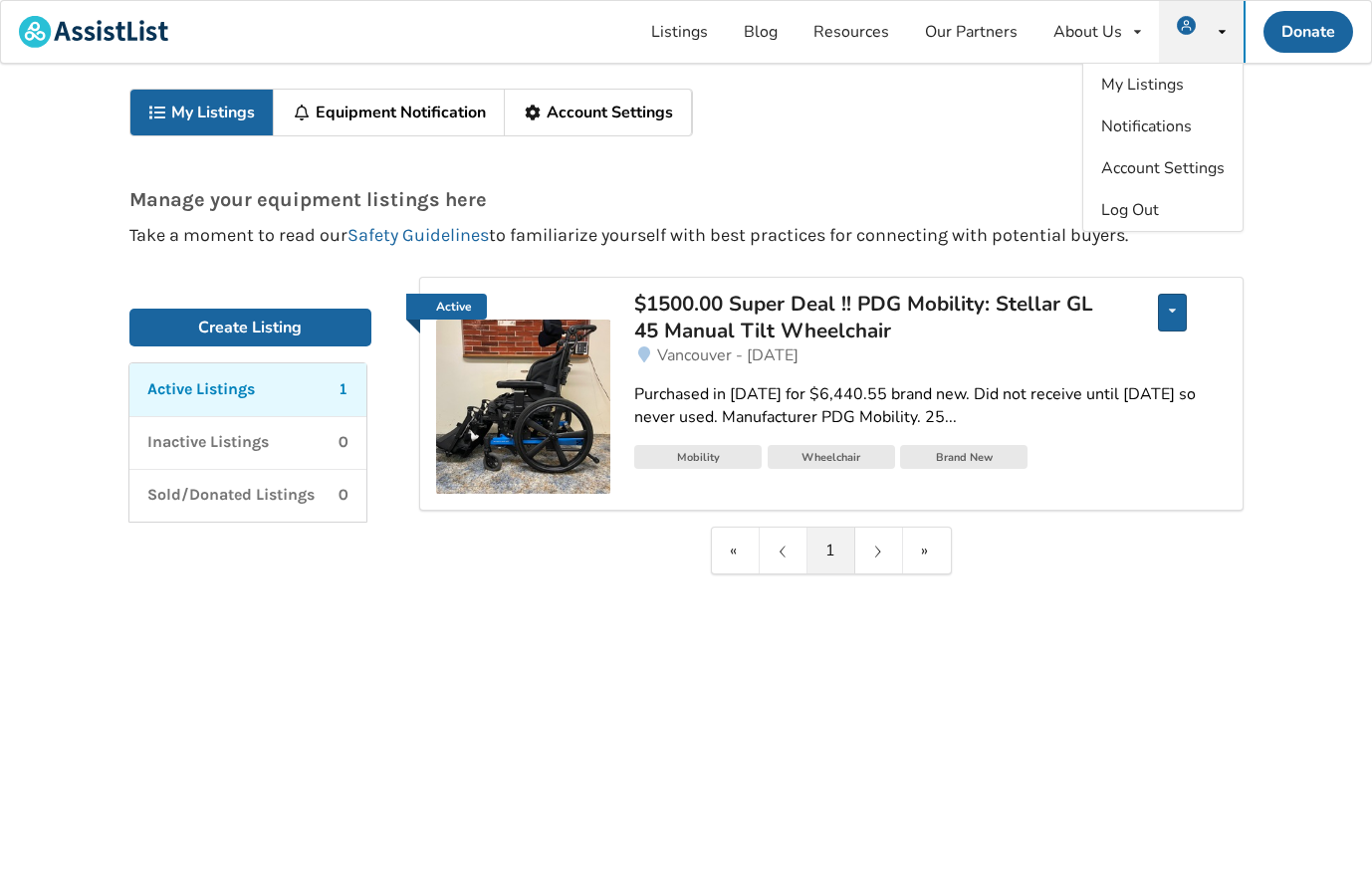 click at bounding box center (1172, 311) 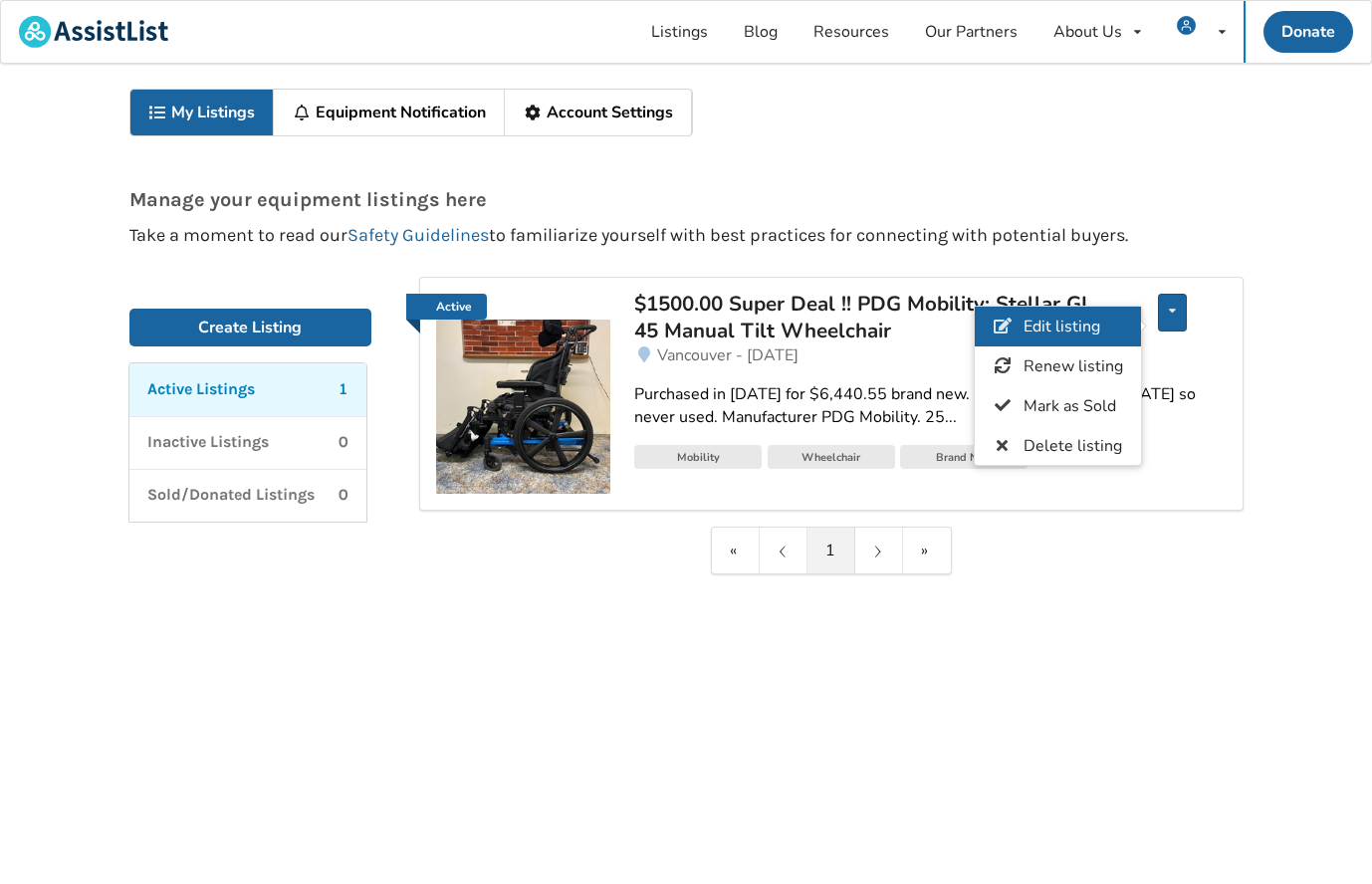click on "Edit listing" at bounding box center (1060, 328) 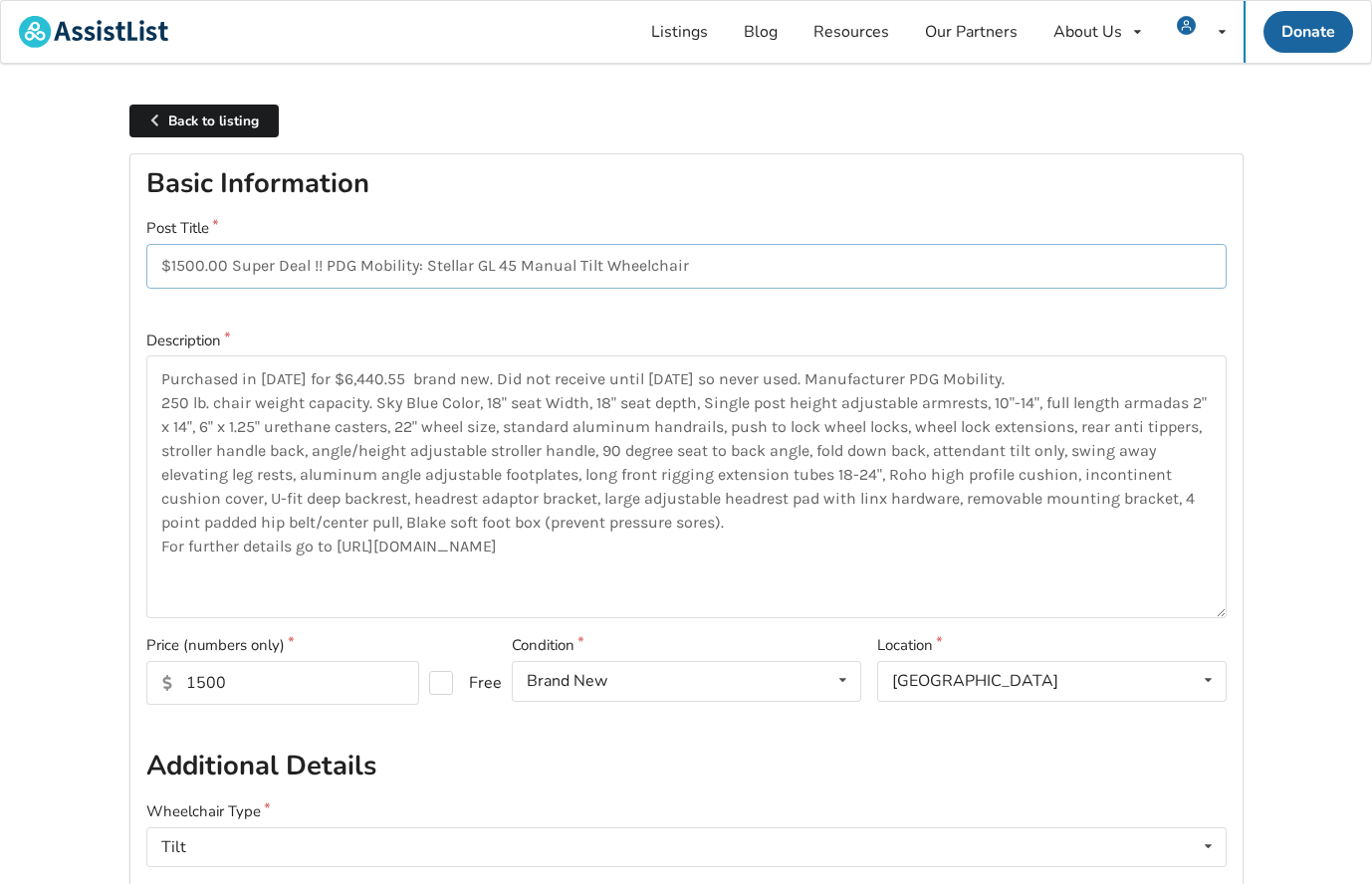drag, startPoint x: 277, startPoint y: 265, endPoint x: 280, endPoint y: 283, distance: 18.248288 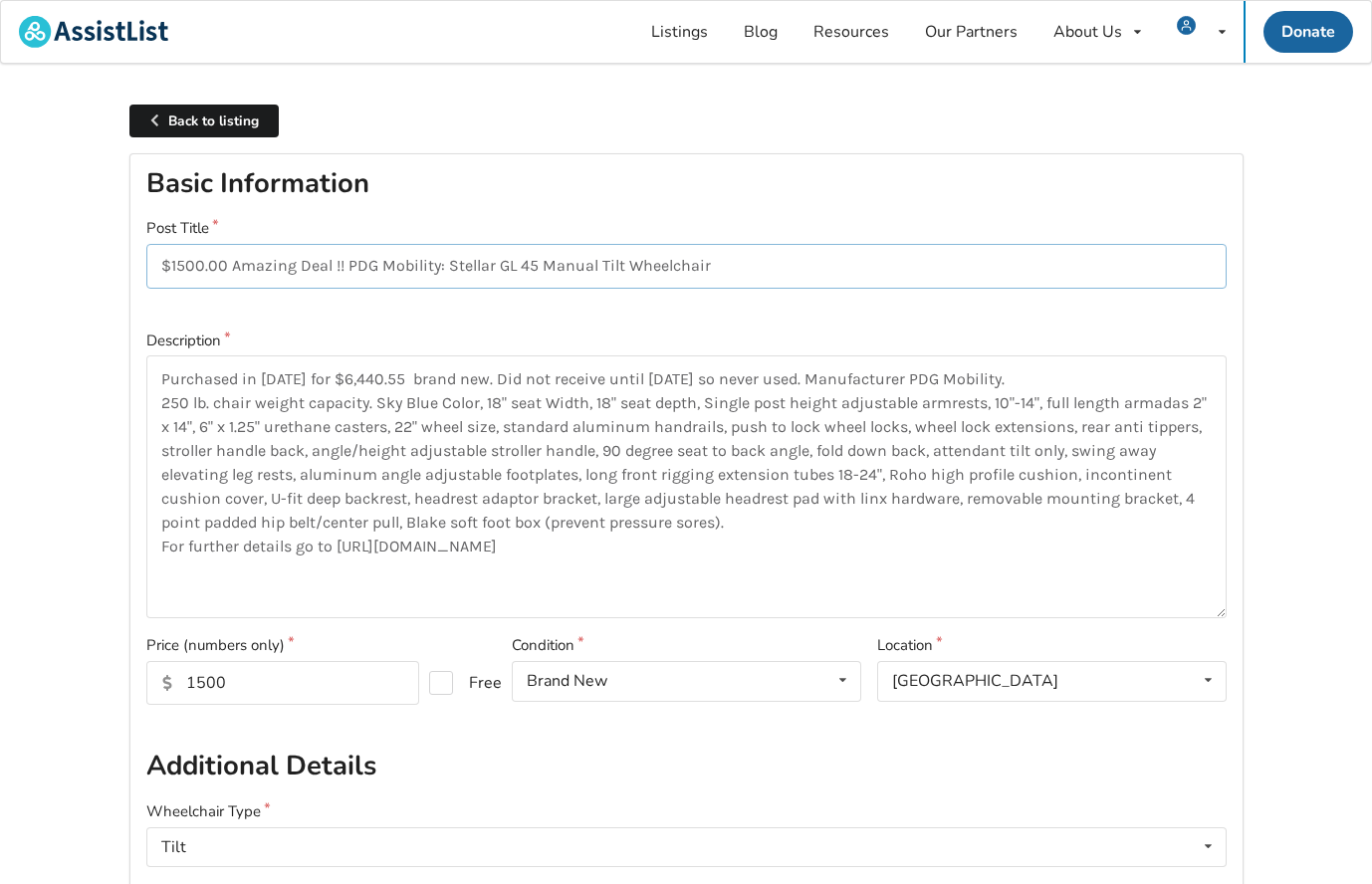click on "$1500.00 Amazing Deal !! PDG Mobility: Stellar GL 45 Manual Tilt Wheelchair" at bounding box center [686, 266] 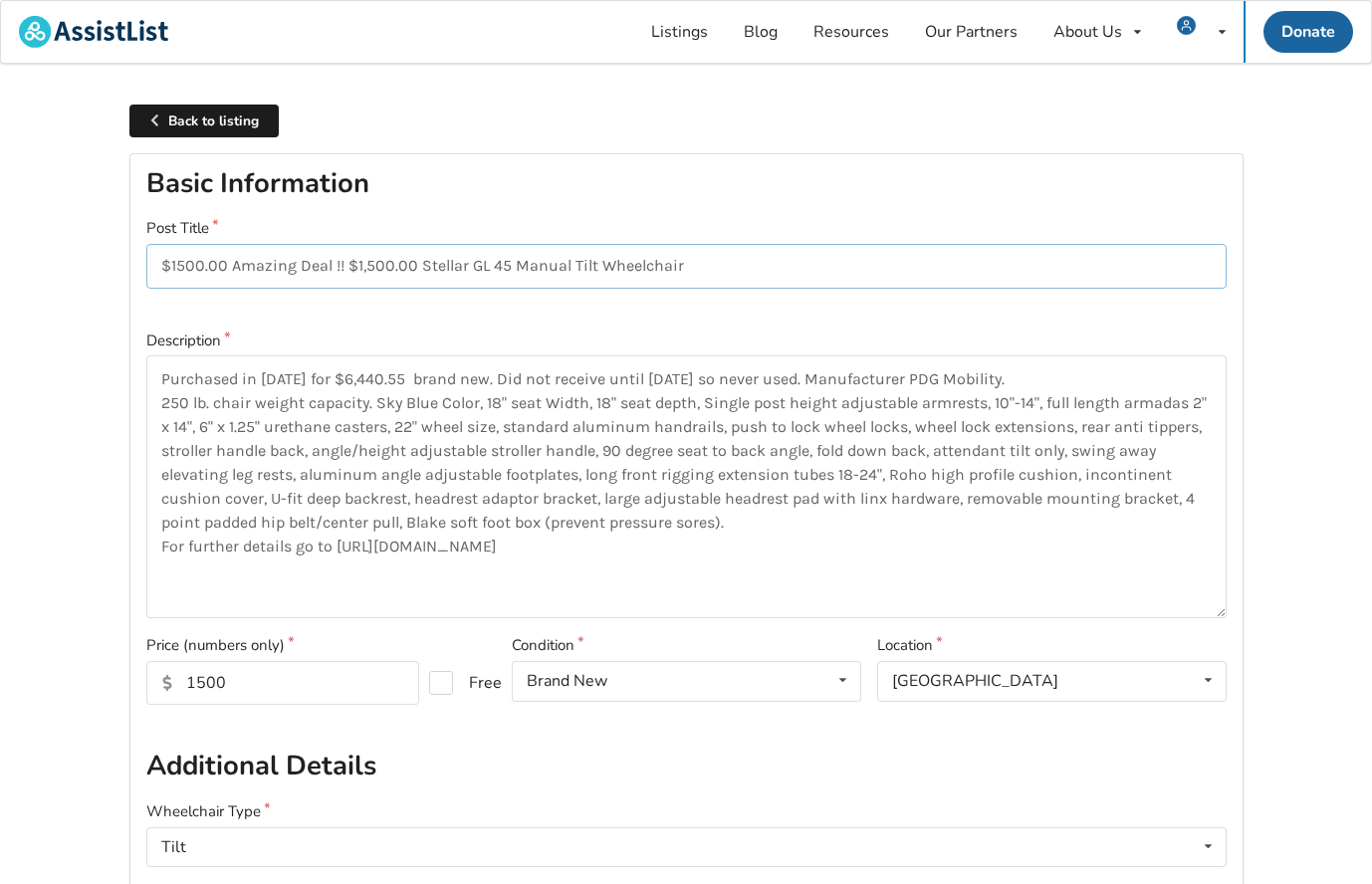 click on "$1500.00 Amazing Deal !! $1,500.00 Stellar GL 45 Manual Tilt Wheelchair" at bounding box center [686, 266] 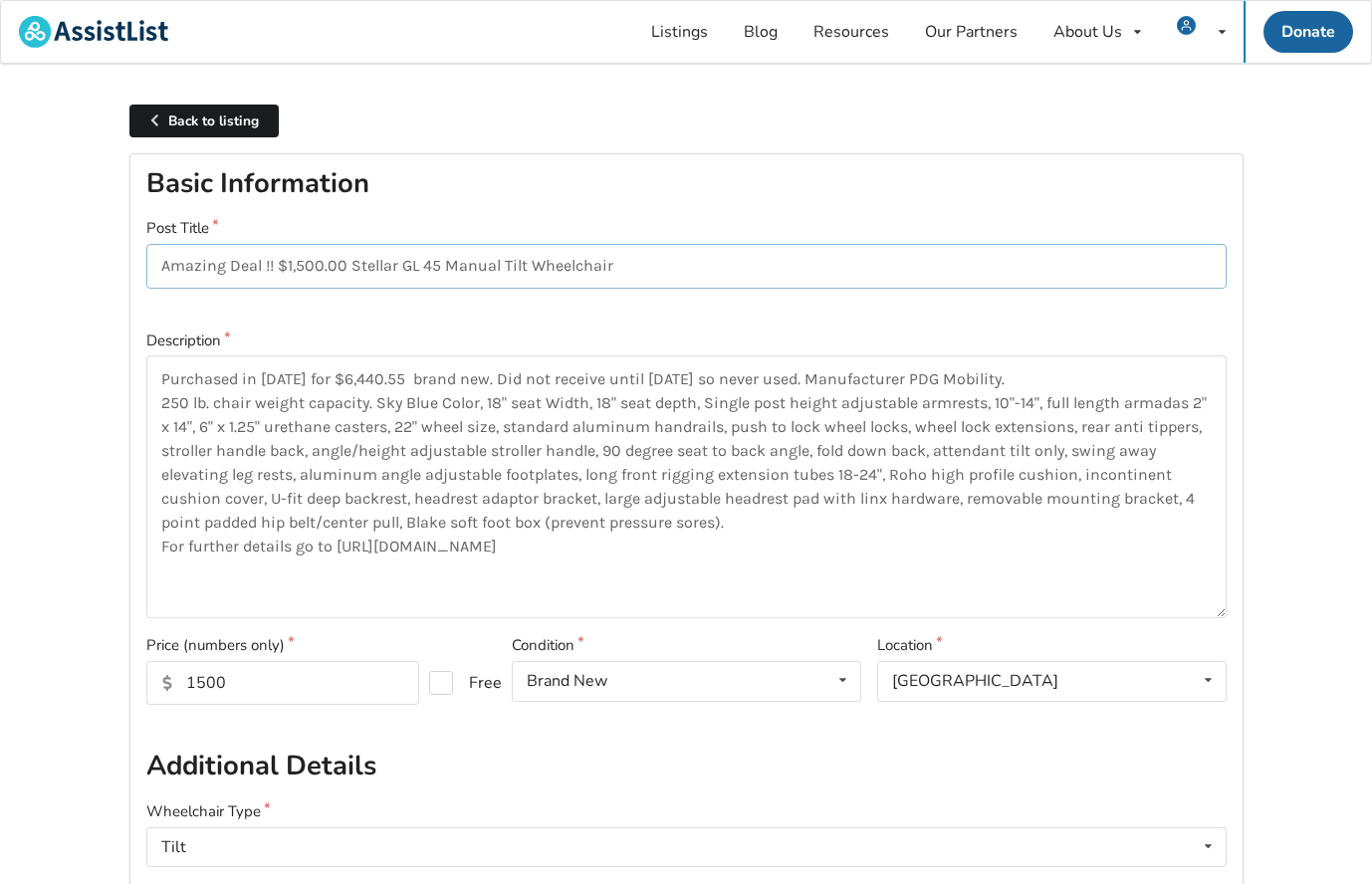 drag, startPoint x: 349, startPoint y: 264, endPoint x: 158, endPoint y: 267, distance: 191.02356 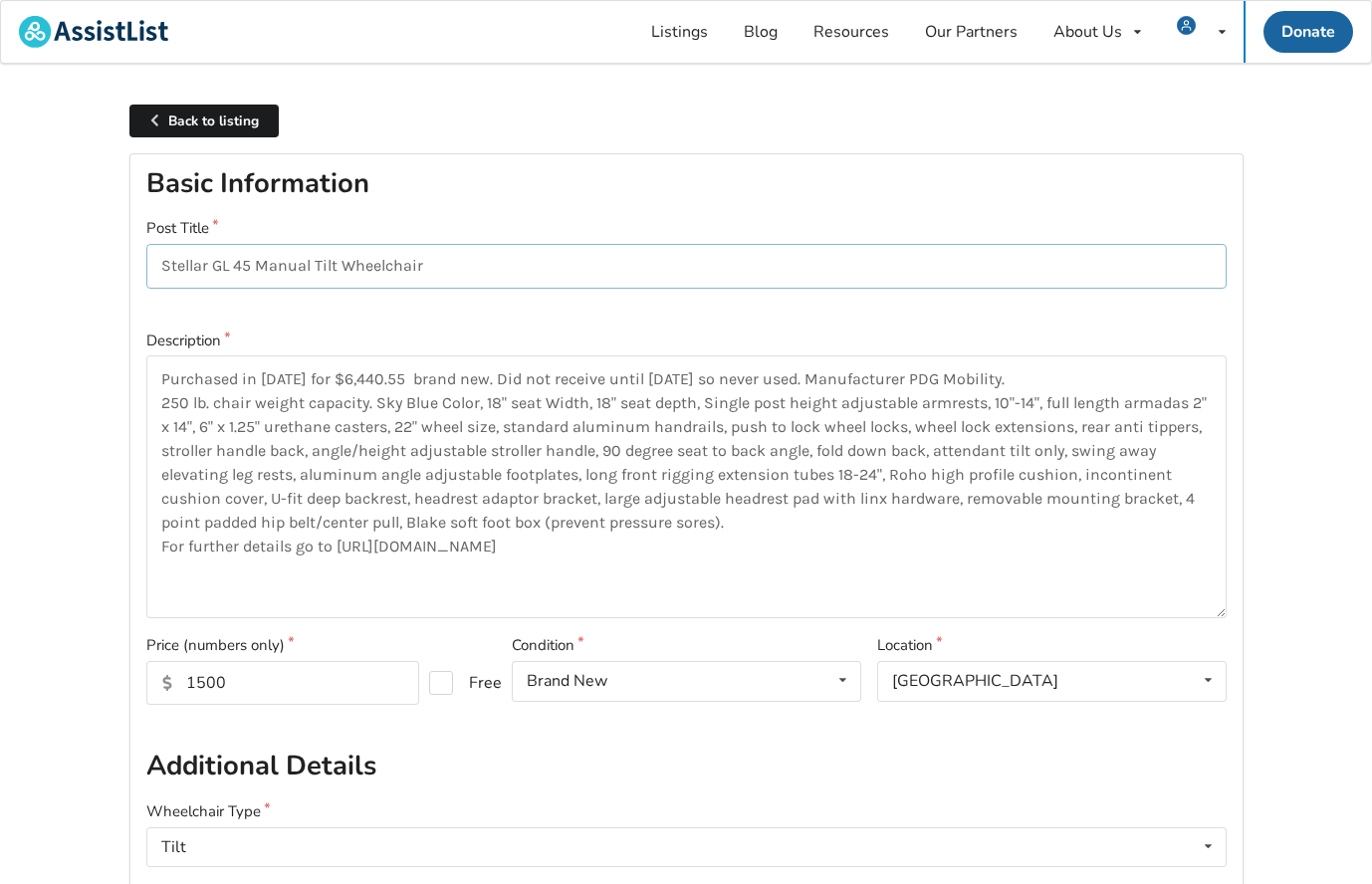click on "Stellar GL 45 Manual Tilt Wheelchair" at bounding box center [686, 266] 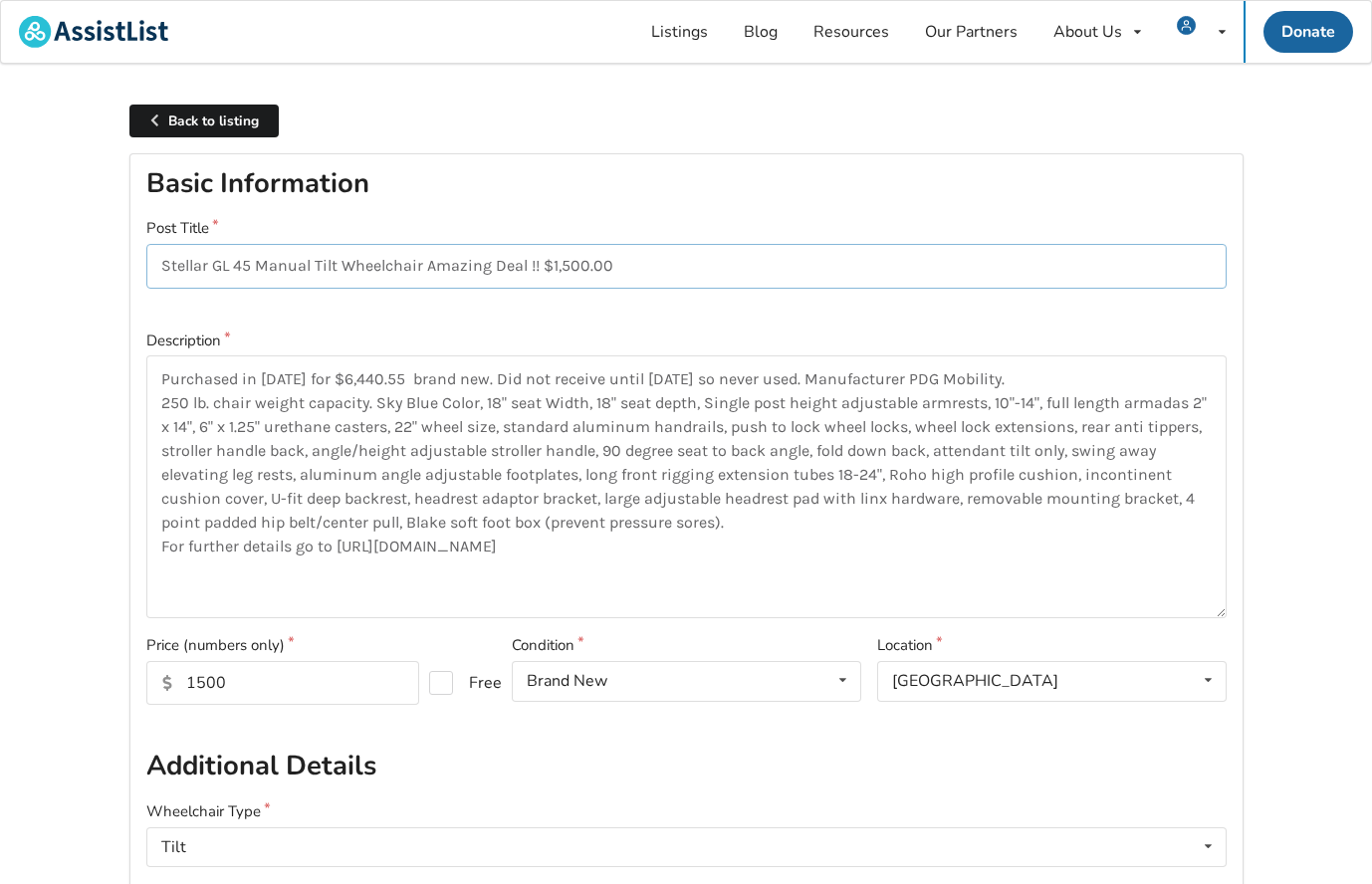 click on "Stellar GL 45 Manual Tilt Wheelchair Amazing Deal !! $1,500.00" at bounding box center [686, 266] 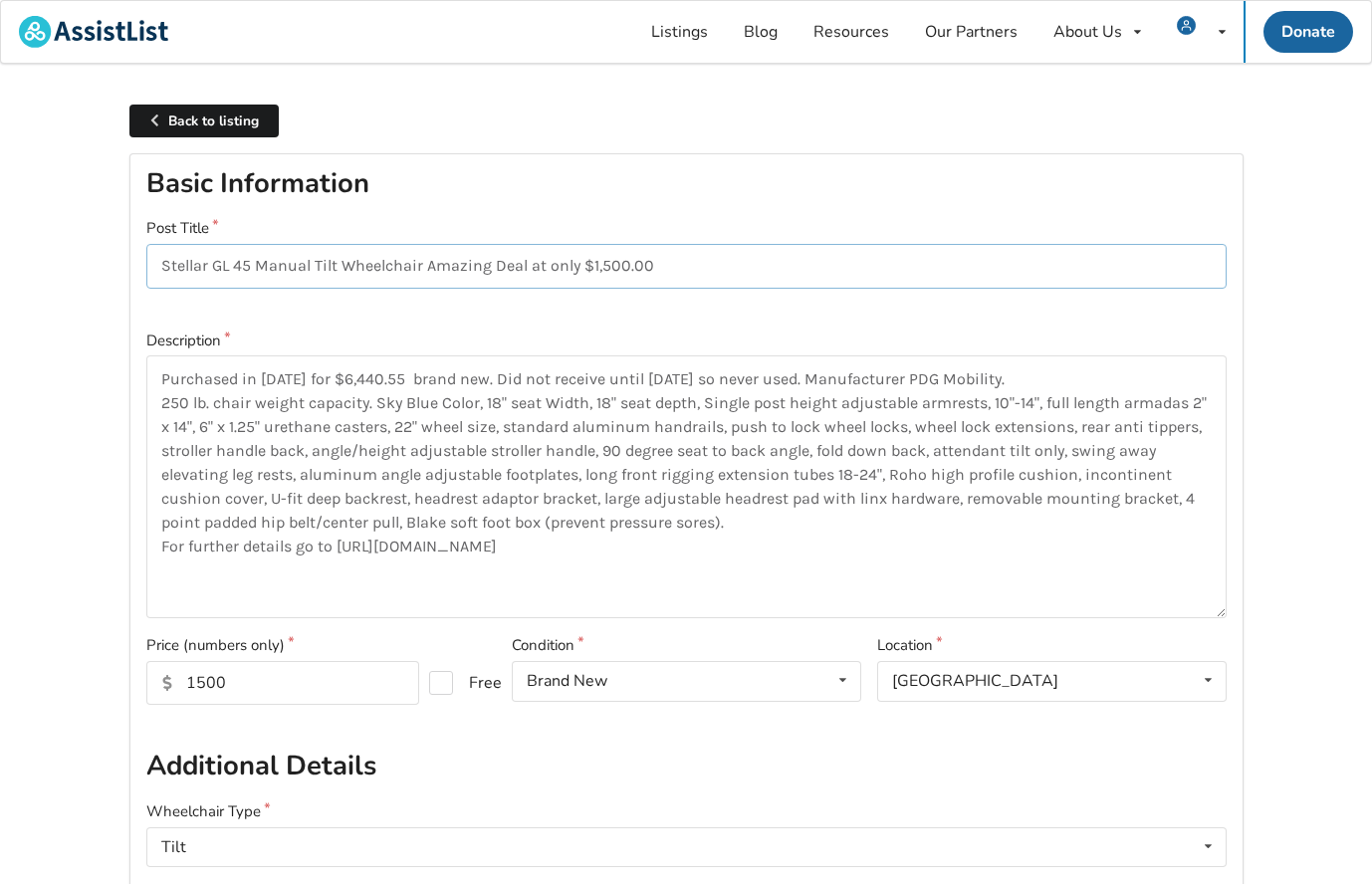 click on "Stellar GL 45 Manual Tilt Wheelchair Amazing Deal at only $1,500.00" at bounding box center (686, 266) 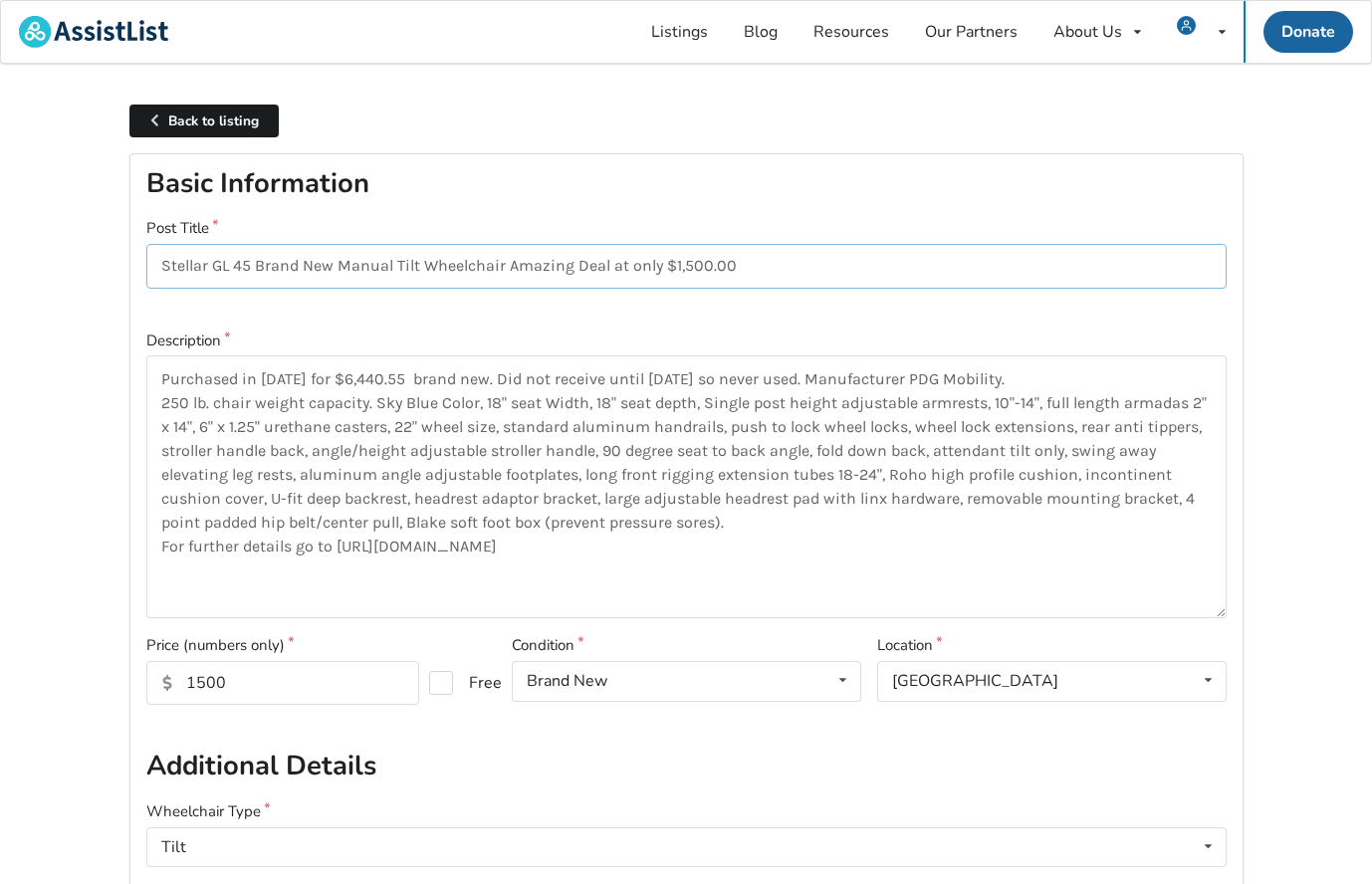 click on "Stellar GL 45 Brand New Manual Tilt Wheelchair Amazing Deal at only $1,500.00" at bounding box center (686, 266) 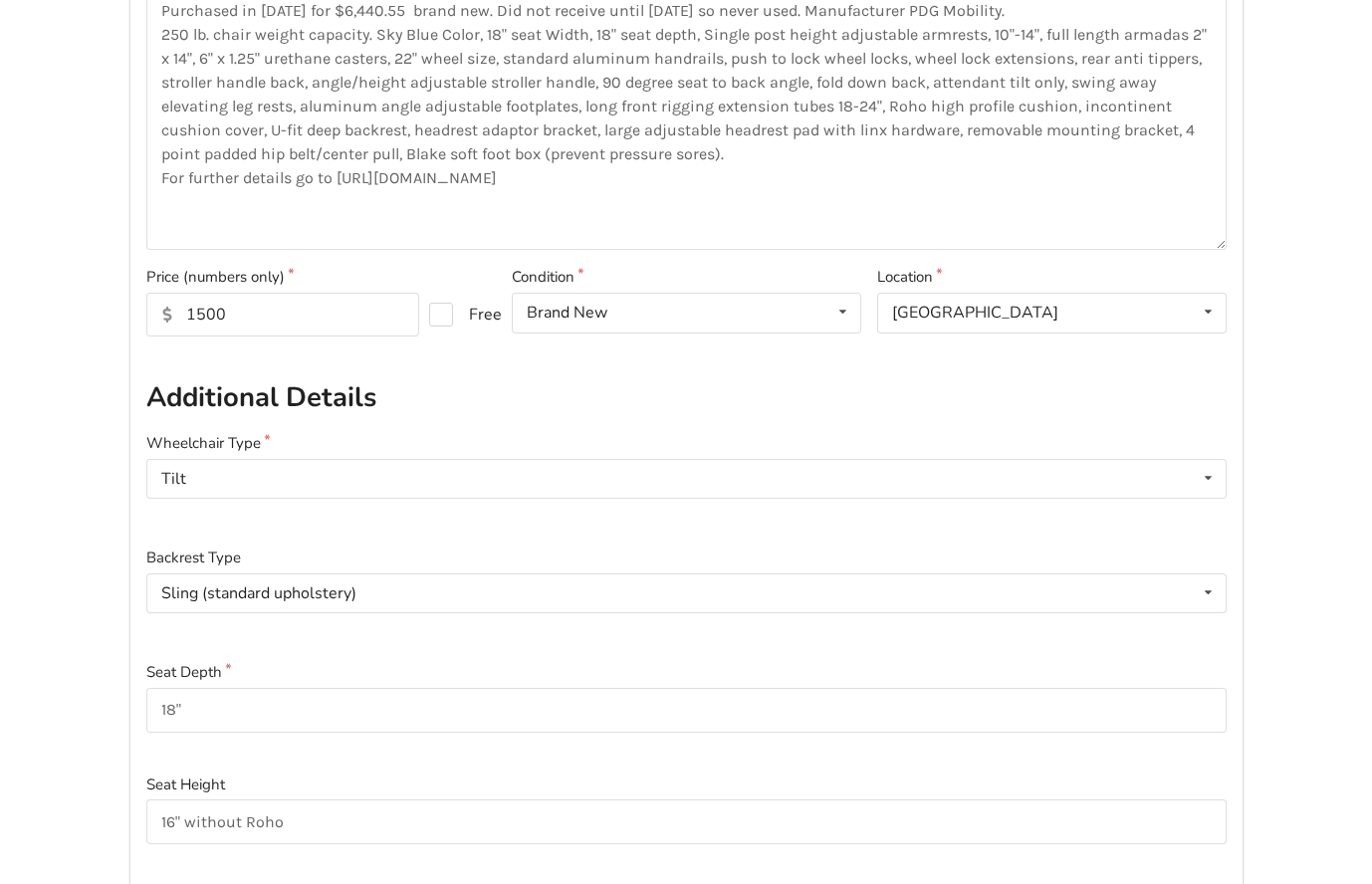 scroll, scrollTop: 0, scrollLeft: 0, axis: both 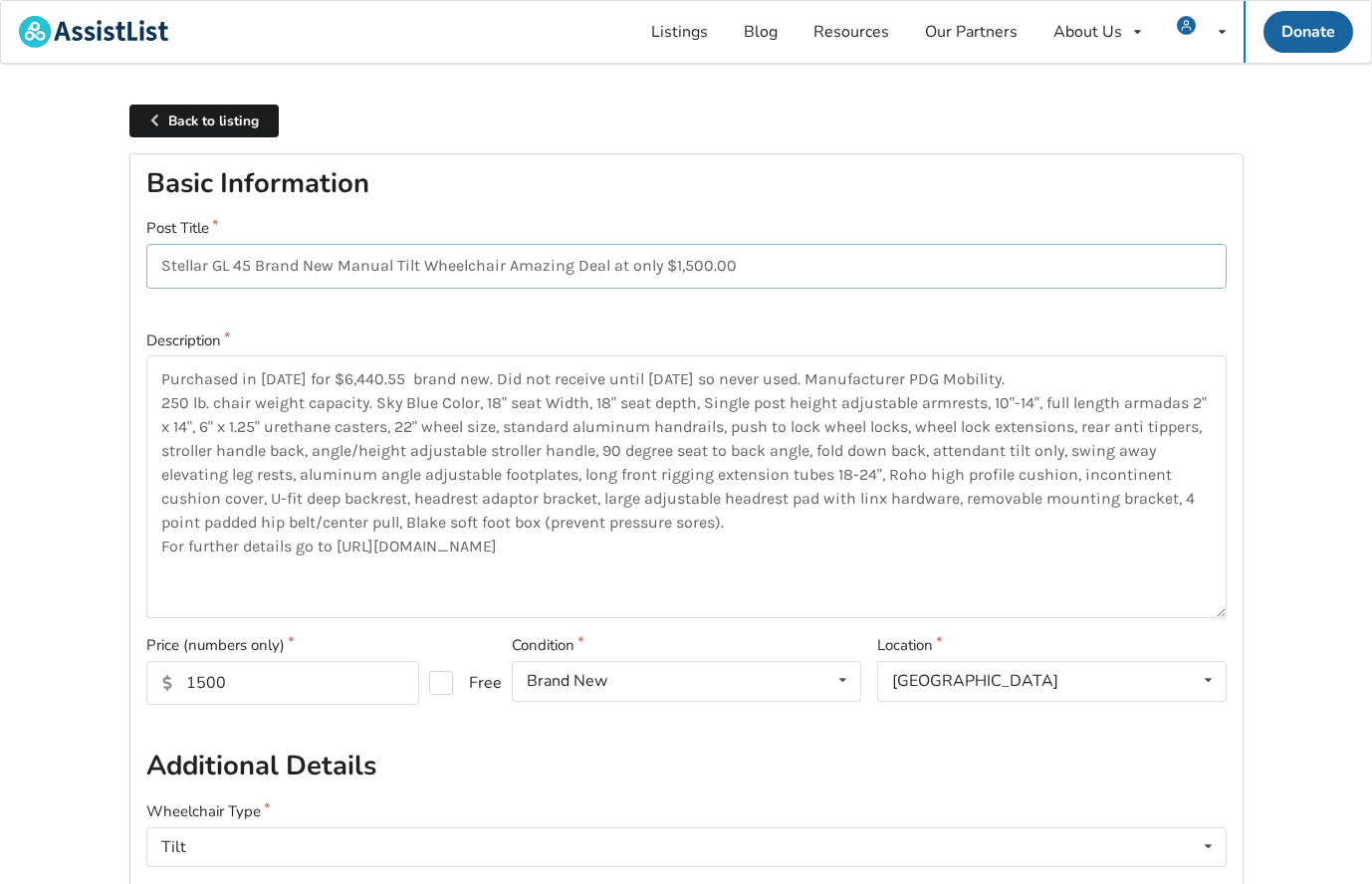 click on "Stellar GL 45 Brand New Manual Tilt Wheelchair Amazing Deal at only $1,500.00" at bounding box center (686, 266) 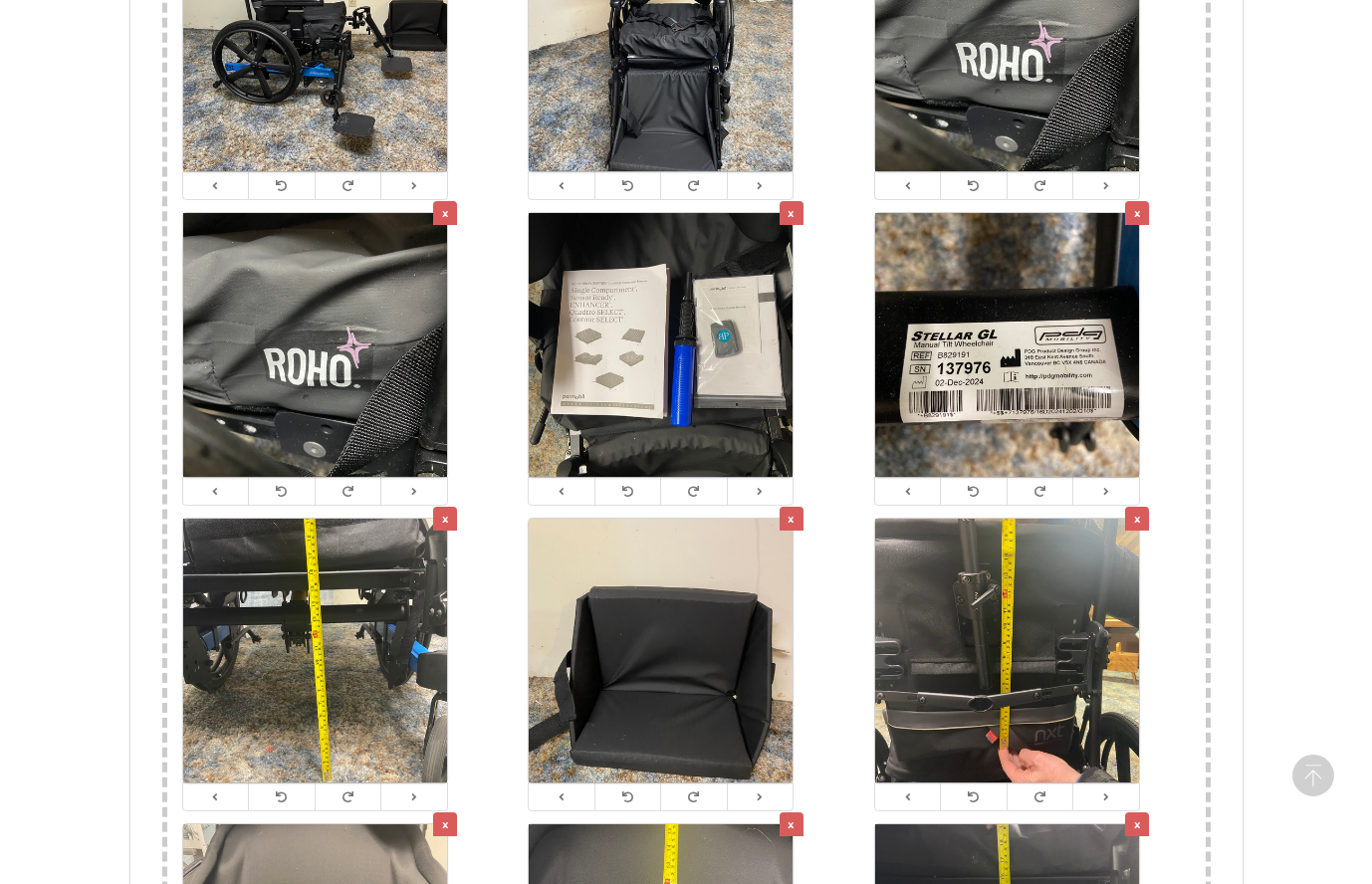 scroll, scrollTop: 5063, scrollLeft: 0, axis: vertical 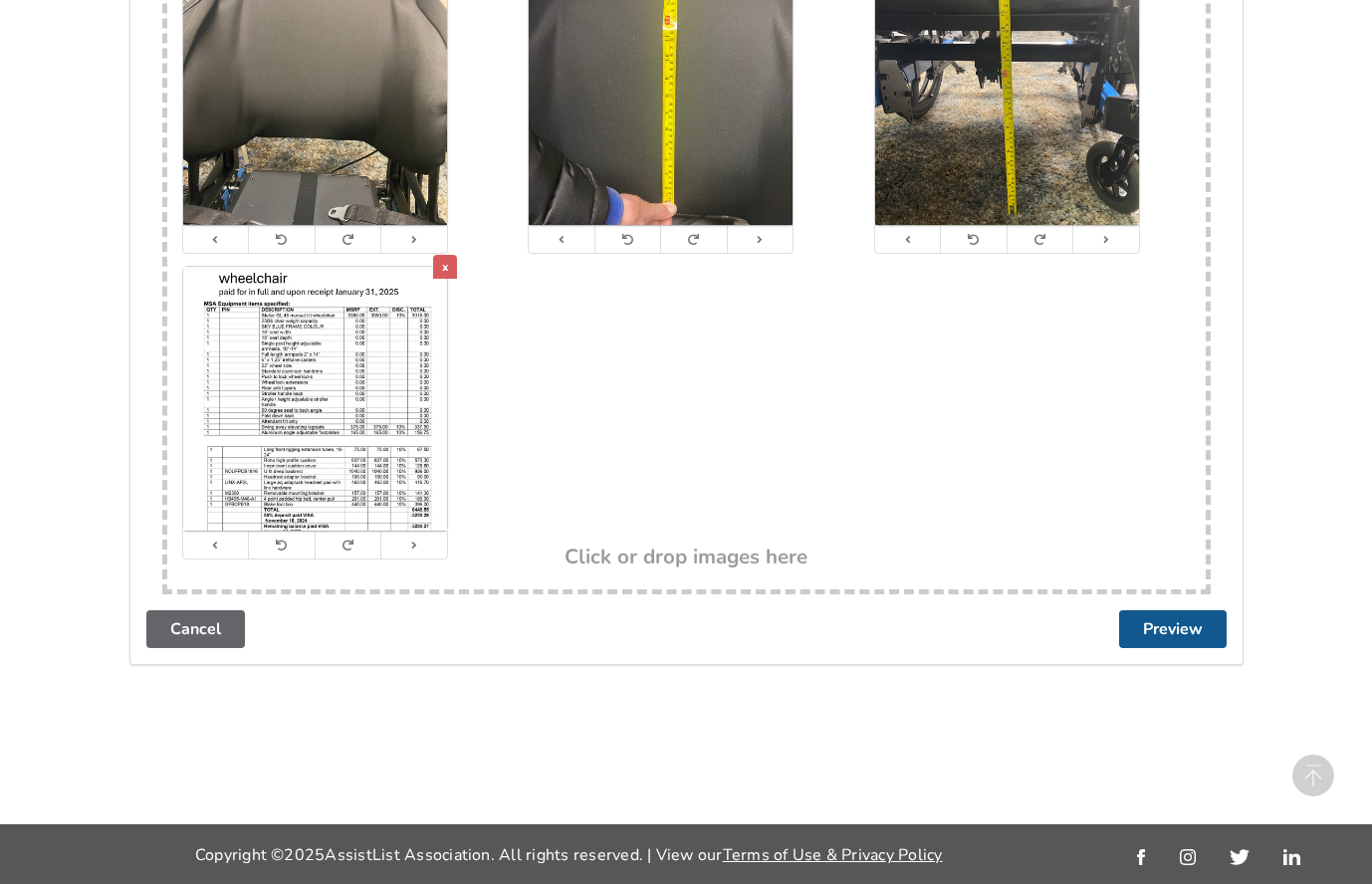 type on "Stellar GL 45 Brand New Manual Tilt Wheelchair including high end accessories Amazing Deal at only $1,500.00" 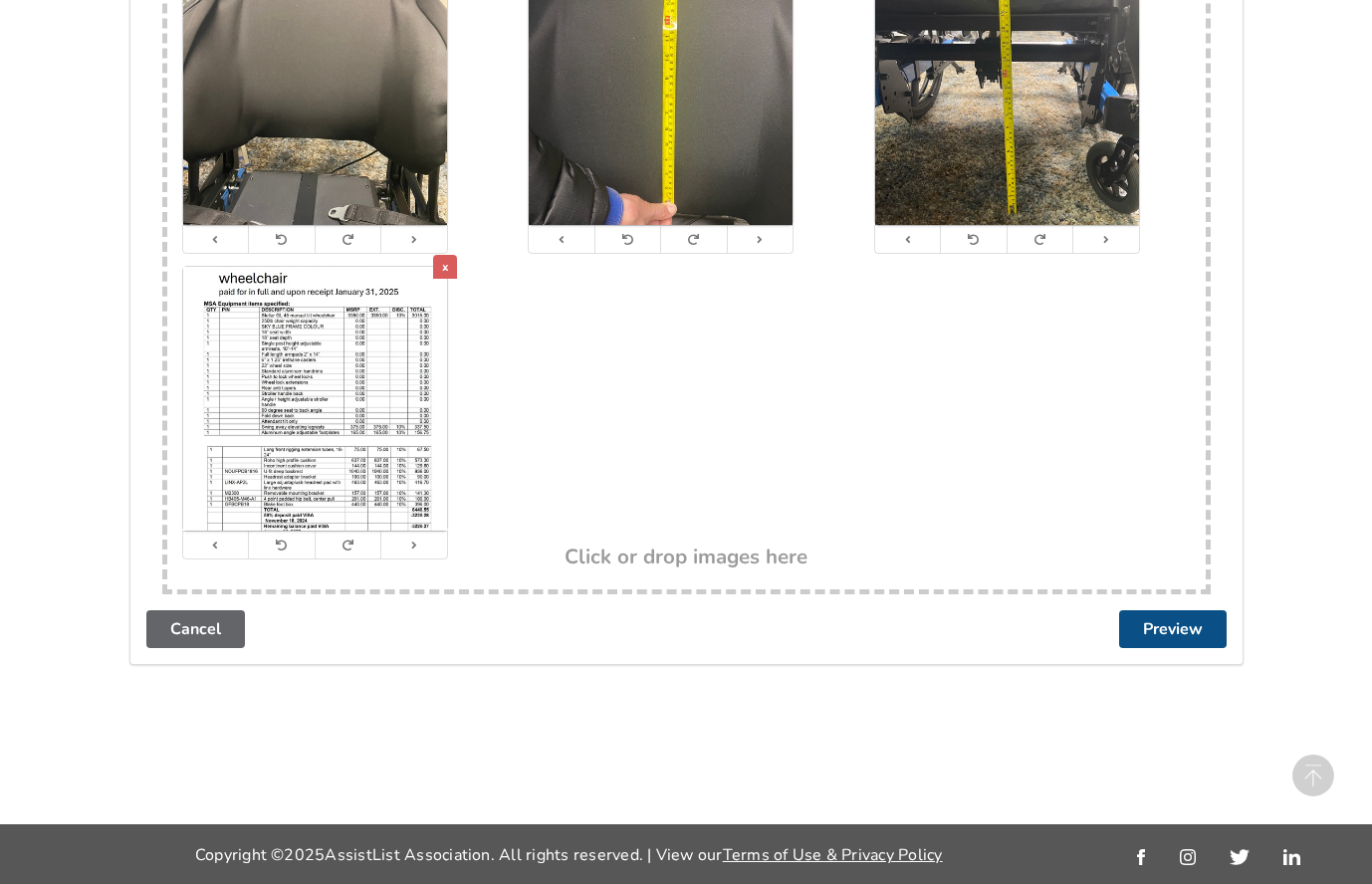 click on "Preview" at bounding box center (1173, 629) 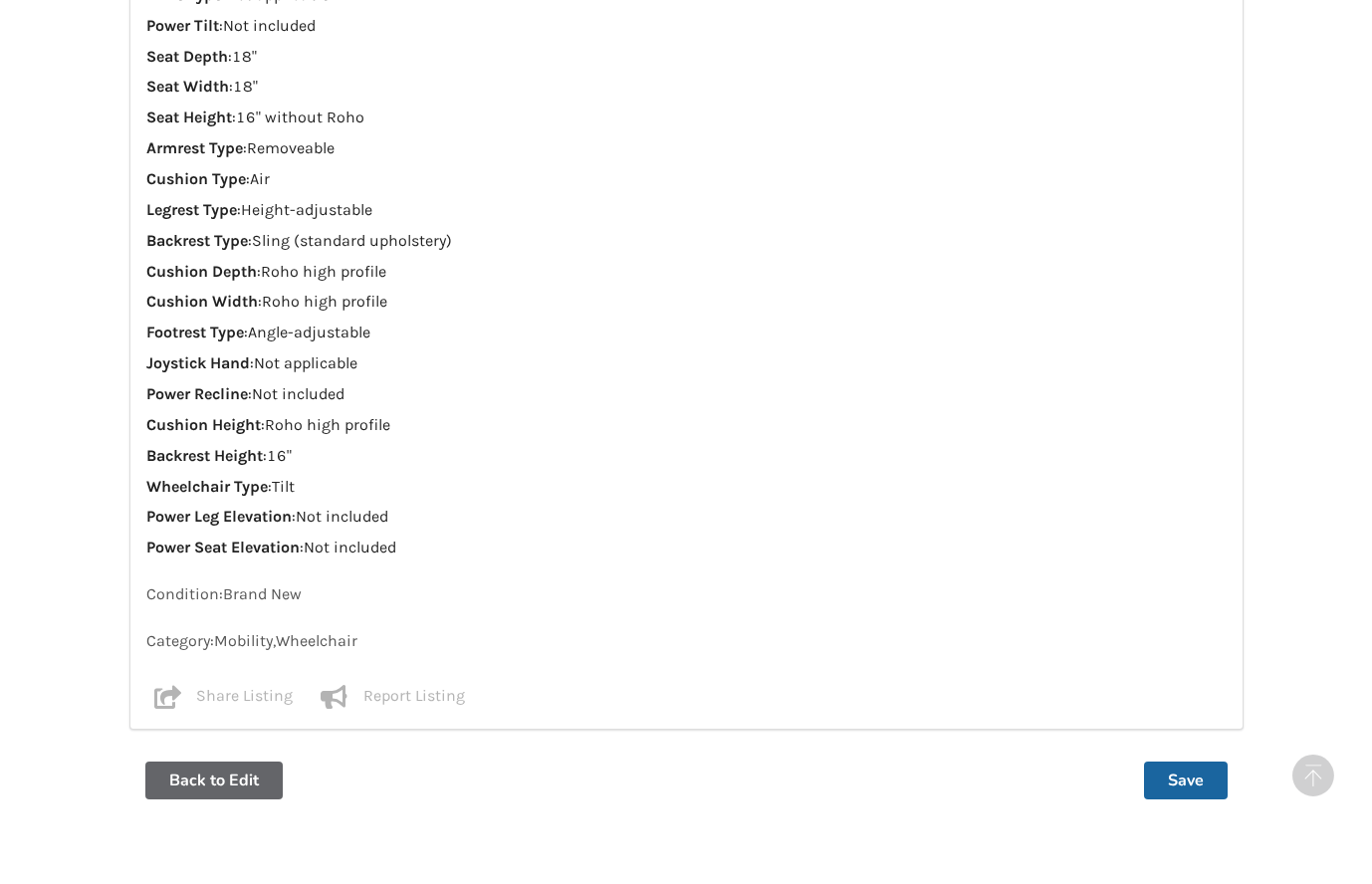 scroll, scrollTop: 2227, scrollLeft: 0, axis: vertical 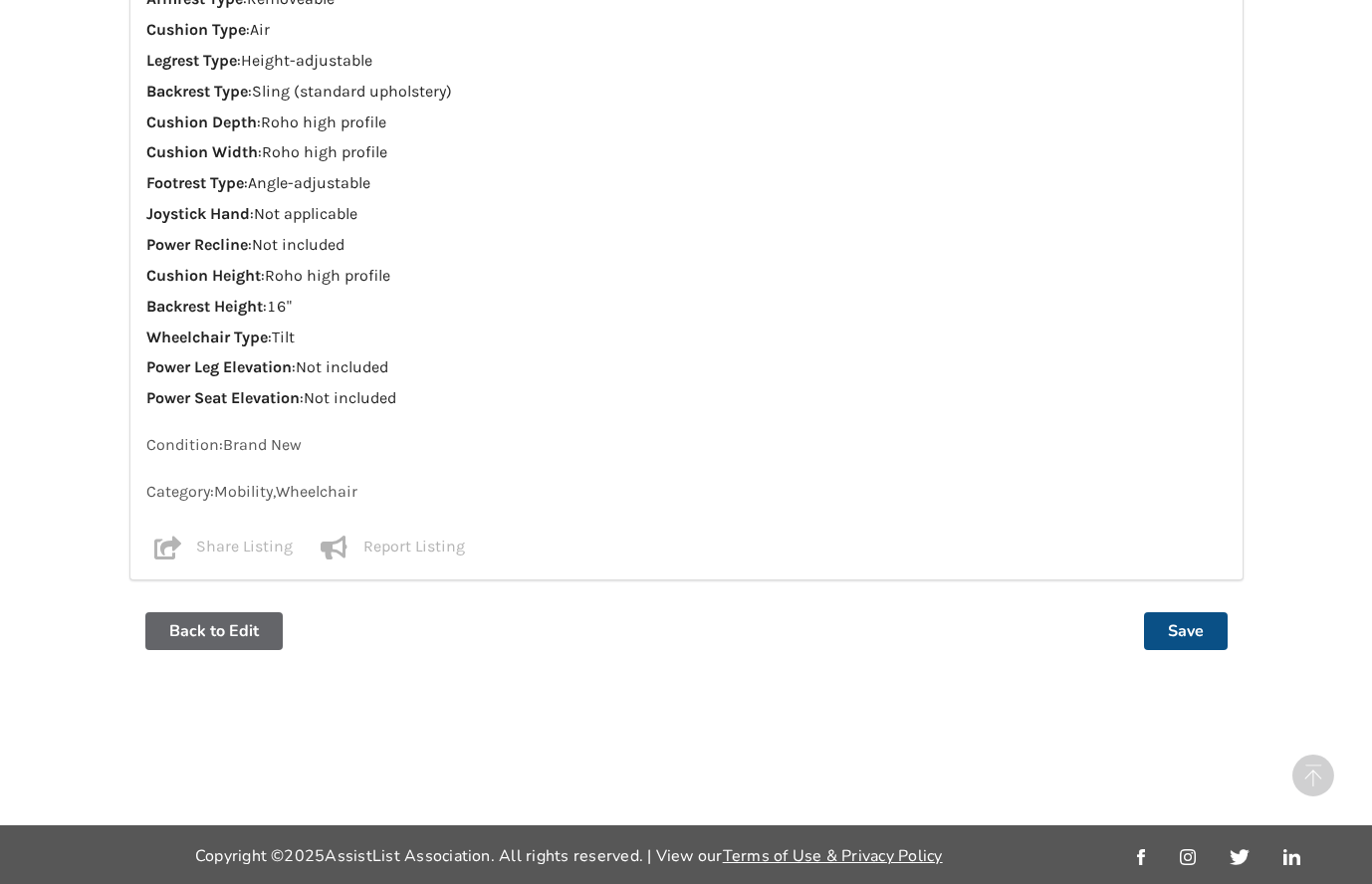 click on "Save" at bounding box center (1186, 631) 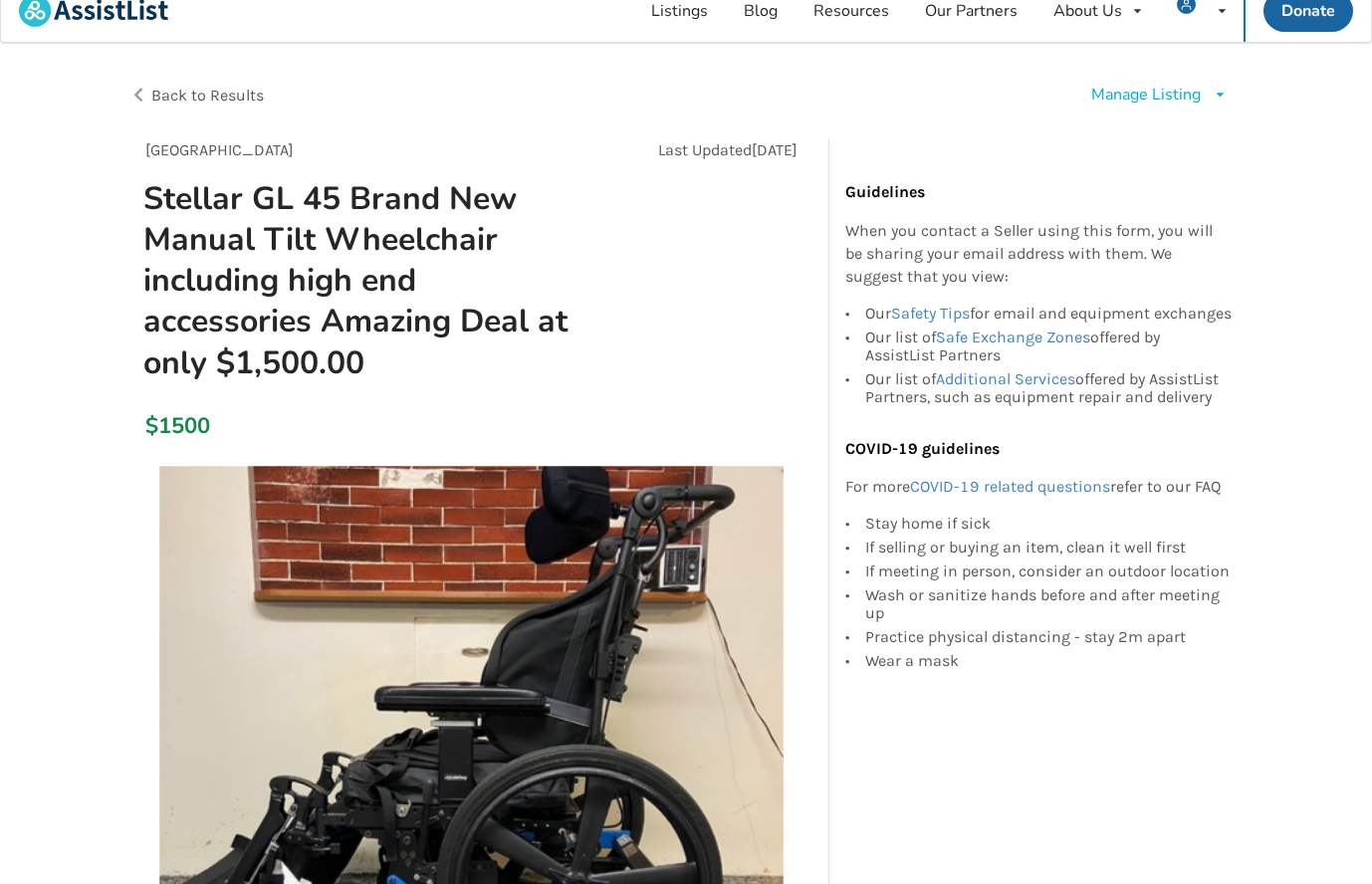 scroll, scrollTop: 0, scrollLeft: 0, axis: both 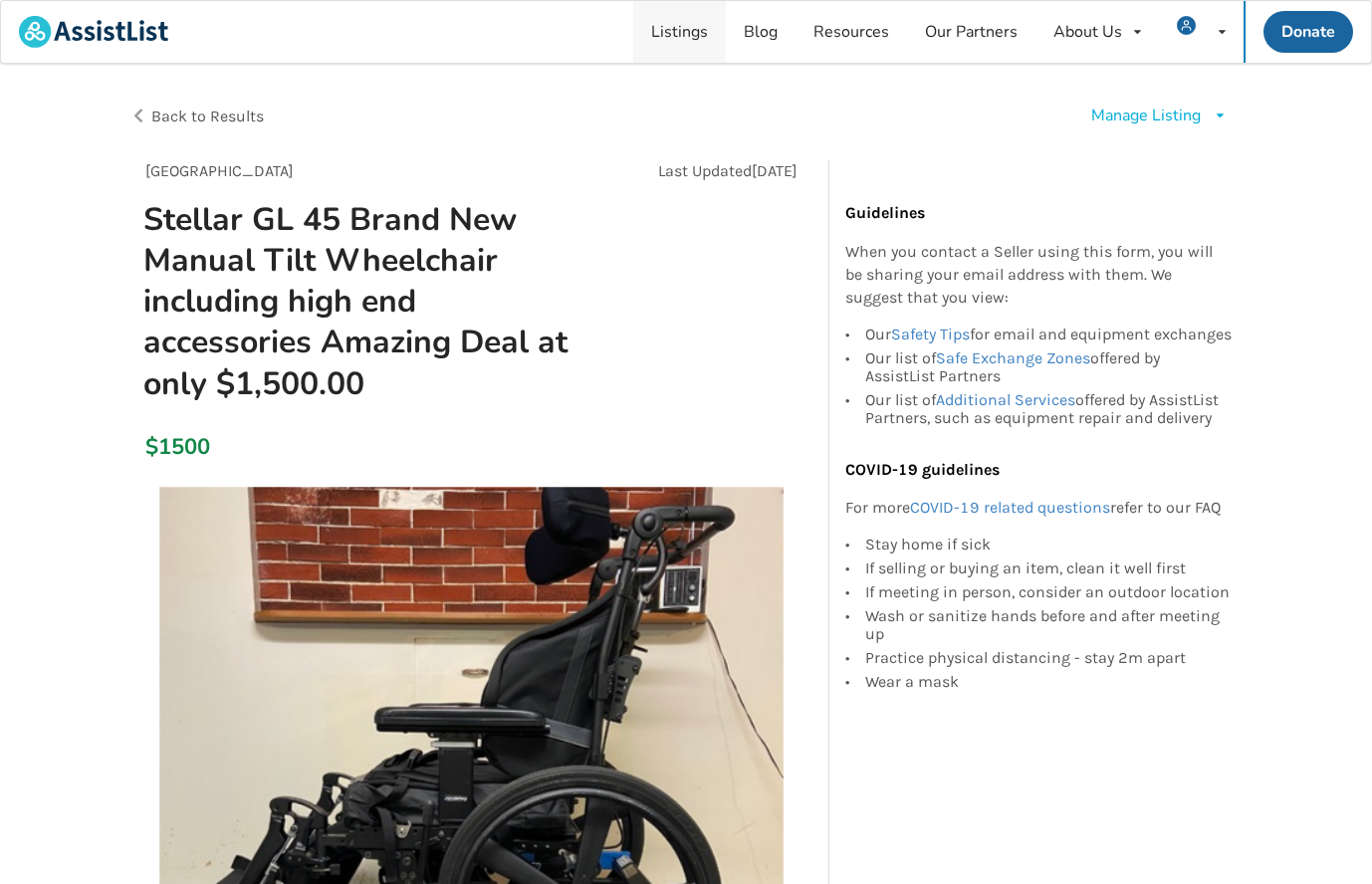 click on "Listings" at bounding box center [679, 32] 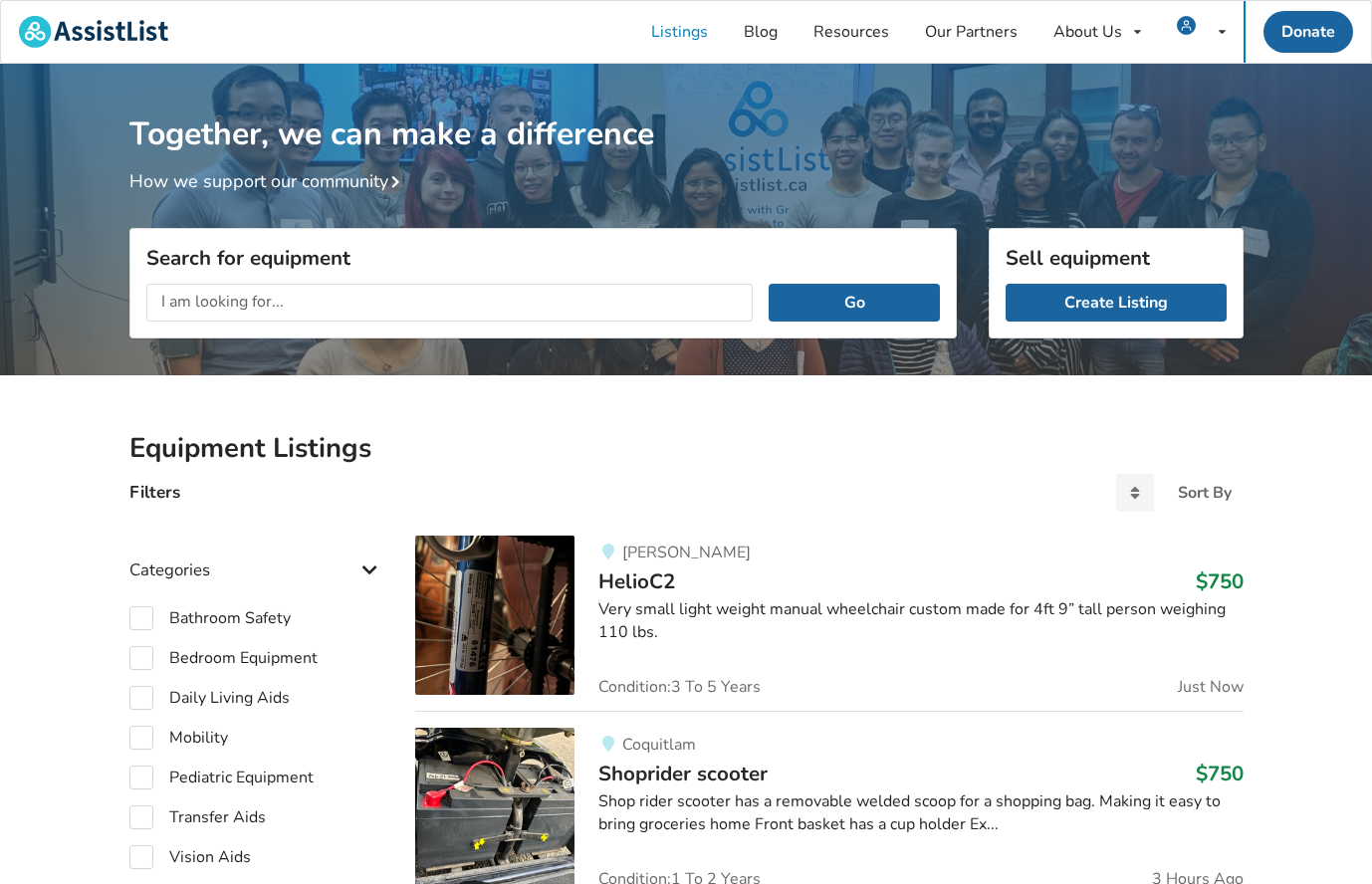 scroll, scrollTop: 0, scrollLeft: 0, axis: both 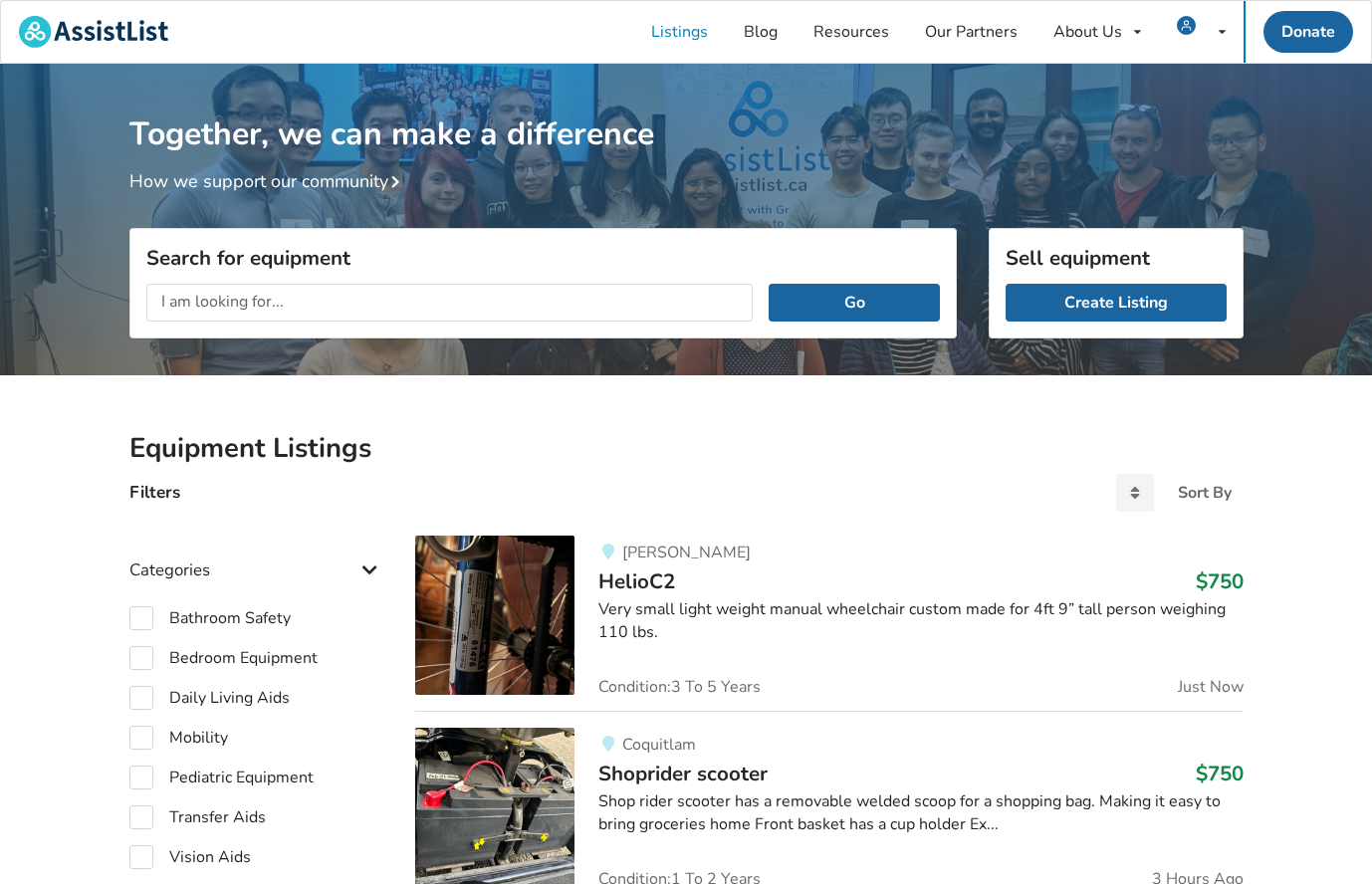 click at bounding box center [450, 303] 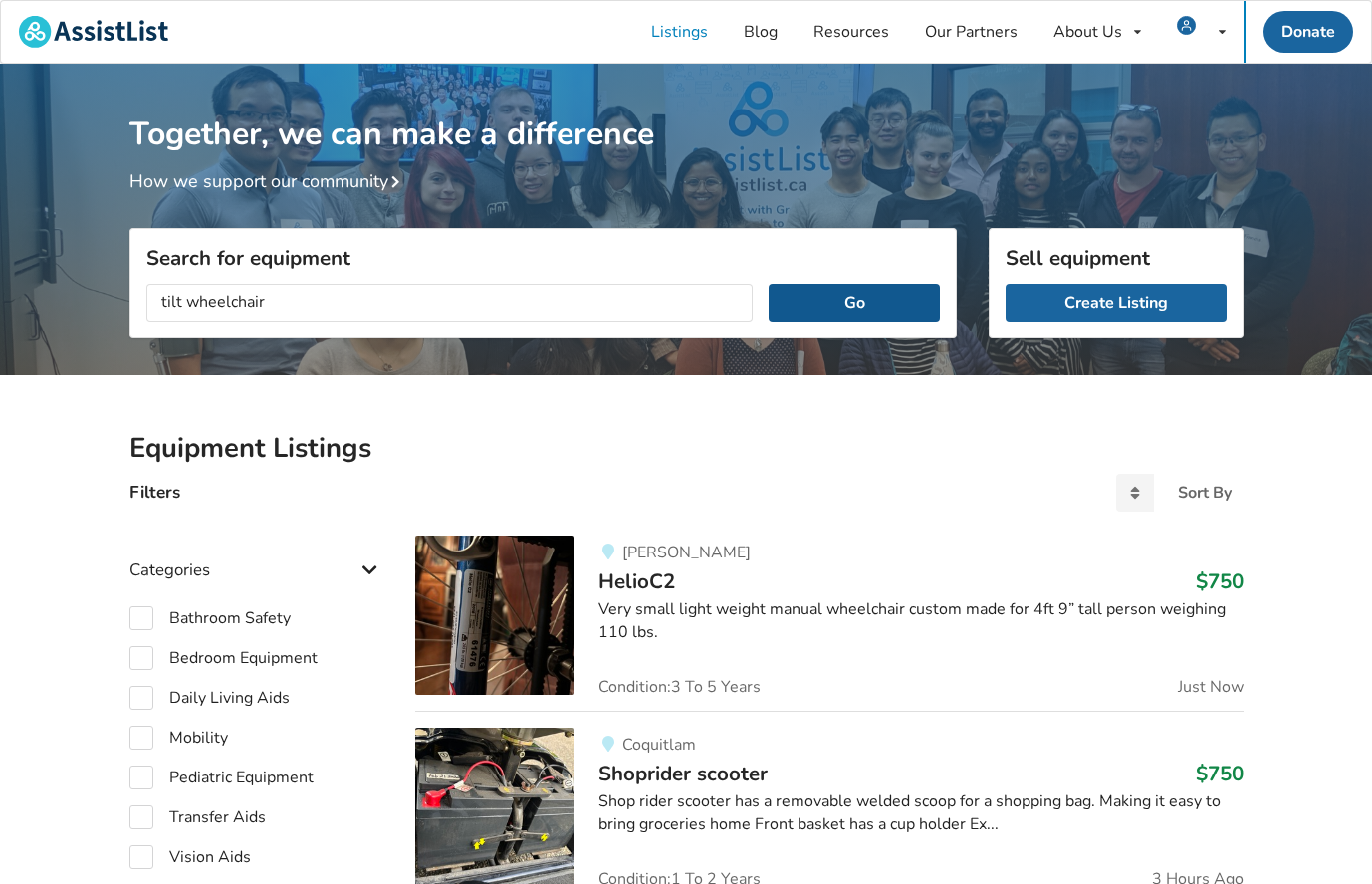 type on "tilt wheelchair" 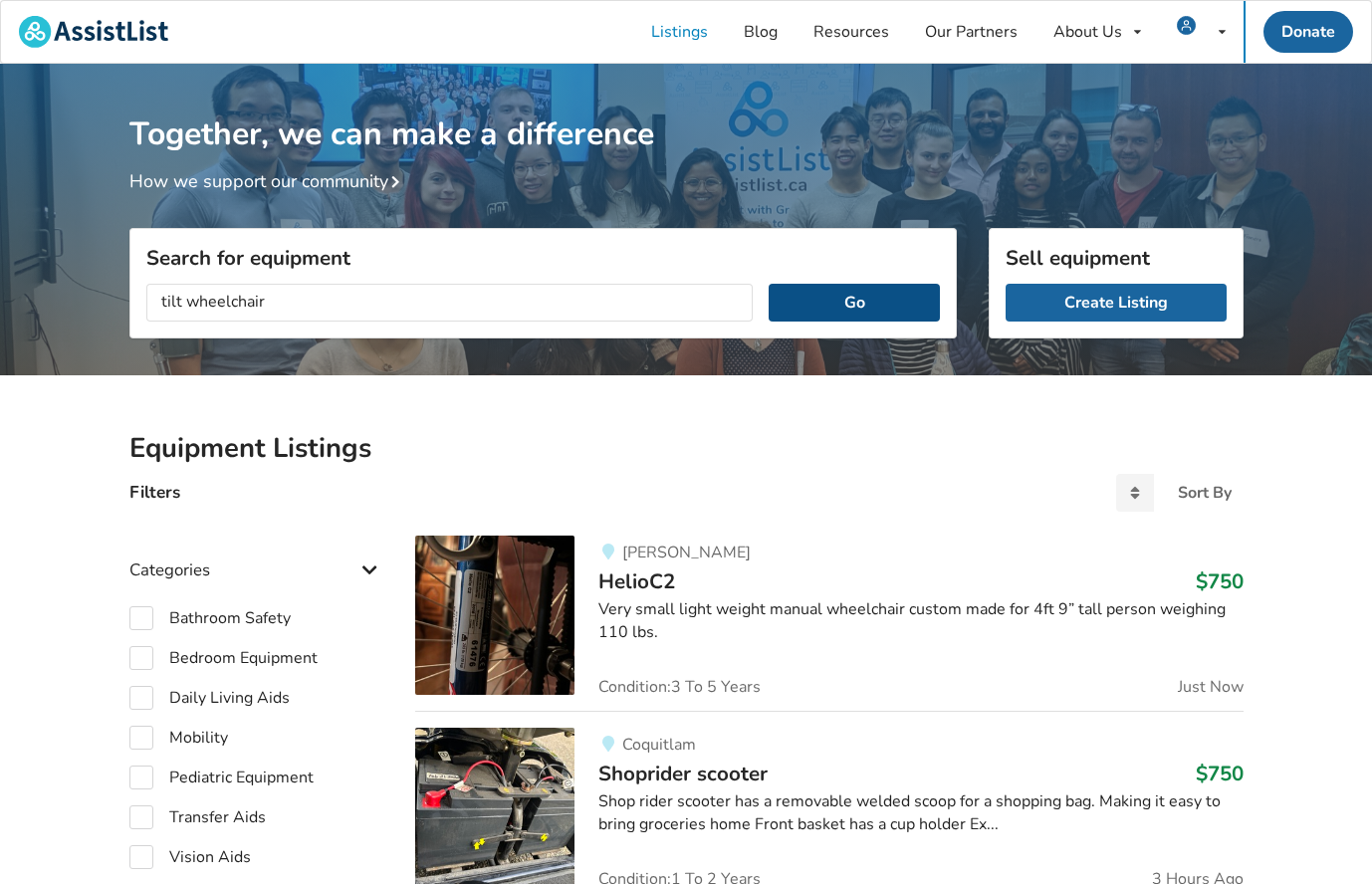 click on "Go" at bounding box center [853, 303] 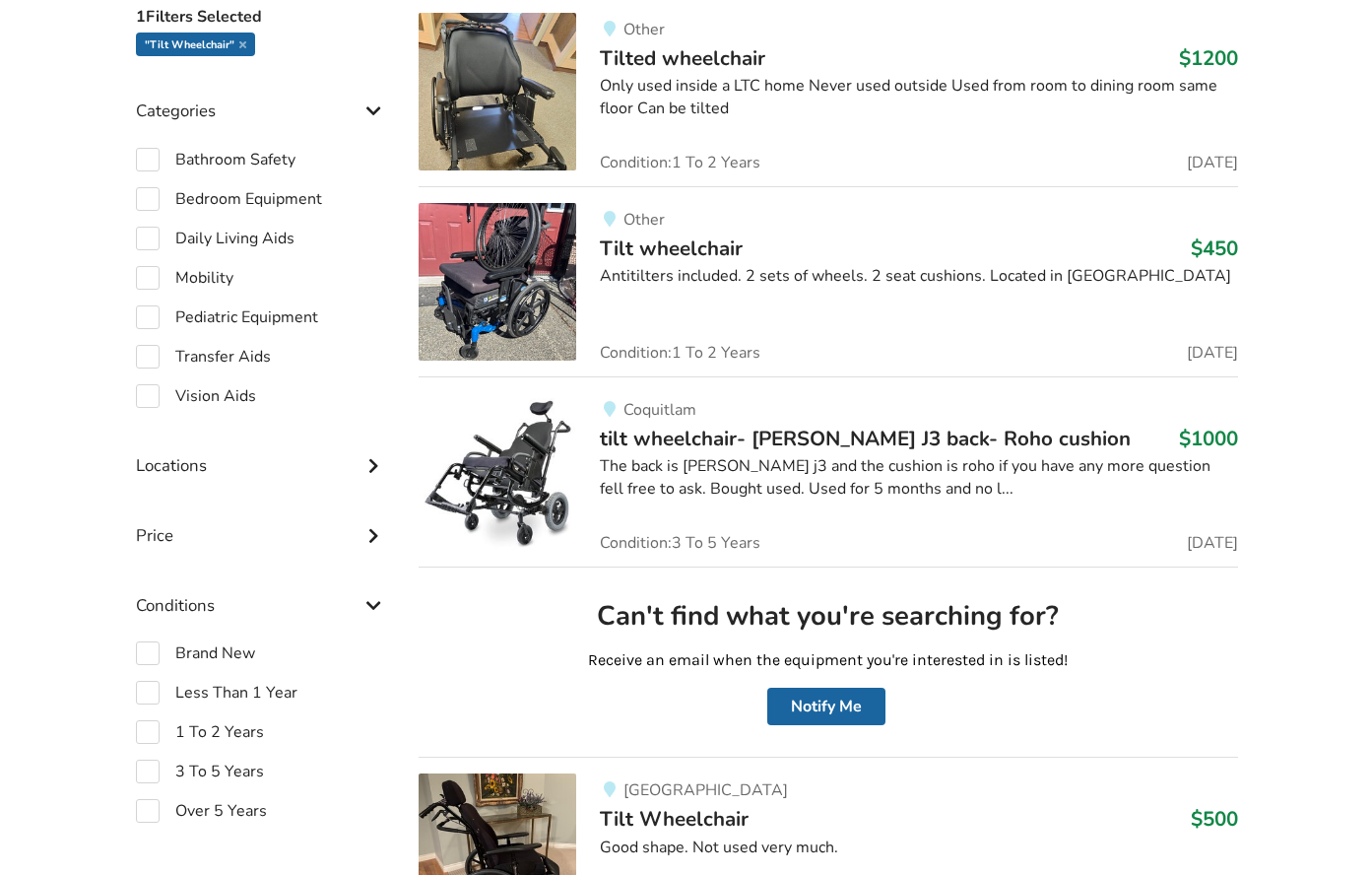 scroll, scrollTop: 516, scrollLeft: 0, axis: vertical 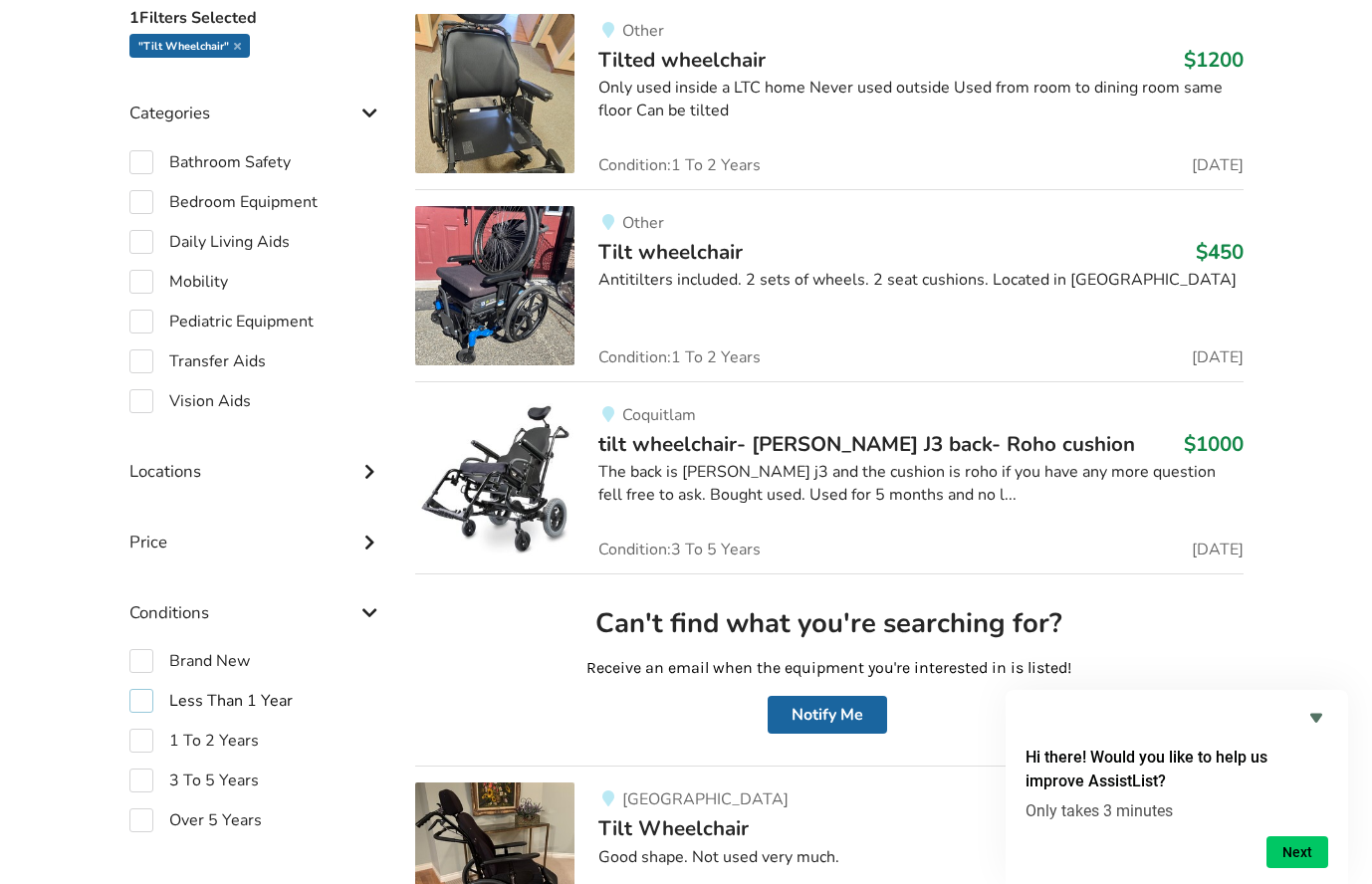 click on "Less Than 1 Year" at bounding box center [211, 701] 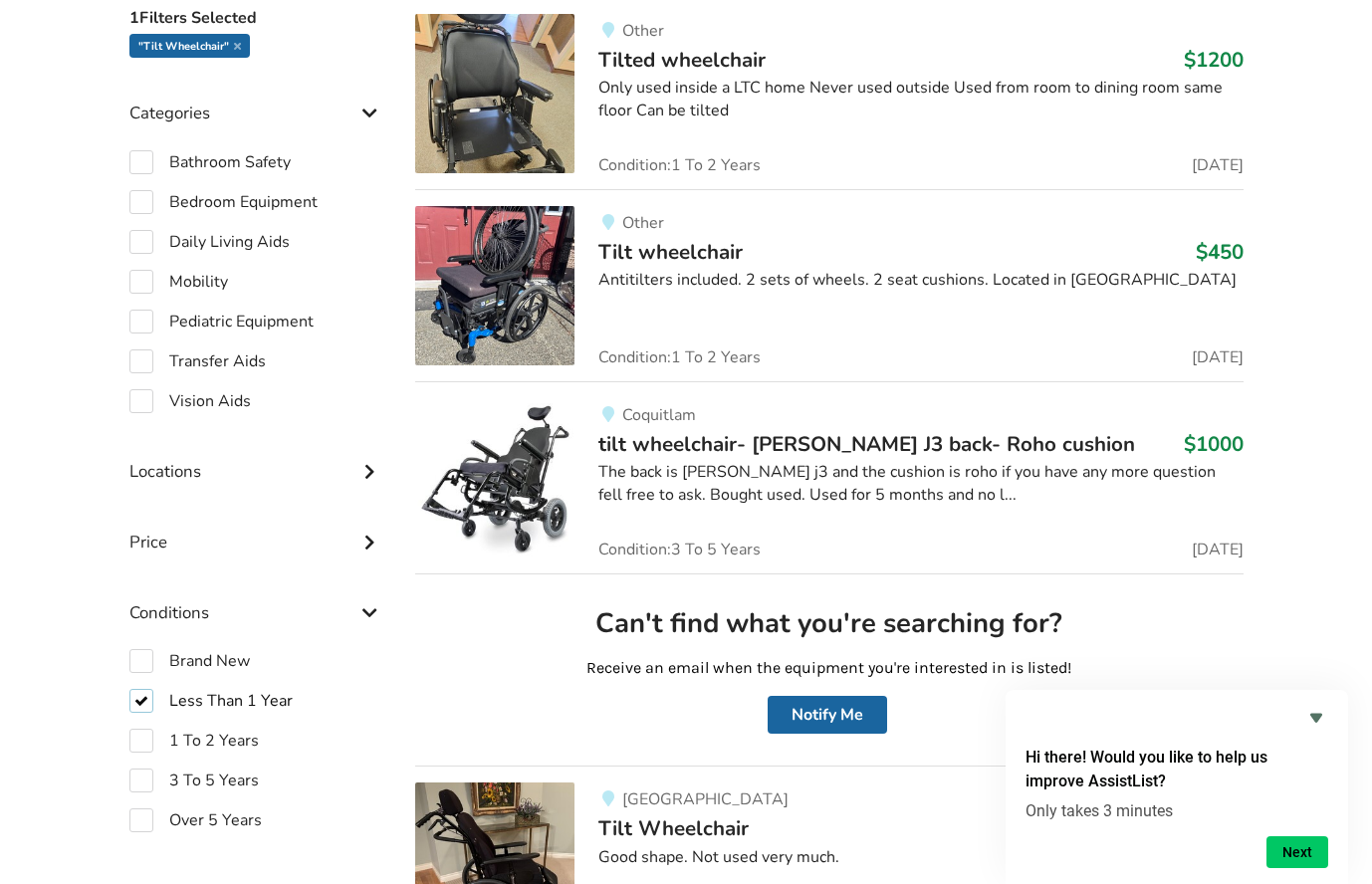 checkbox on "true" 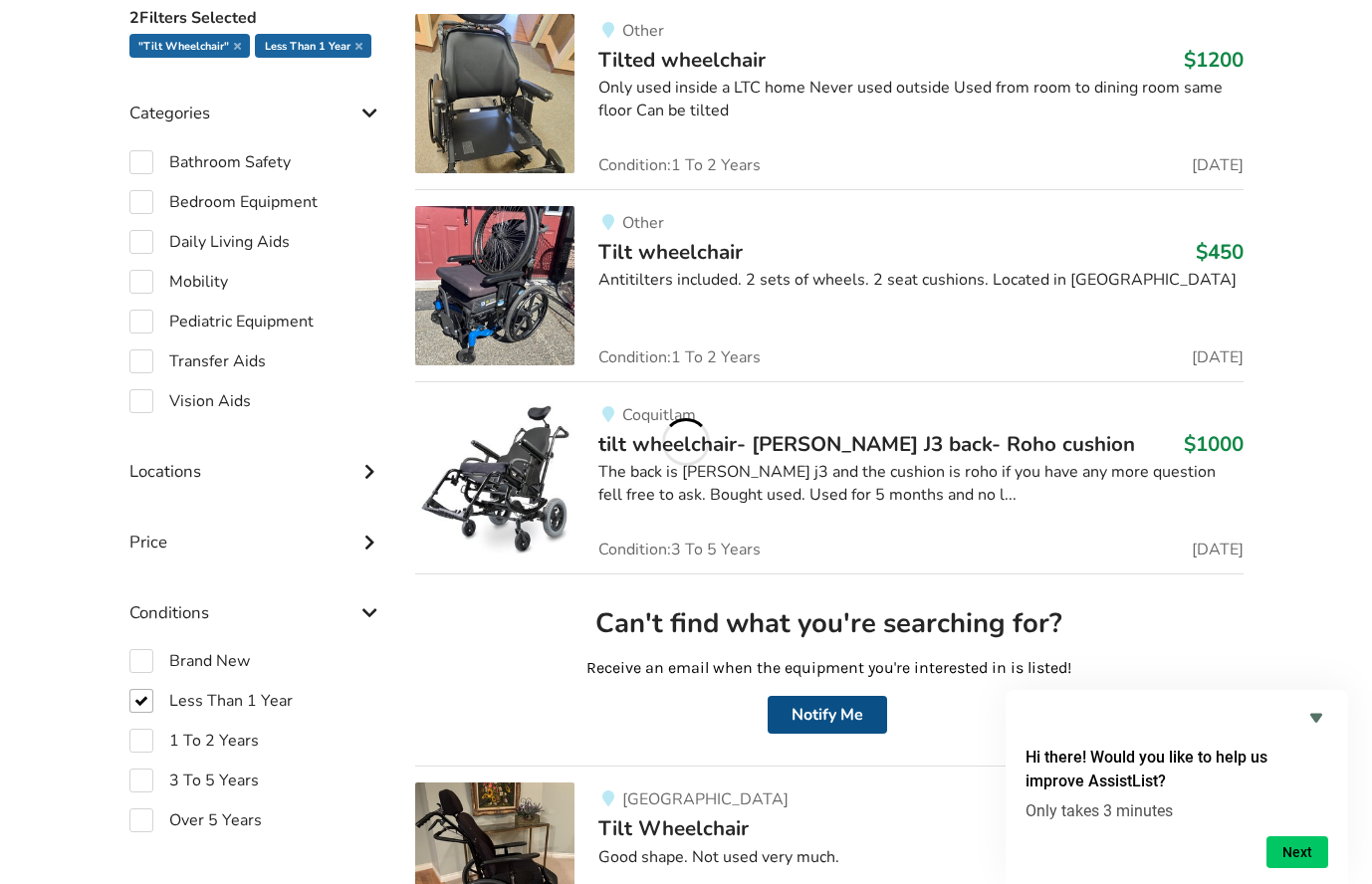 click on "Notify Me" at bounding box center [827, 715] 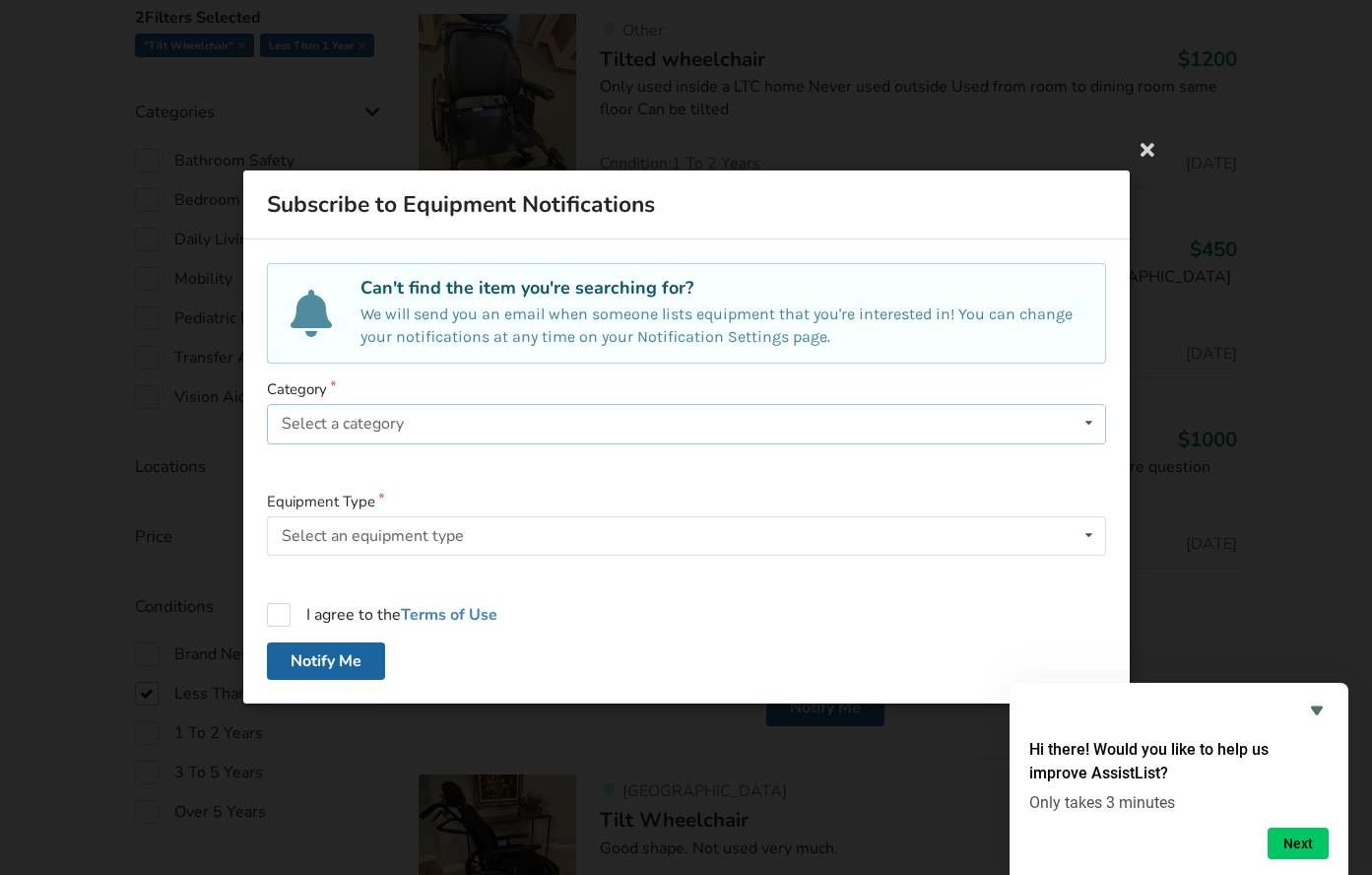 click on "Select a category Bathroom Safety Bedroom Equipment Daily Living Aids Mobility Pediatric Equipment Transfer Aids Vision Aids" at bounding box center (686, 425) 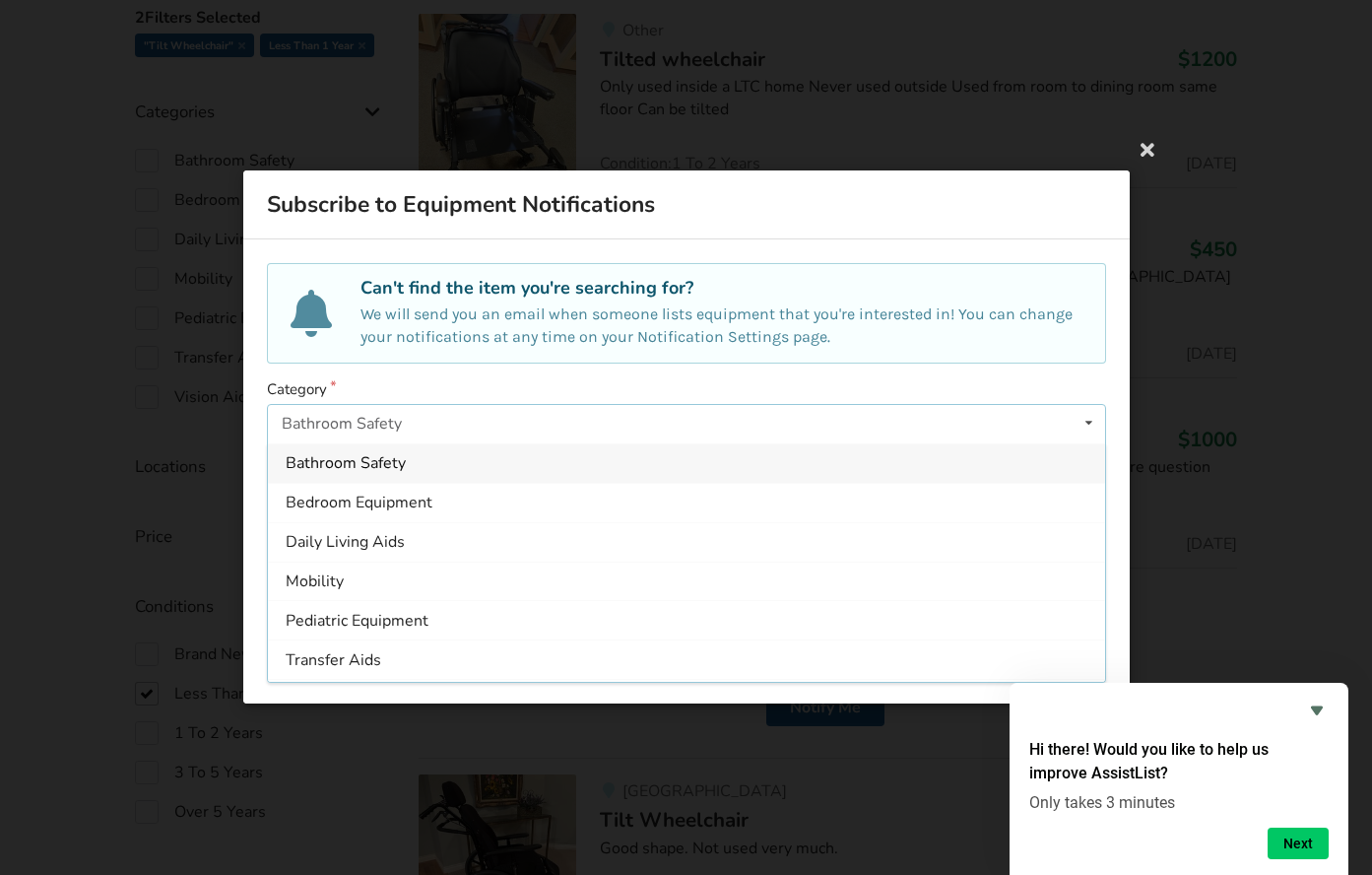 click on "Mobility" at bounding box center (686, 581) 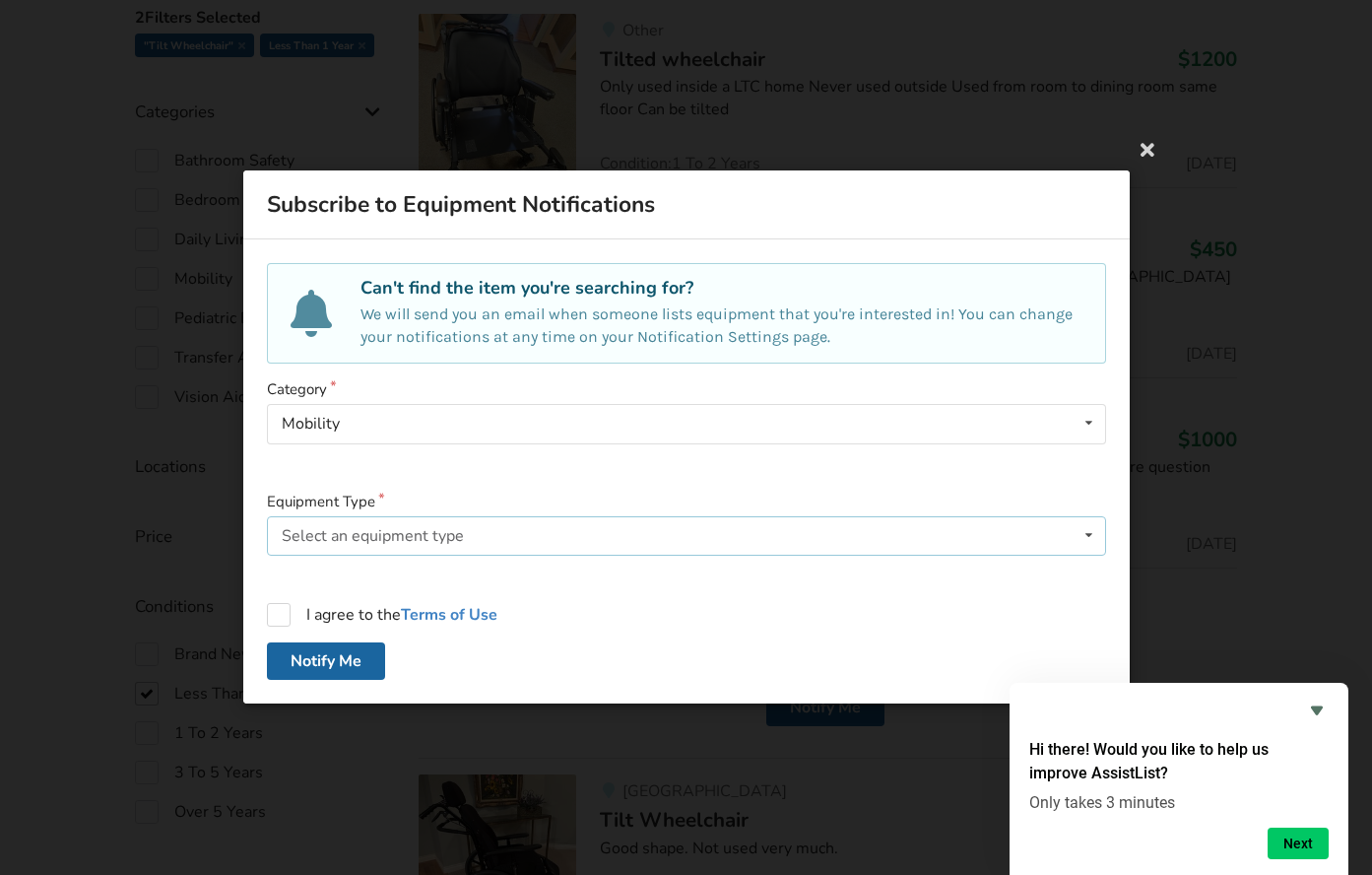 click on "Select an equipment type" at bounding box center [372, 536] 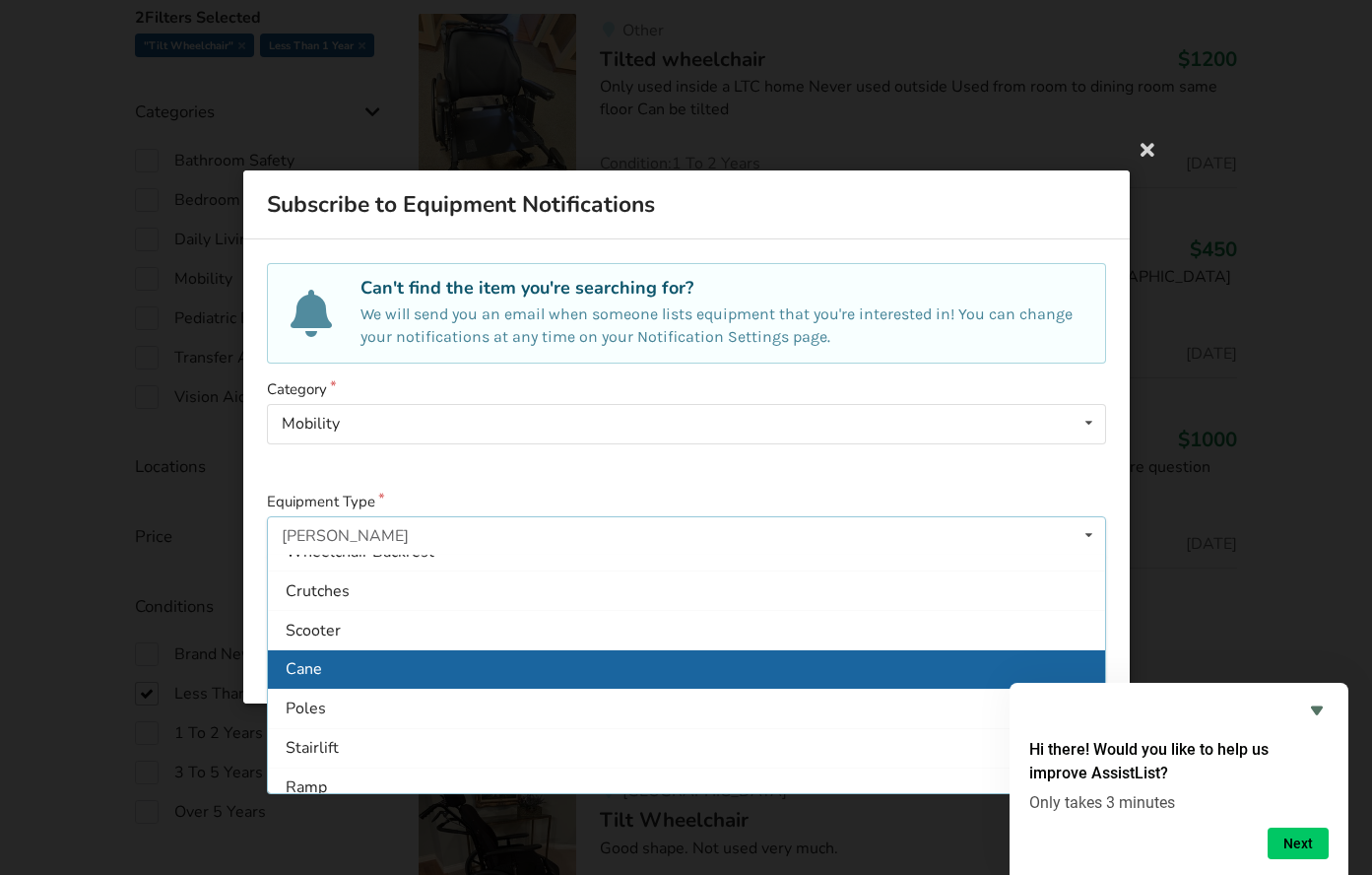 scroll, scrollTop: 155, scrollLeft: 0, axis: vertical 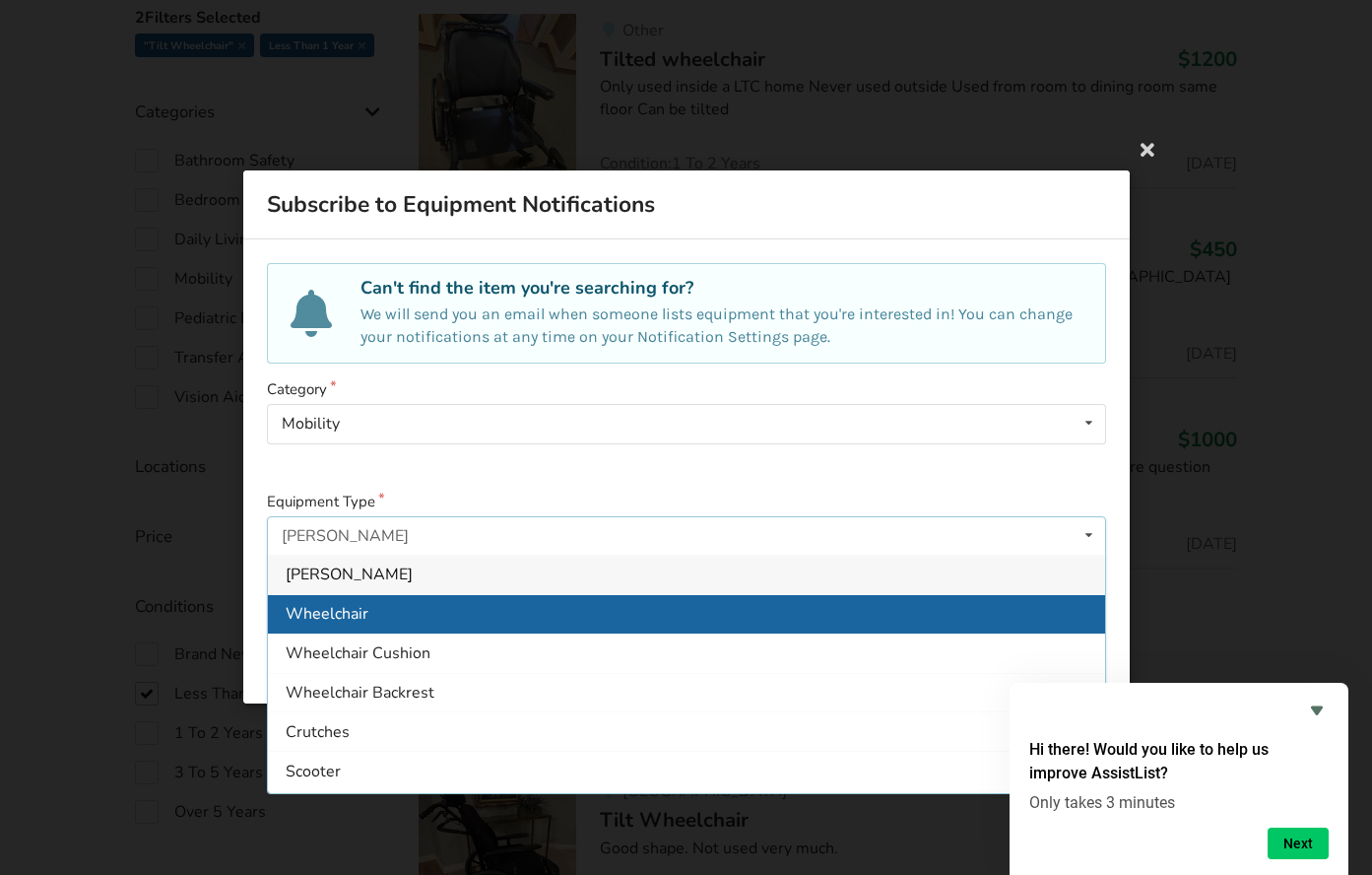click on "Wheelchair" at bounding box center [686, 614] 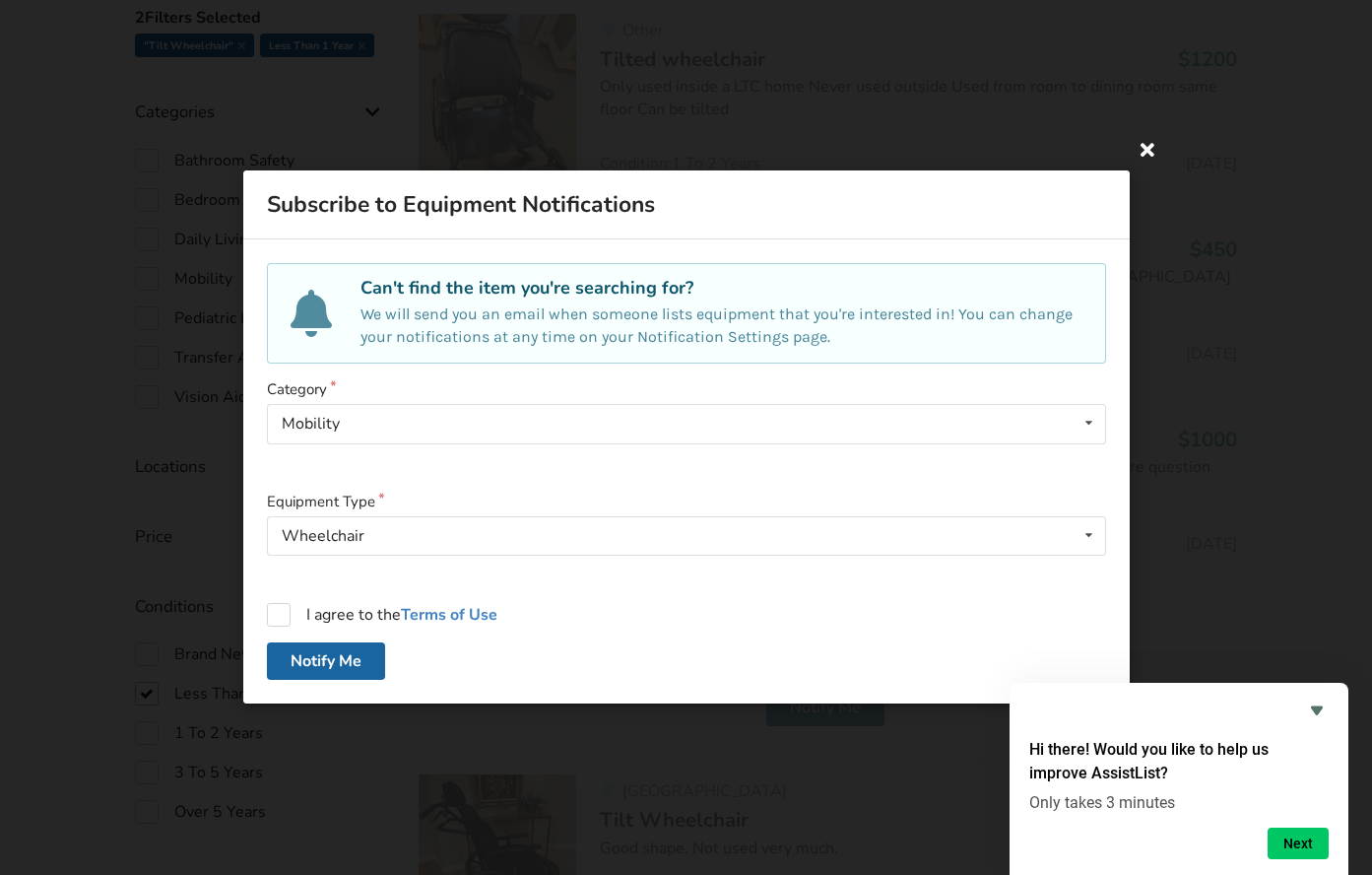 click at bounding box center [1147, 149] 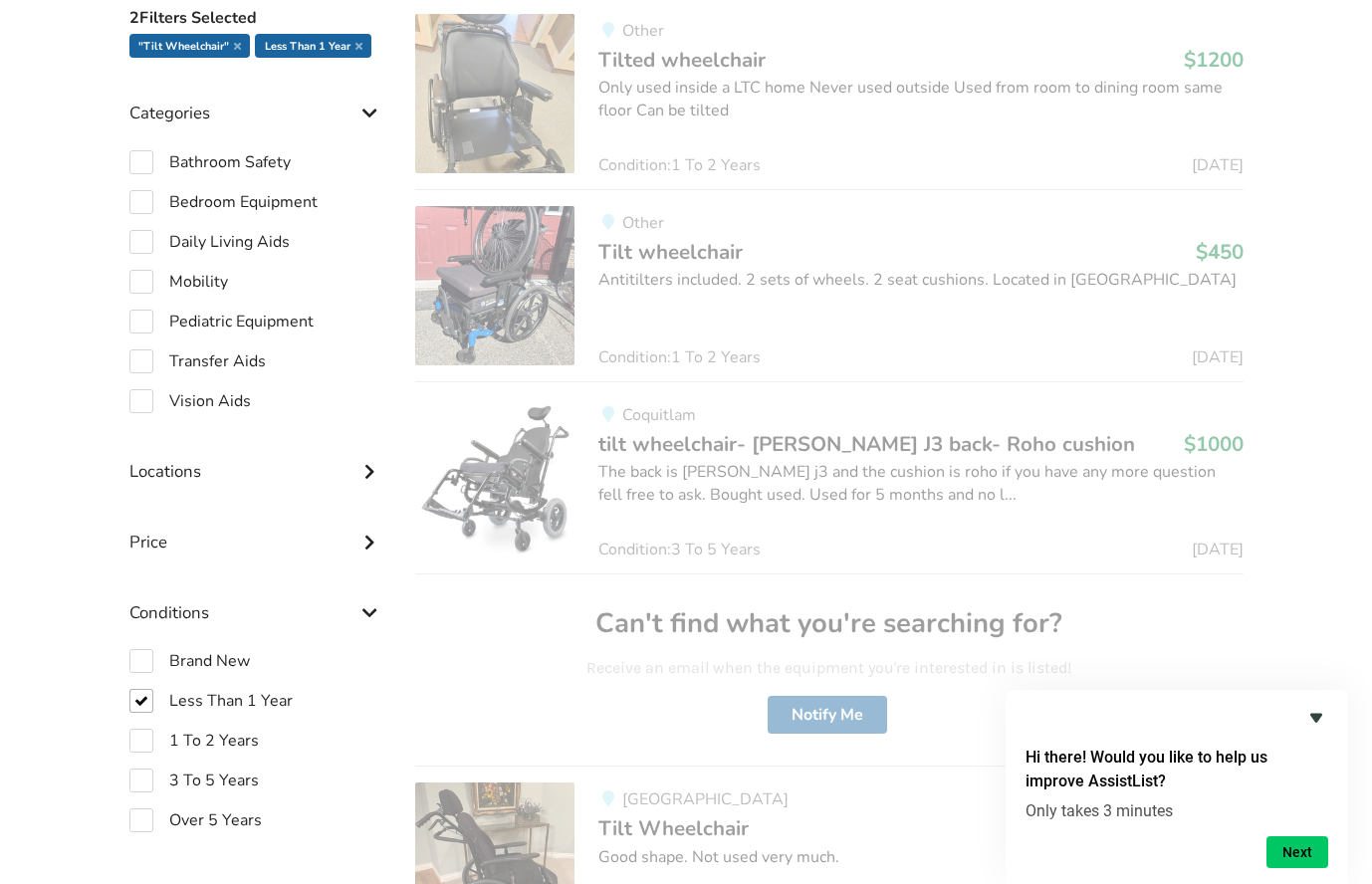click 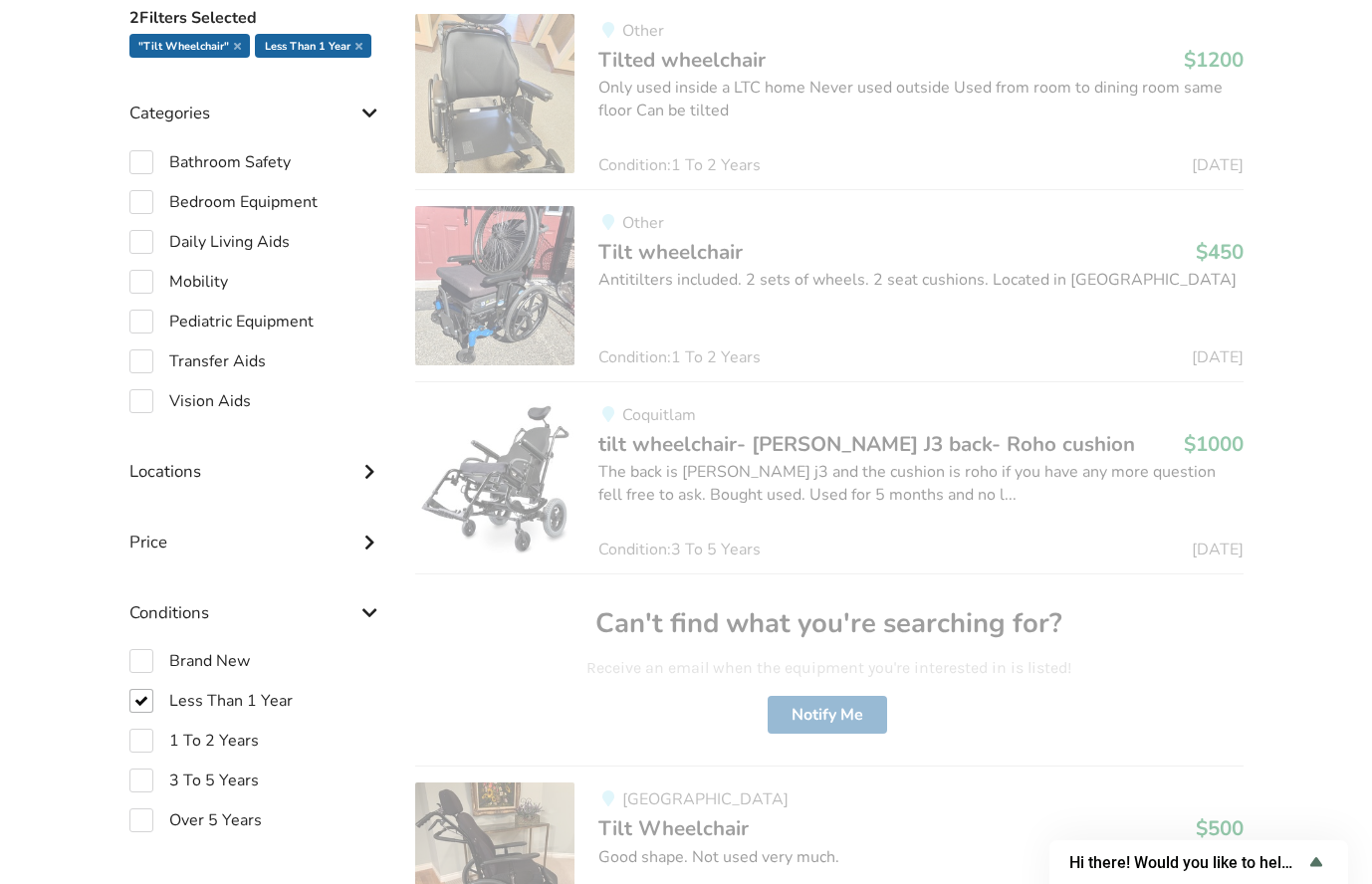 click on "Other Tilted wheelchair $1200 Only used inside a LTC home
Never used outside
Used from room to dining room same floor
Can be tilted
Condition:  1 To 2 Years 60 Days Ago Other Tilt wheelchair  $450 Antitilters included. 2 sets of wheels. 2 seat cushions.
Located in Victoria BC Condition:  1 To 2 Years 6 Days Ago Coquitlam  tilt wheelchair- Jay J3 back- Roho cushion $1000 The back is hardshell Jay j3 and the cushion is roho if you have any more question fell free to ask. Bought used. Used for 5 months and no l... Condition:  3 To 5 Years 85 Days Ago  Can't find what you're searching for? Receive an email when the equipment you're interested in is listed! Notify Me Surrey Tilt Wheelchair $500 Good shape. Not used very much.  Condition:  3 To 5 Years 34 Days Ago Chilliwack Tilt In Place Wheelchair $2000 Tilt-in-place wheelchairs are great for our loved ones who like to nap! This one is gently used and comes with a wonderful gel cushion. Condition:  Less Than 1 Year 3 Days Ago Abbotsford Power tilt wheelchair" at bounding box center (828, 1088) 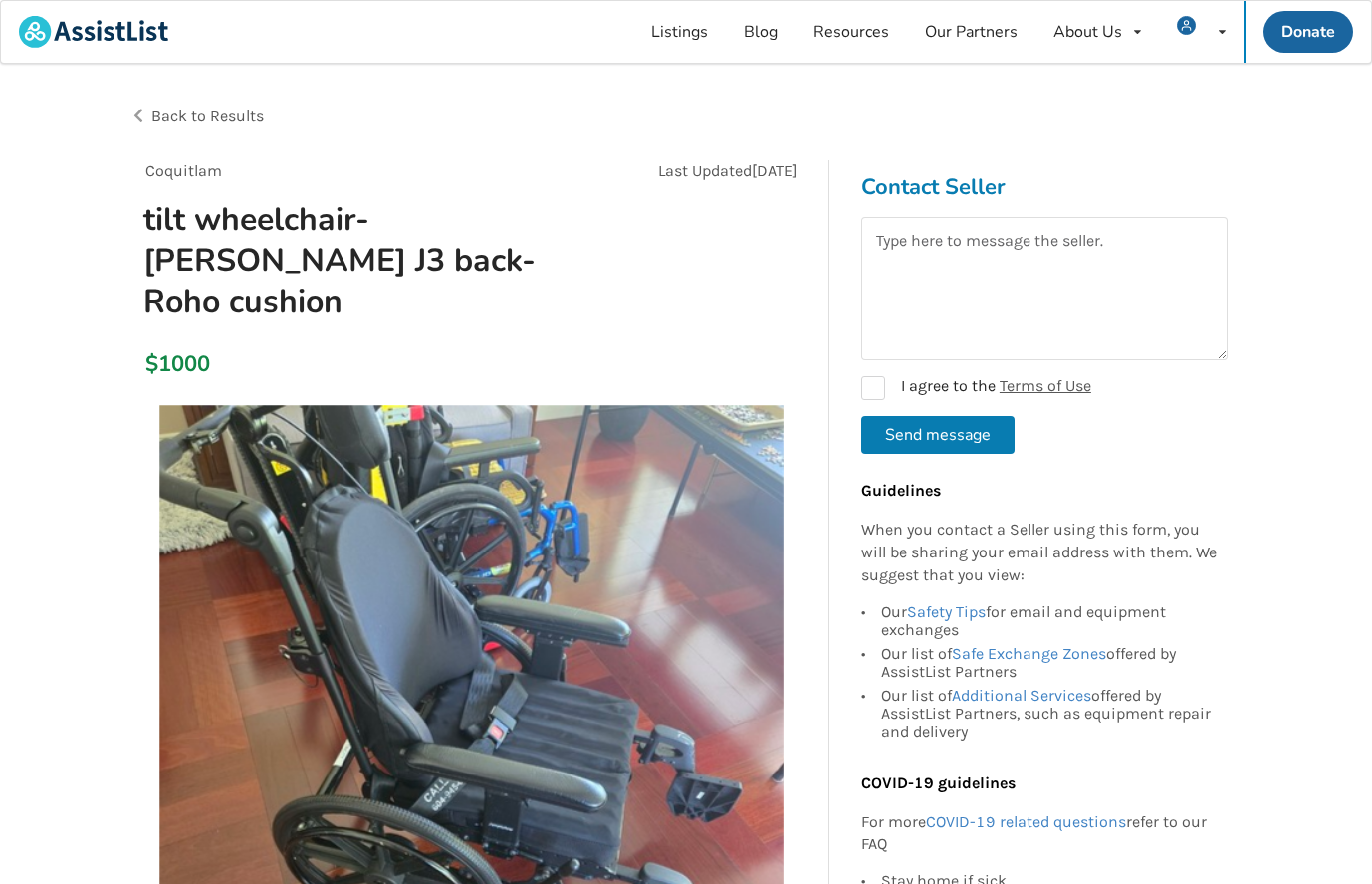 scroll, scrollTop: 0, scrollLeft: 0, axis: both 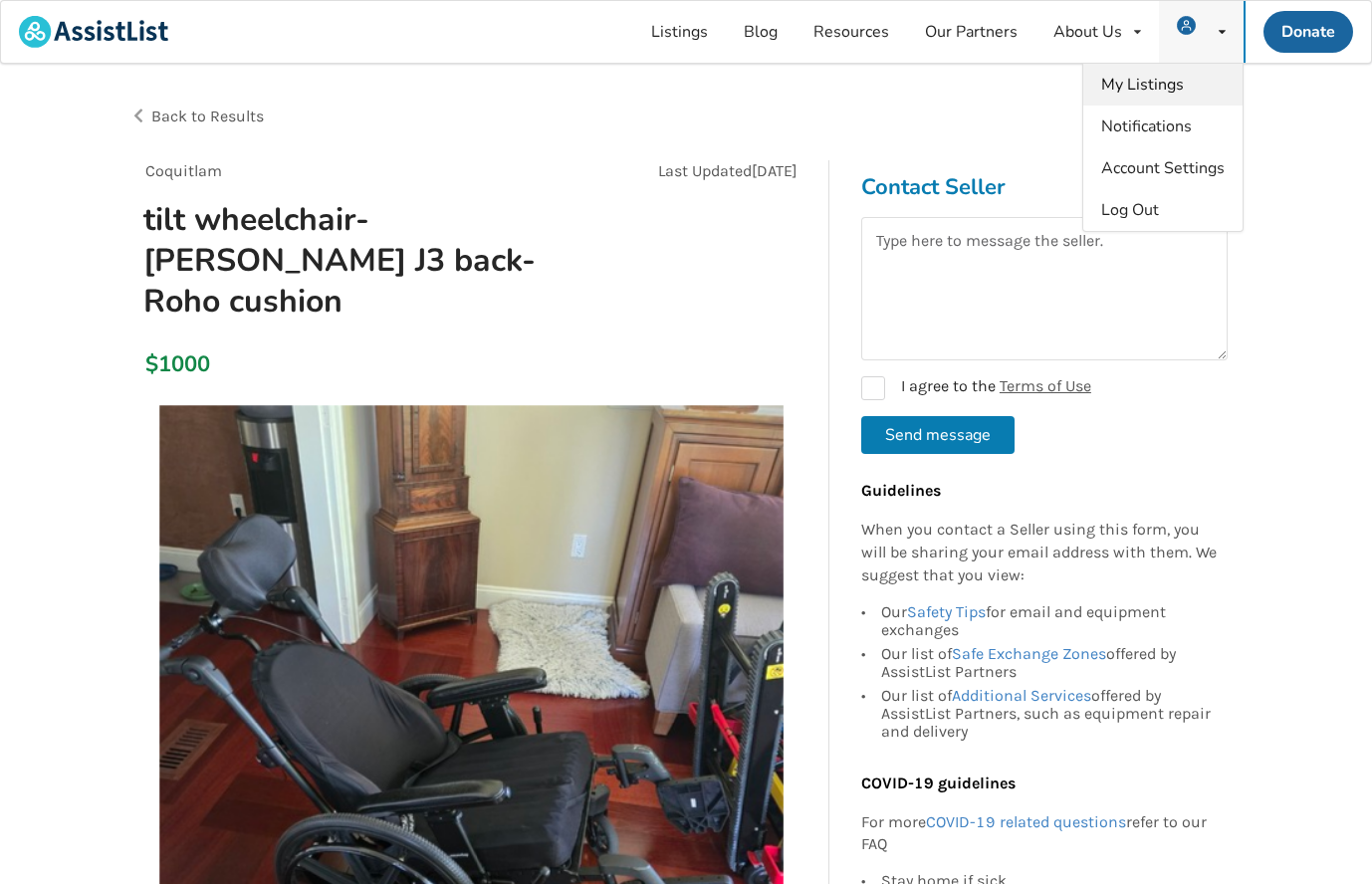 click on "My Listings" at bounding box center [1142, 85] 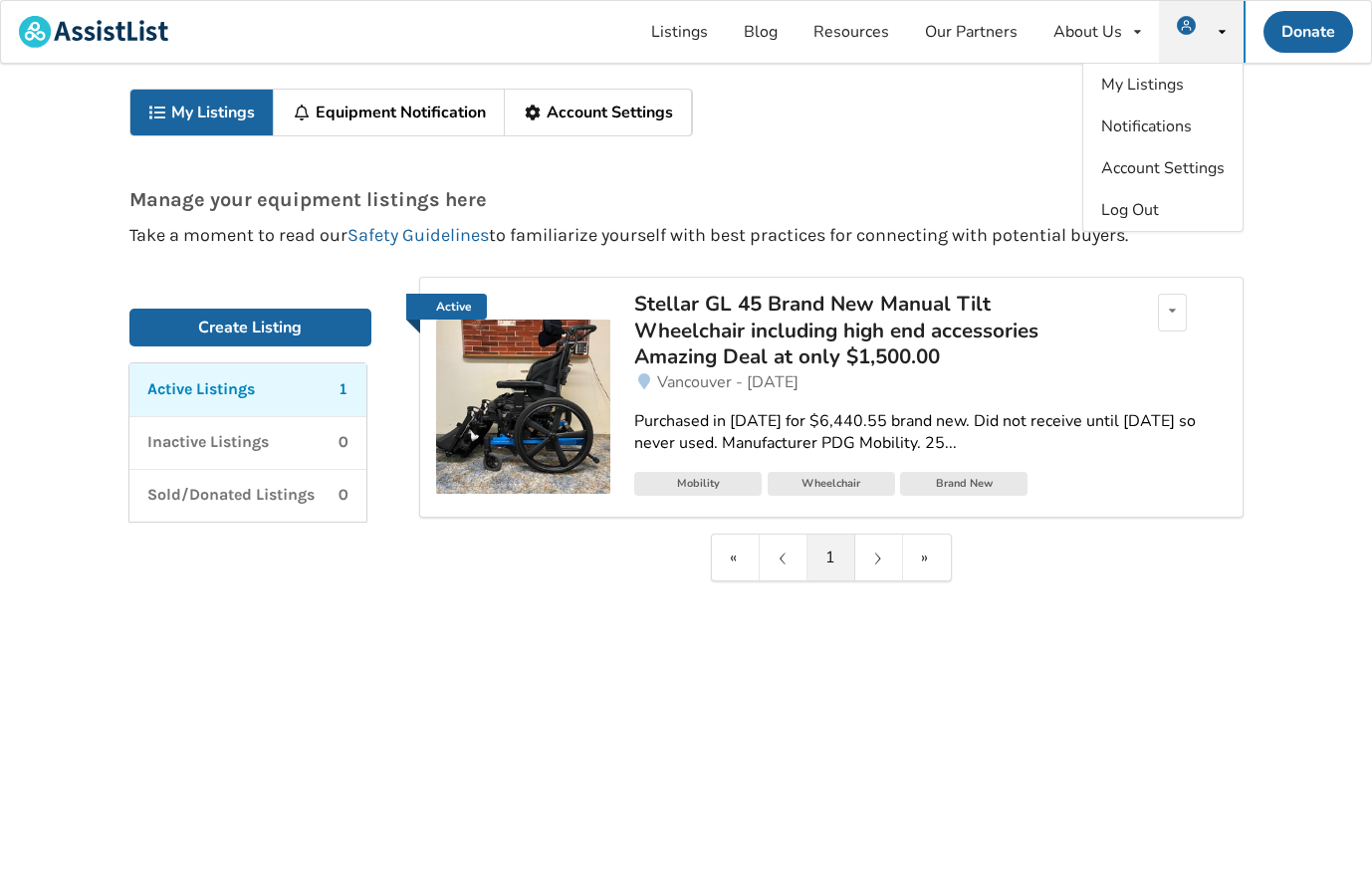 click on "Stellar GL 45 Brand New Manual Tilt Wheelchair including high end accessories Amazing Deal at only $1,500.00" at bounding box center (866, 330) 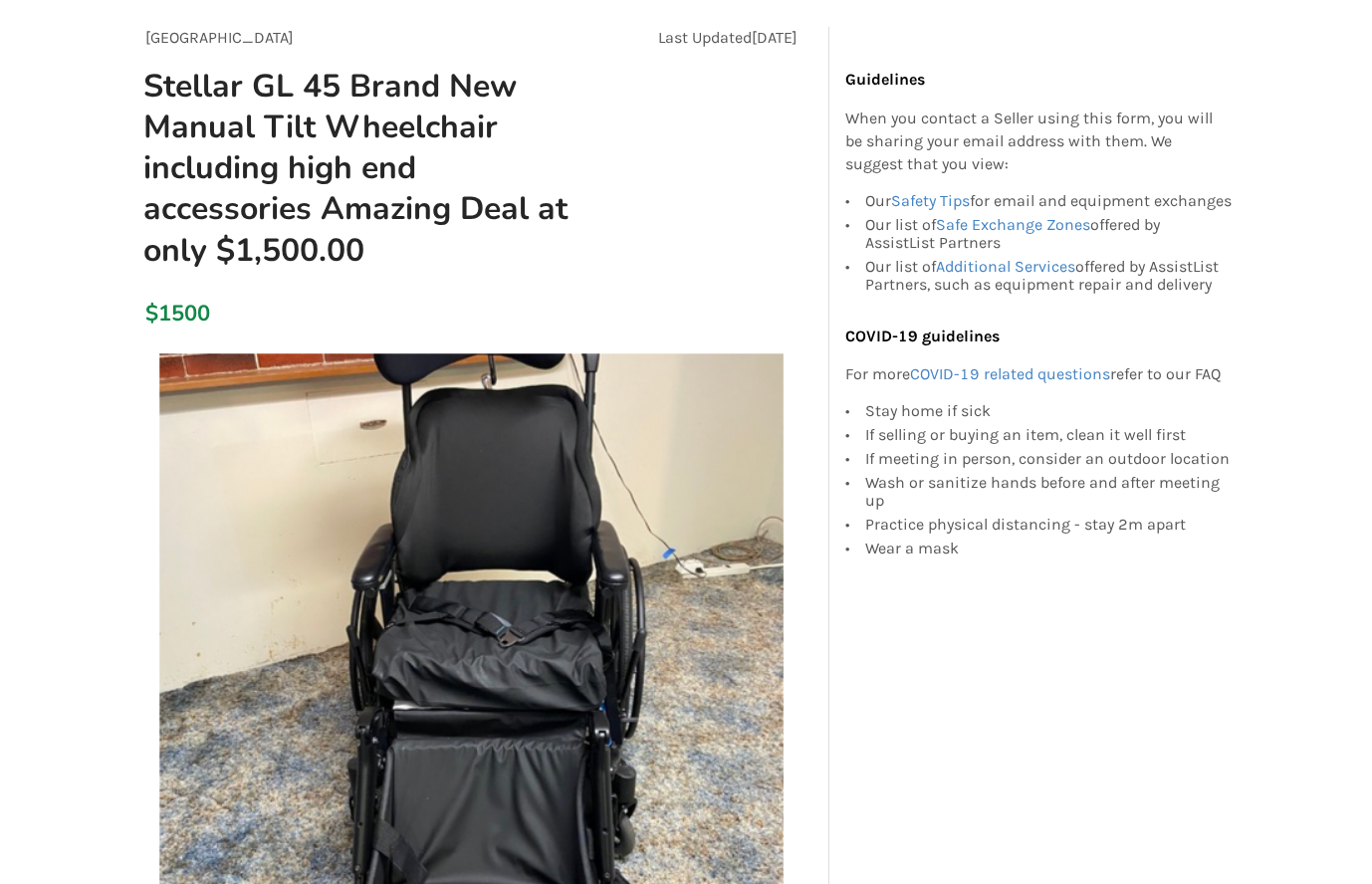 scroll, scrollTop: 0, scrollLeft: 0, axis: both 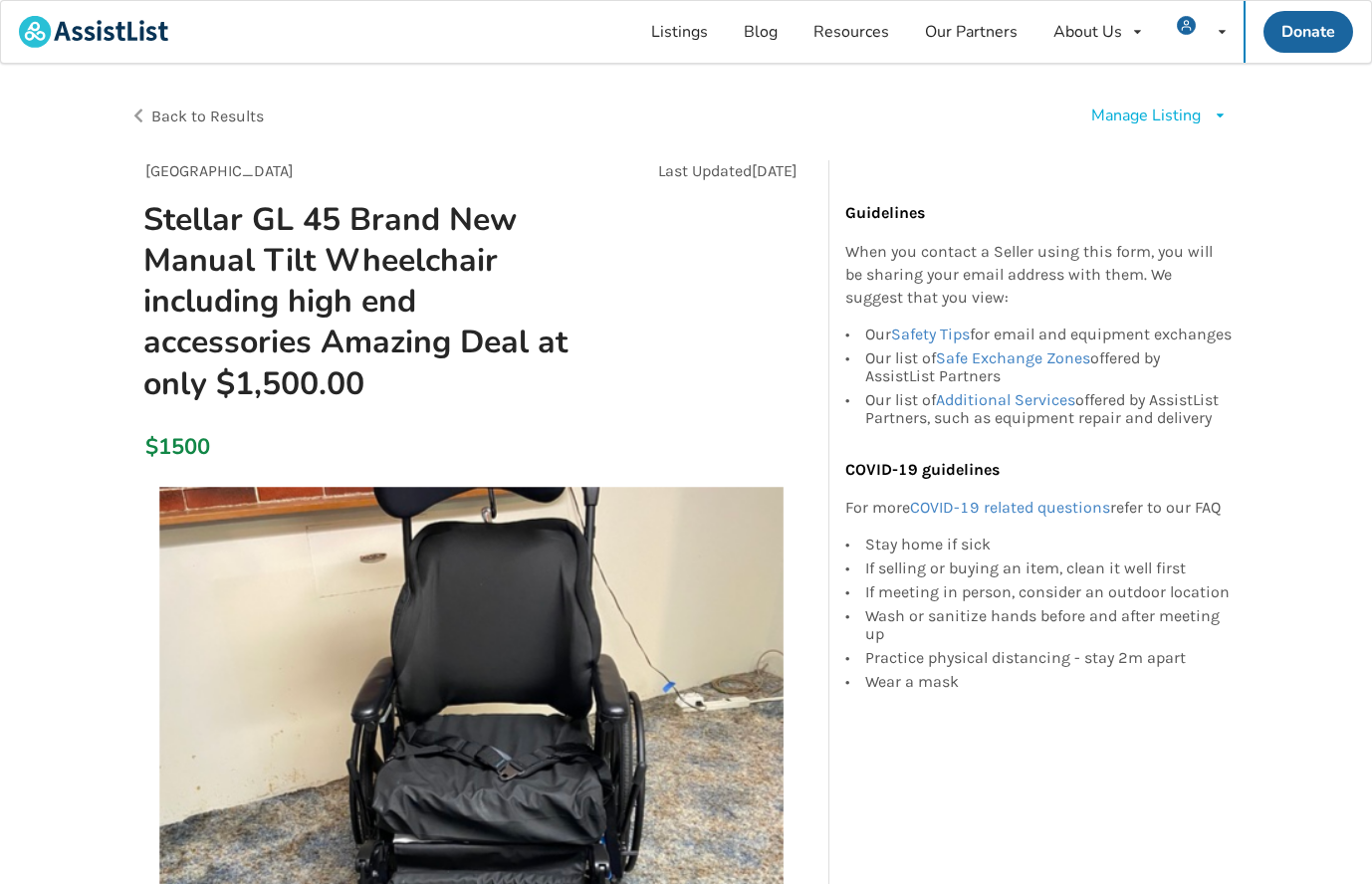click on "Back to Results" at bounding box center [207, 115] 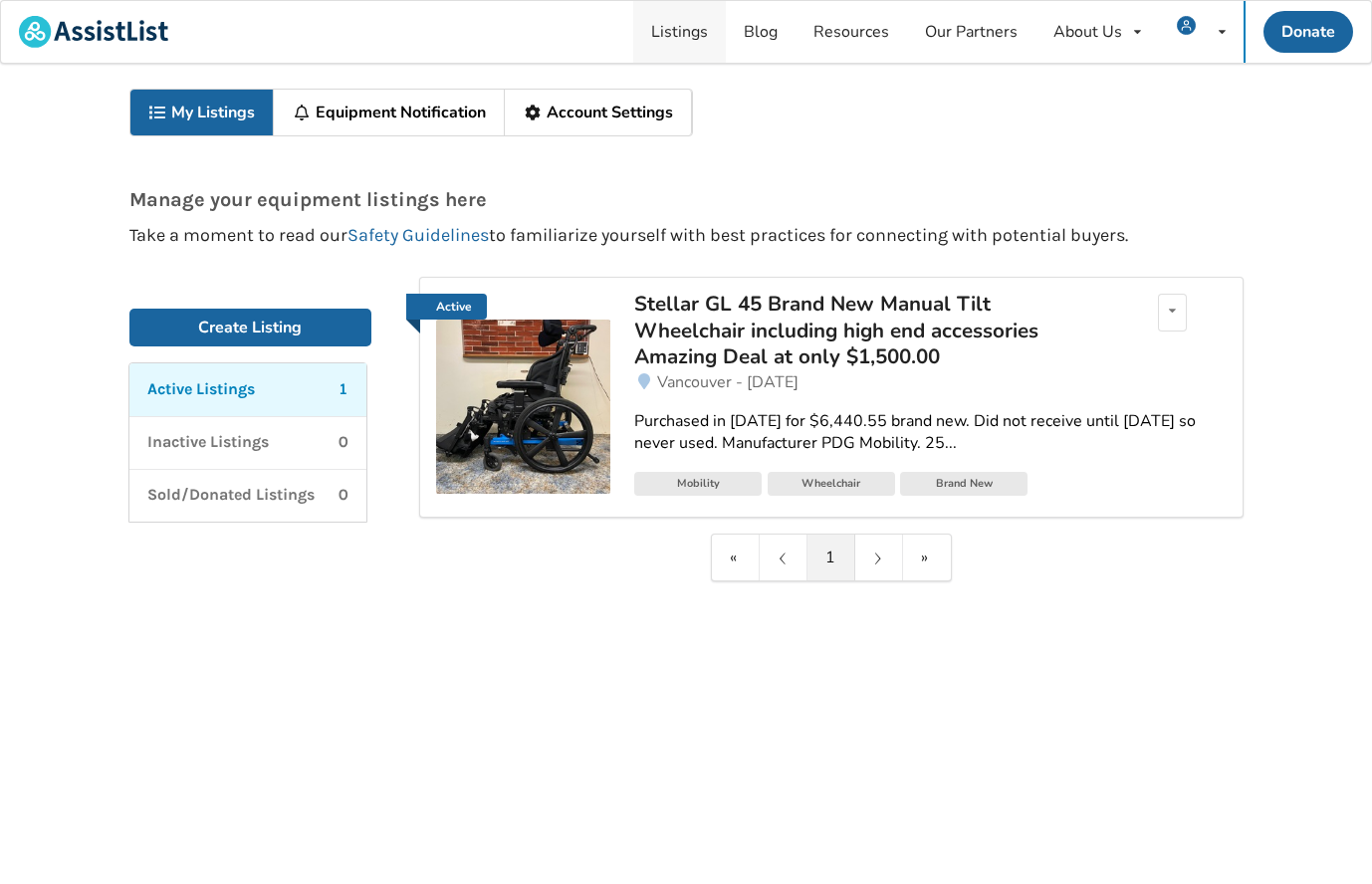 click on "Listings" at bounding box center (679, 32) 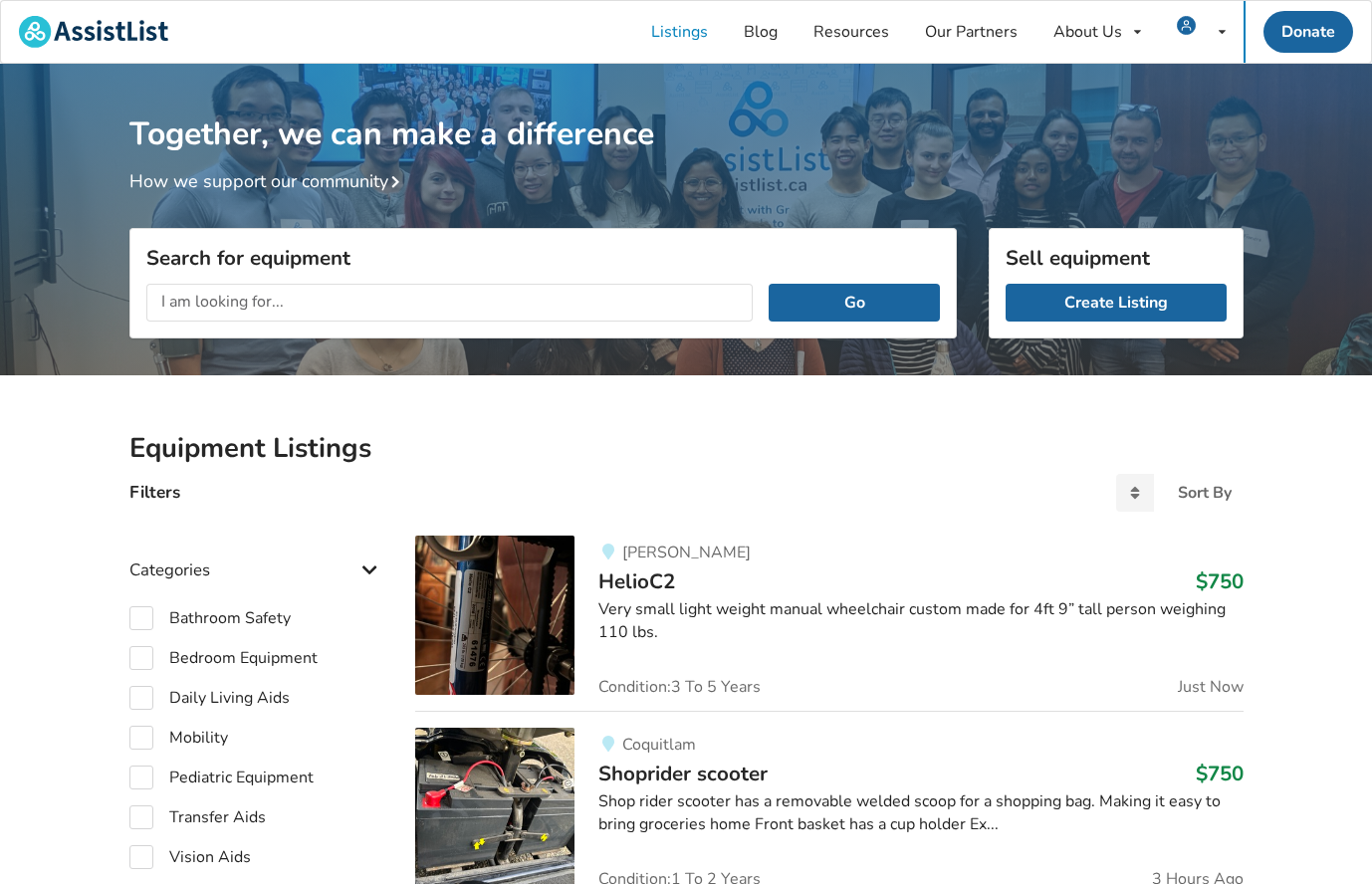 scroll, scrollTop: 64, scrollLeft: 0, axis: vertical 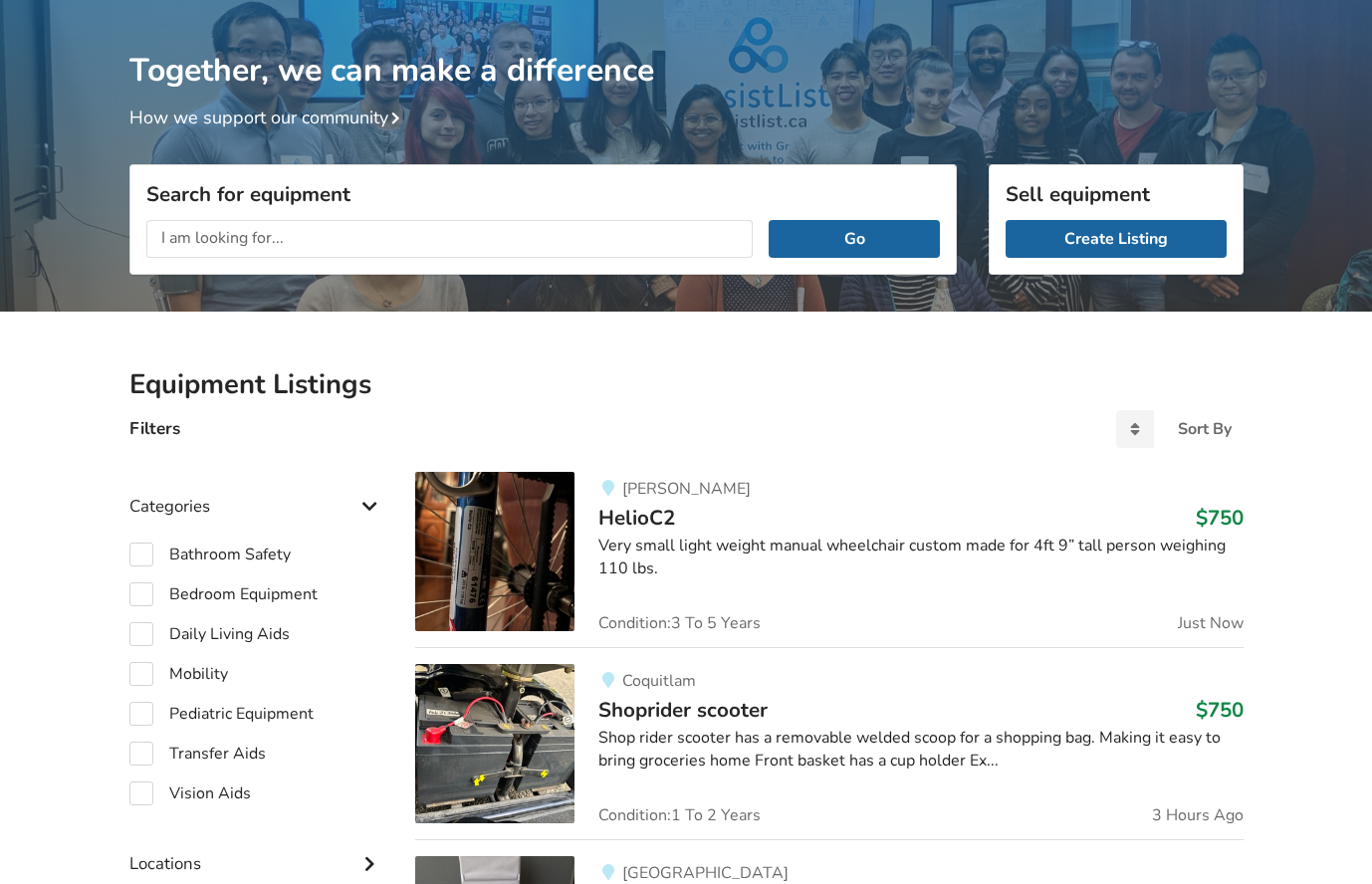 click at bounding box center (450, 239) 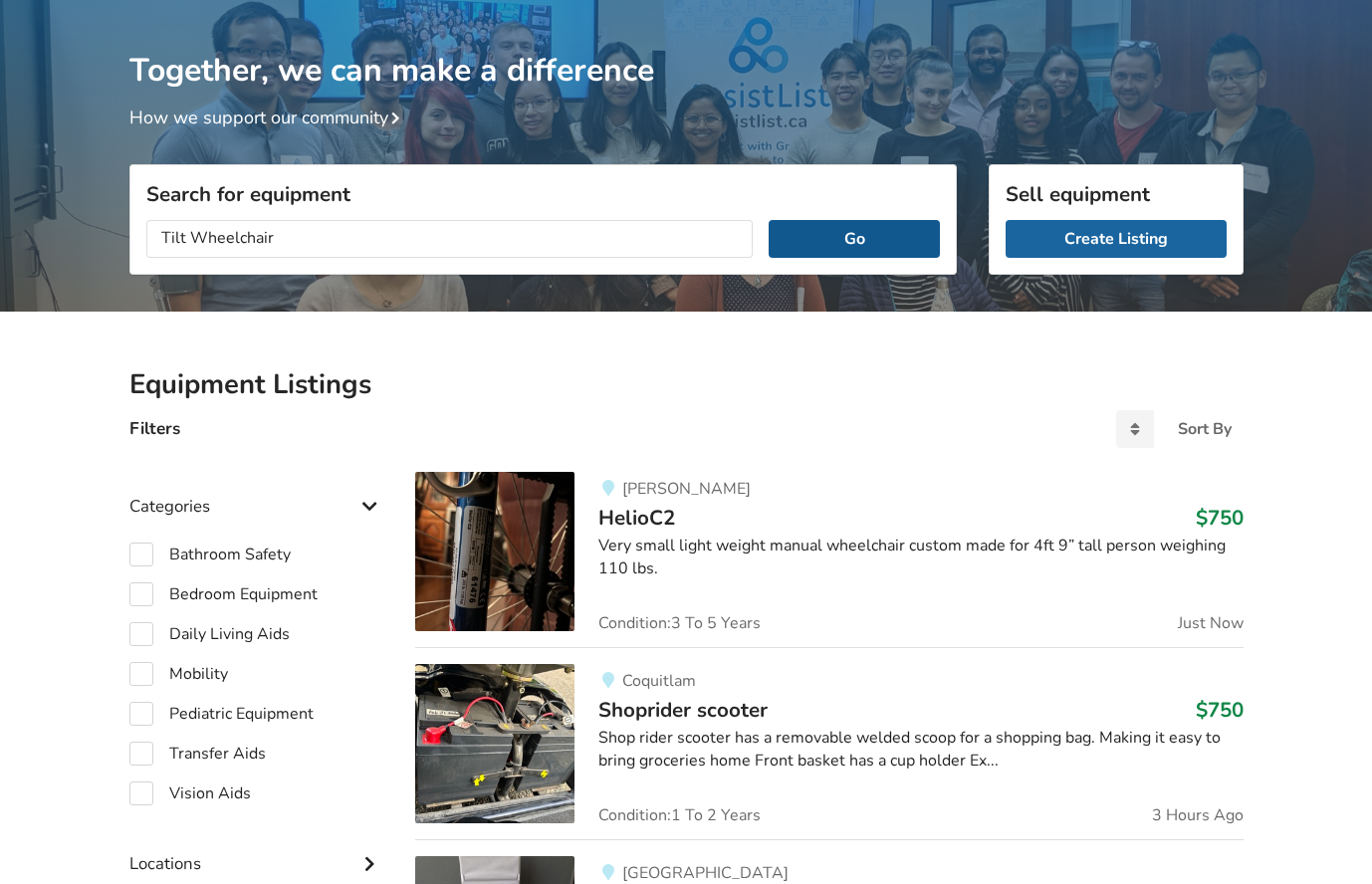 type on "Tilt Wheelchair" 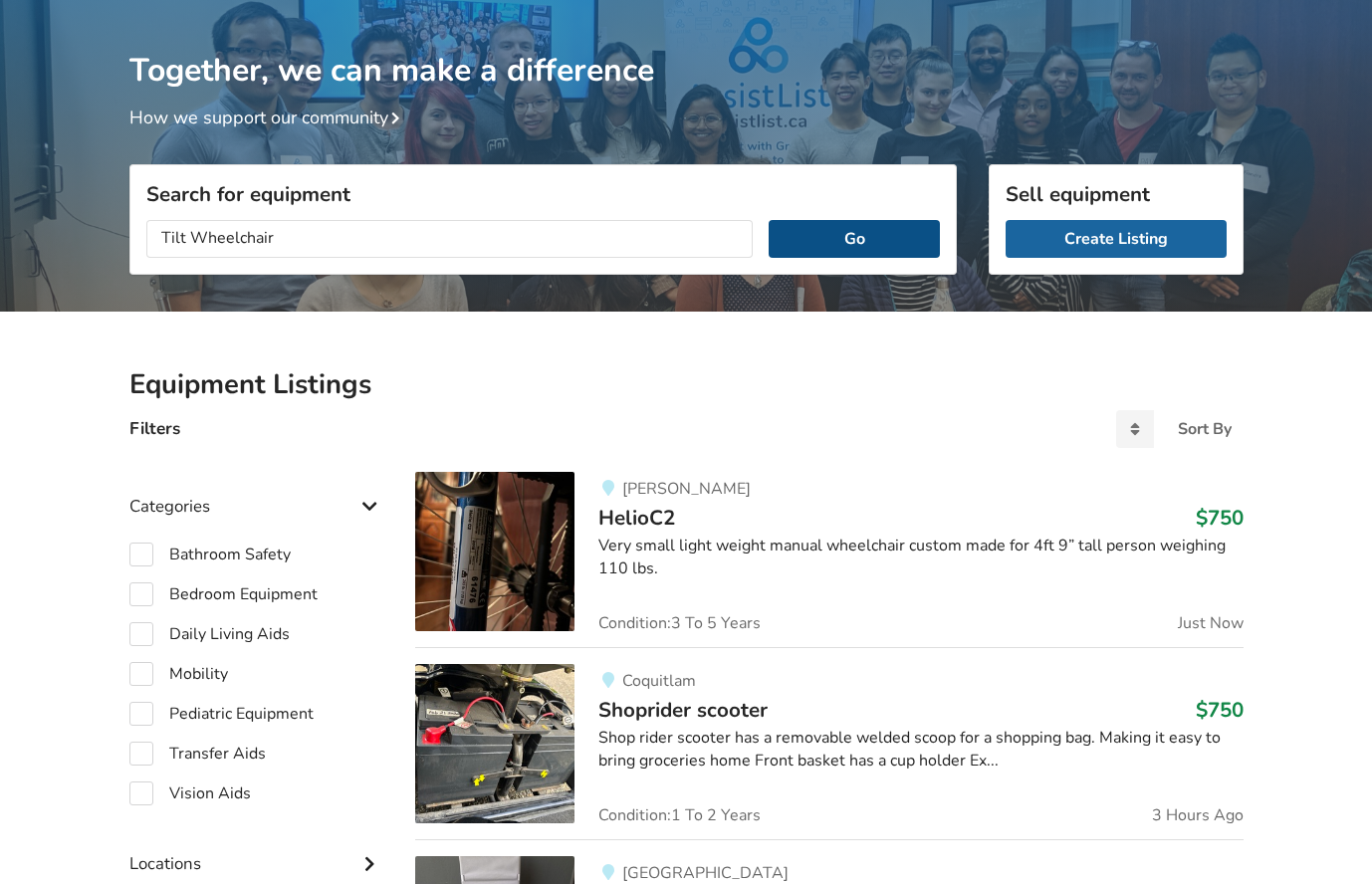 click on "Go" at bounding box center [853, 239] 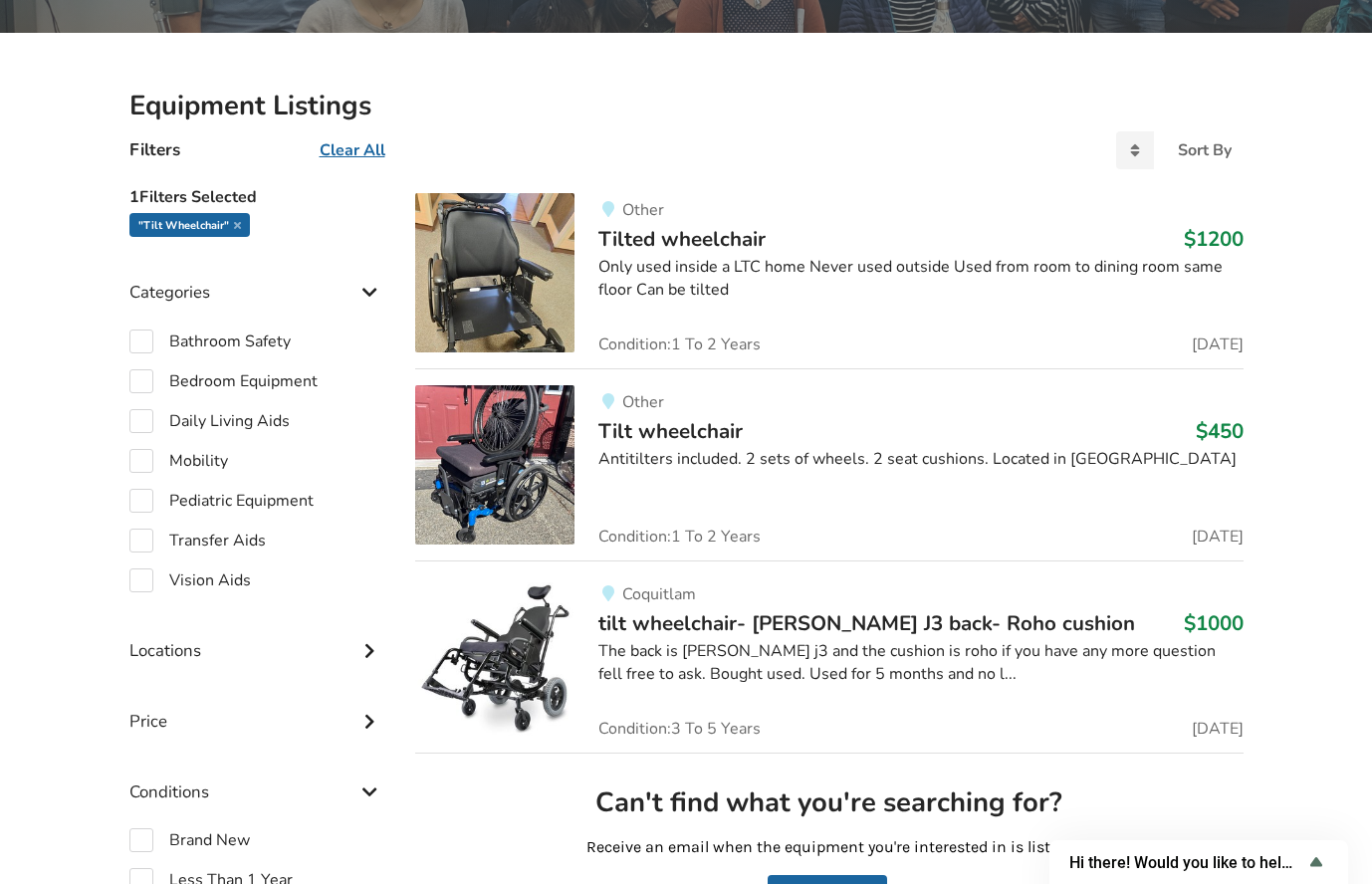 scroll, scrollTop: 931, scrollLeft: 0, axis: vertical 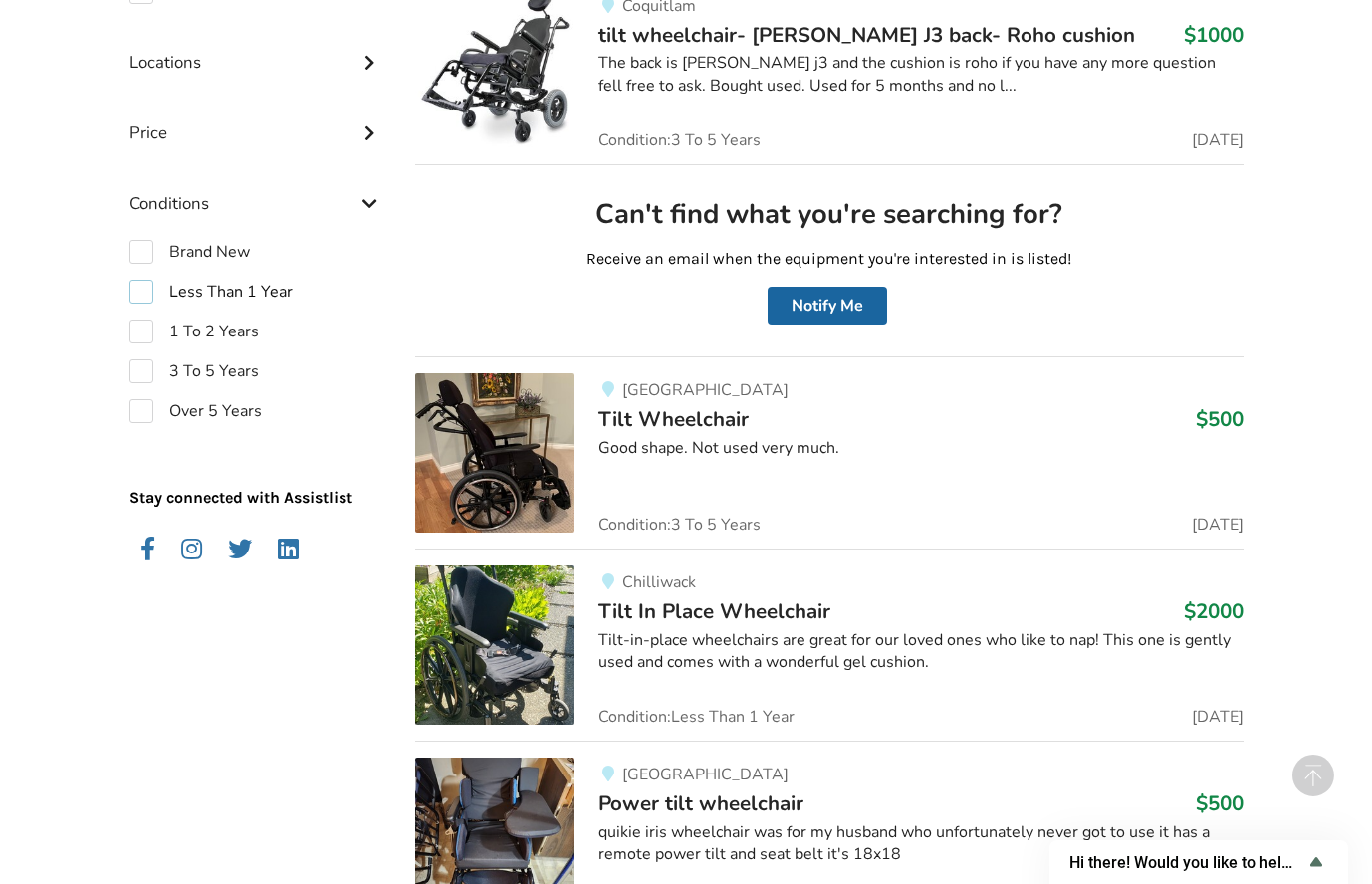 click on "Less Than 1 Year" at bounding box center (211, 292) 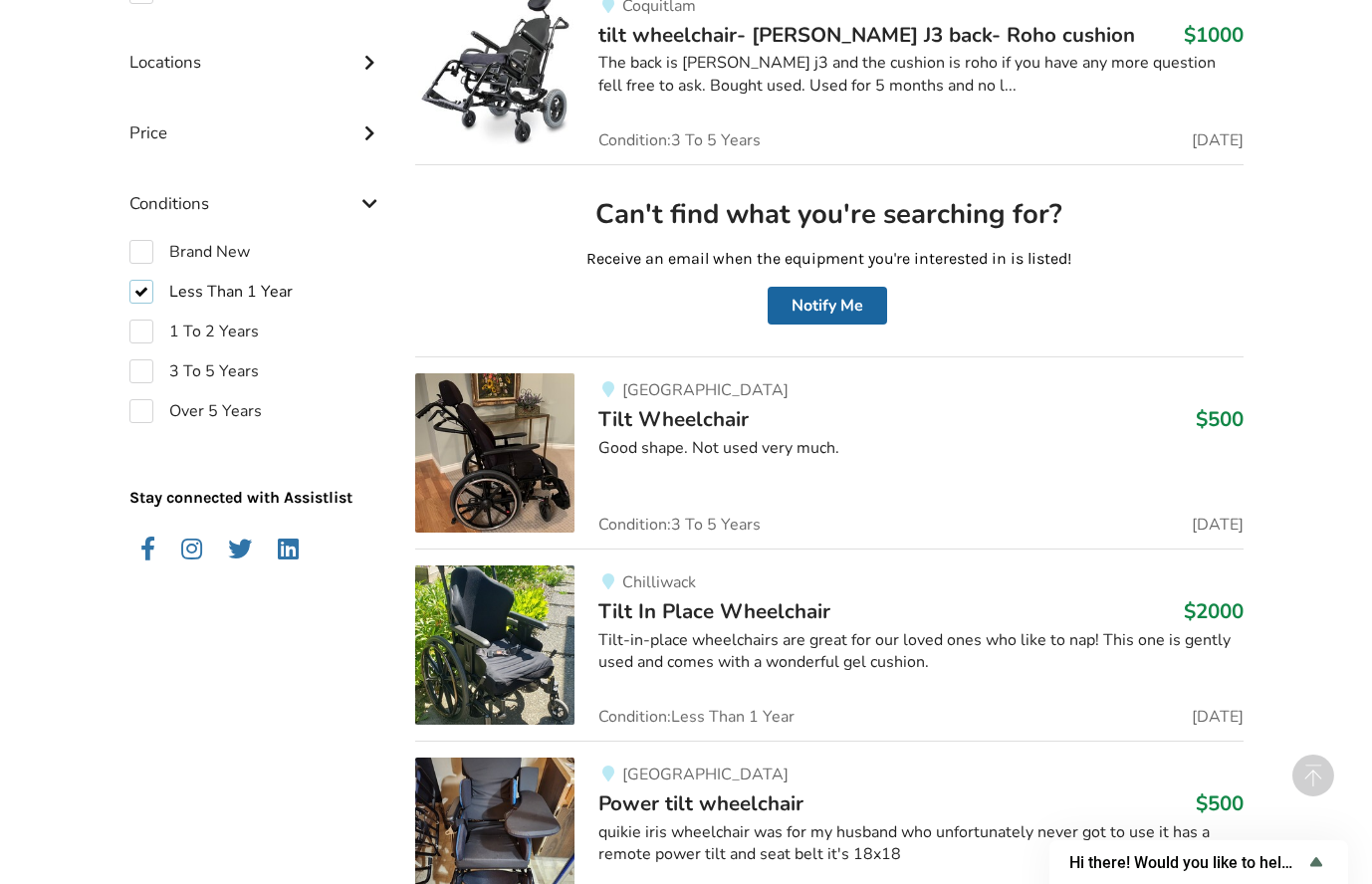 checkbox on "true" 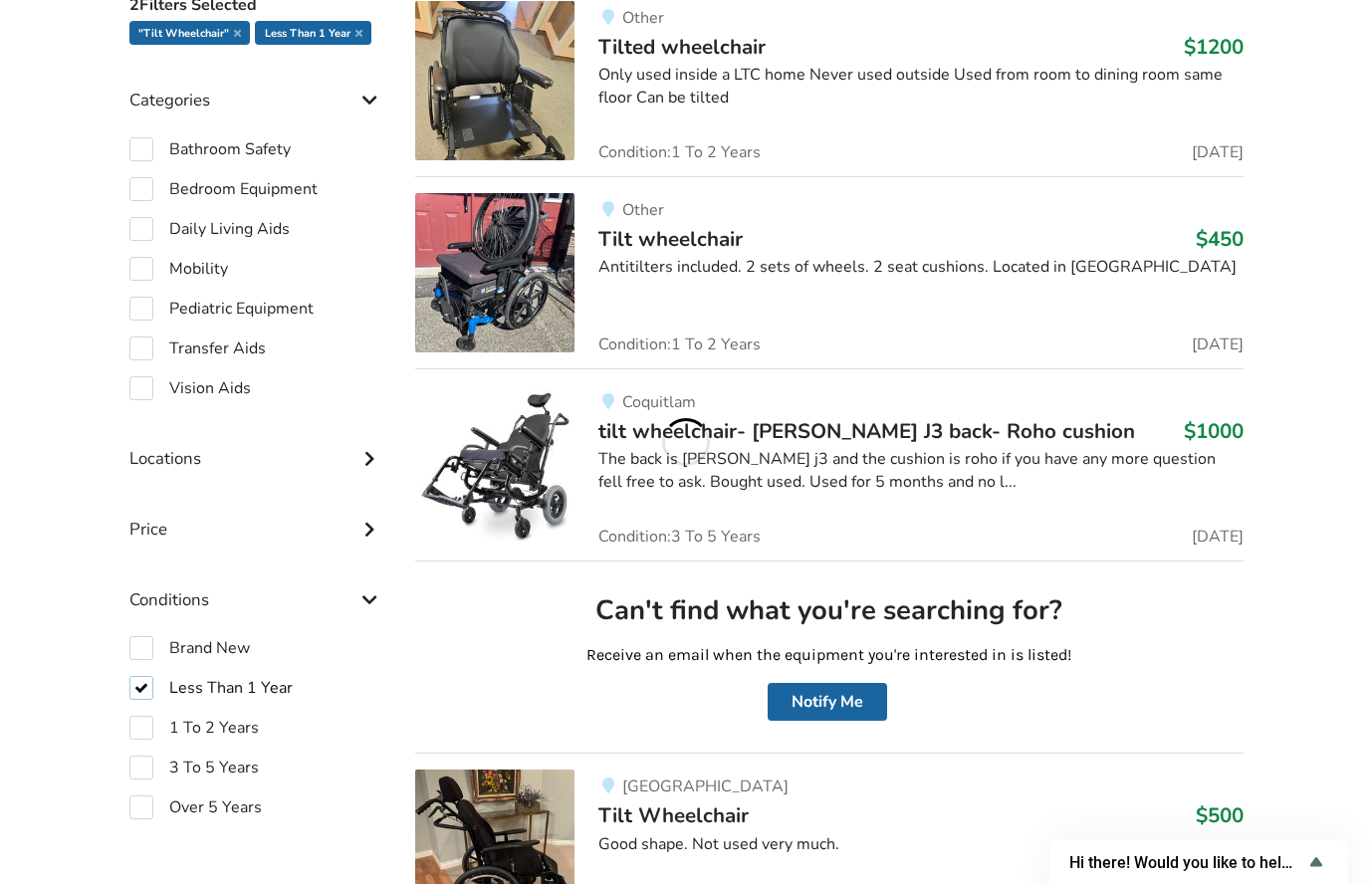 scroll, scrollTop: 559, scrollLeft: 0, axis: vertical 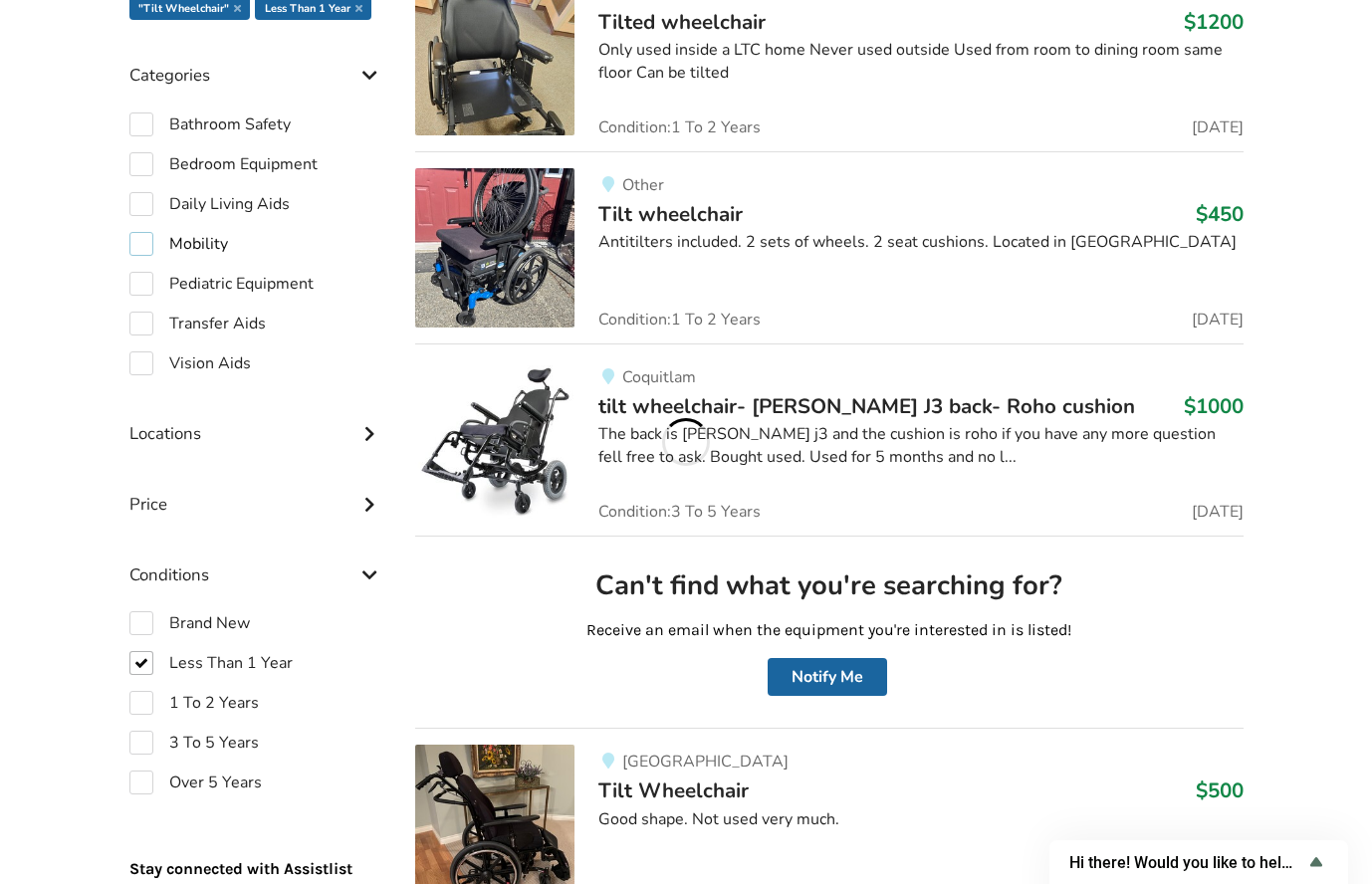 click on "Mobility" at bounding box center [178, 244] 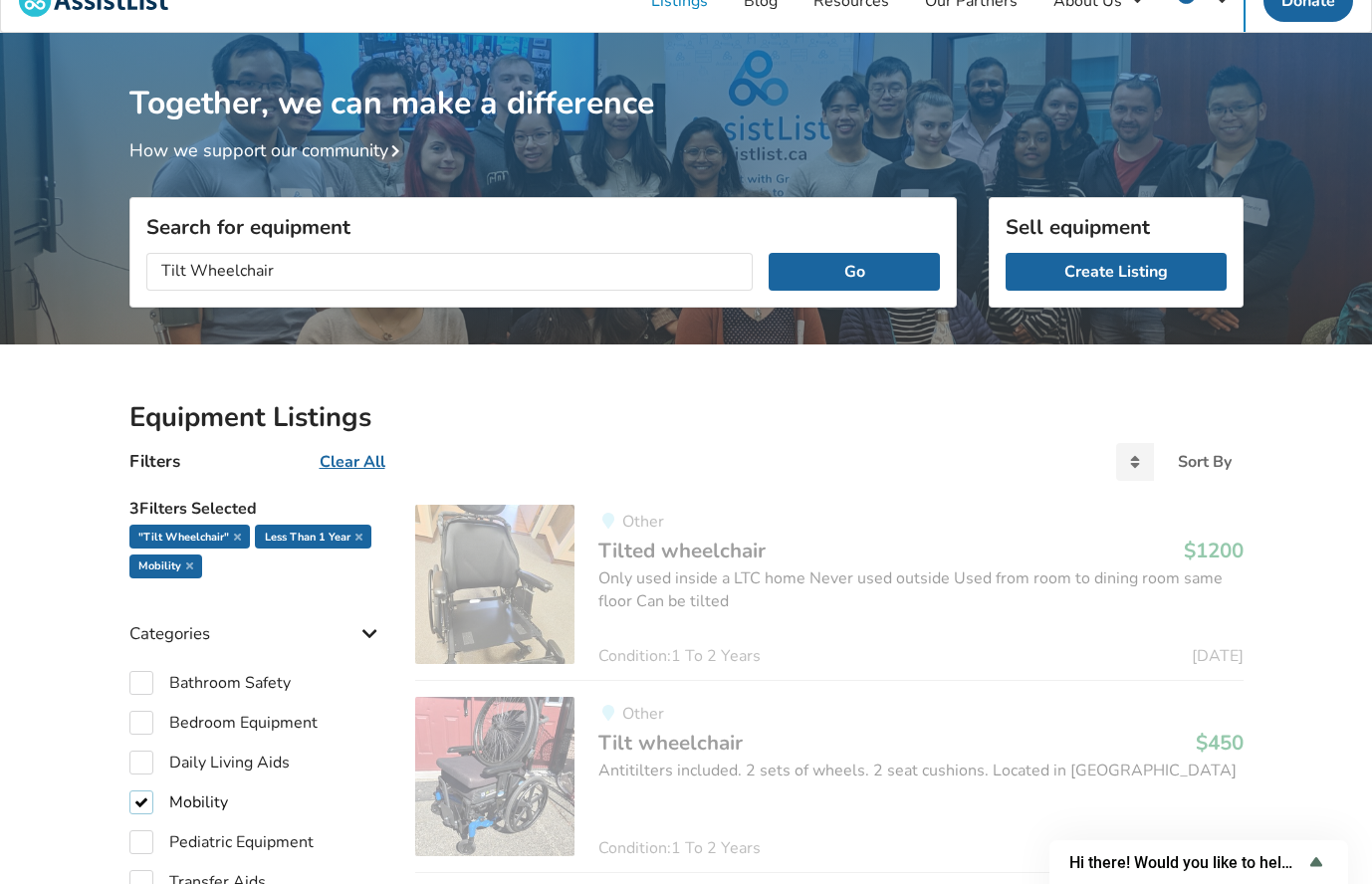 scroll, scrollTop: 24, scrollLeft: 0, axis: vertical 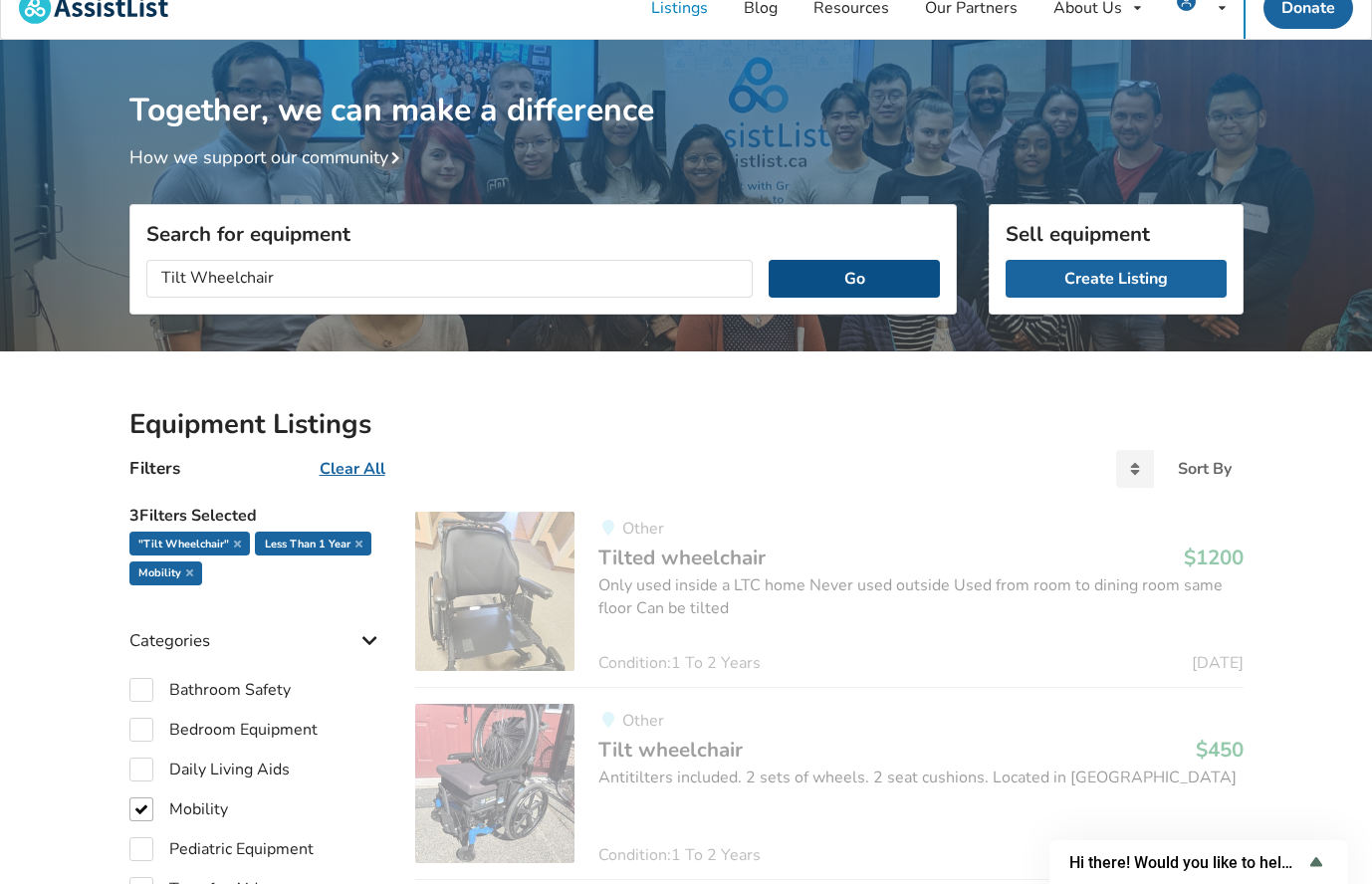 click on "Go" at bounding box center [853, 279] 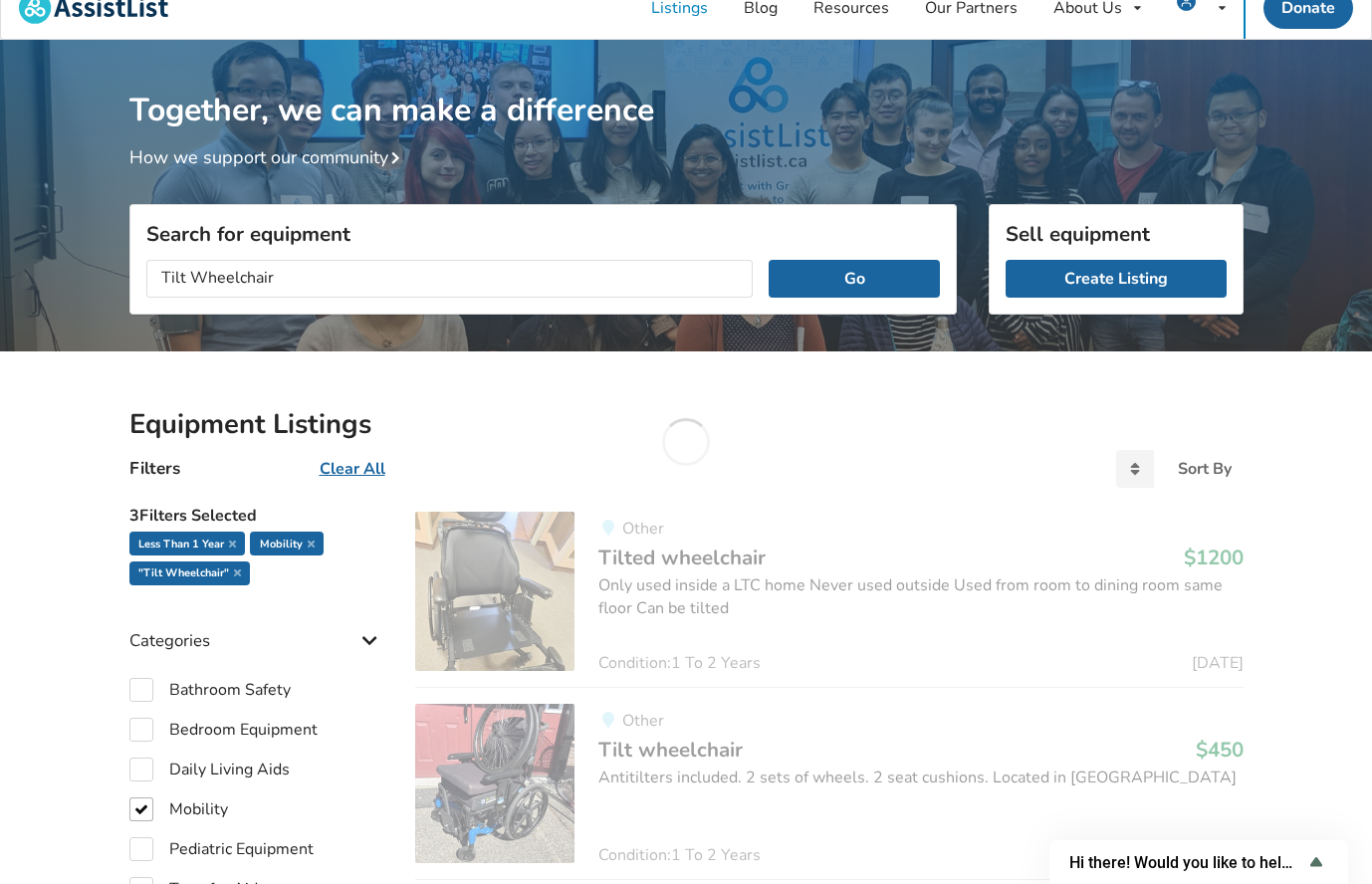 click on "Clear All" at bounding box center (352, 469) 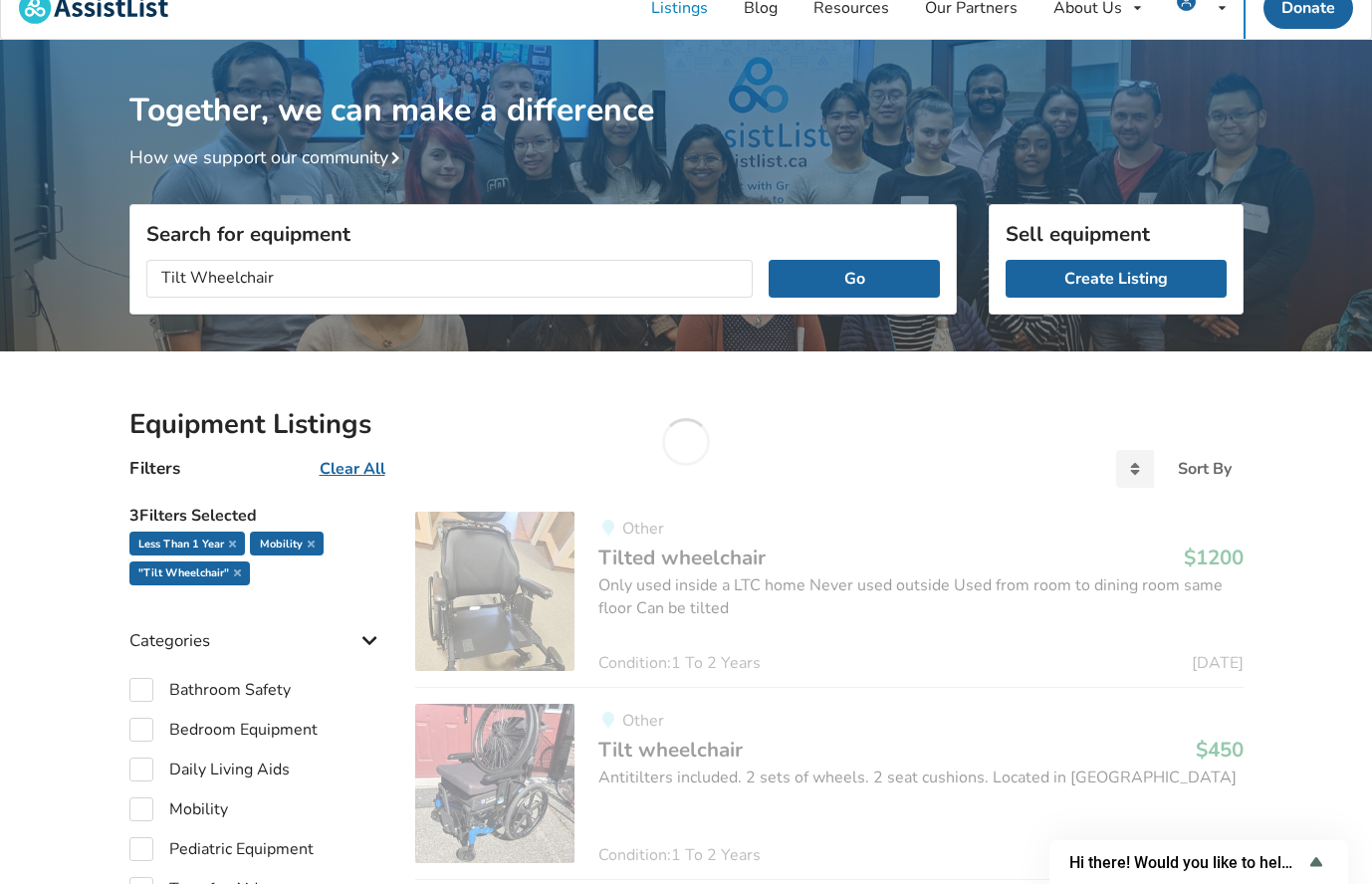 checkbox on "false" 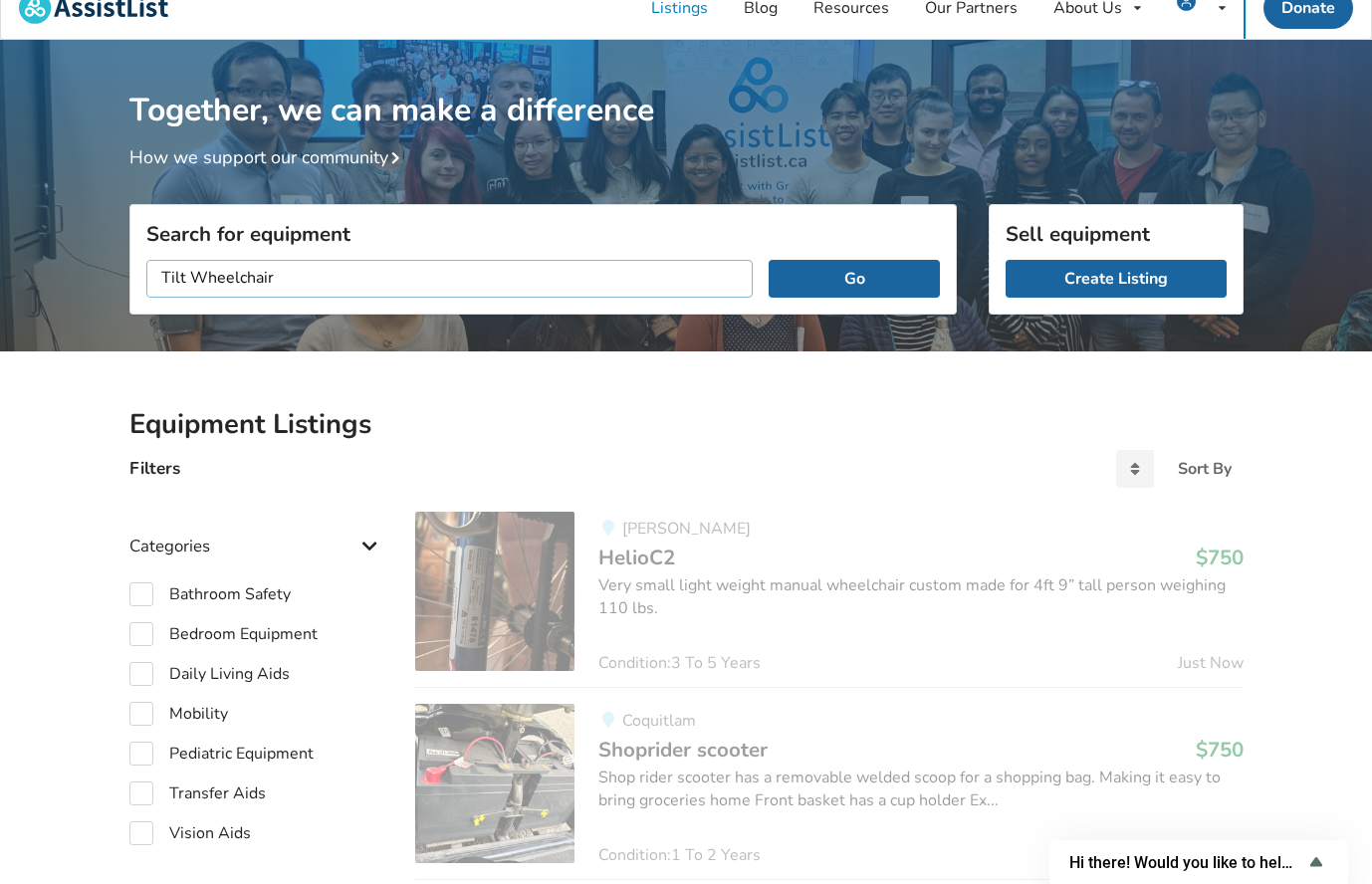 click on "Tilt Wheelchair" at bounding box center (450, 279) 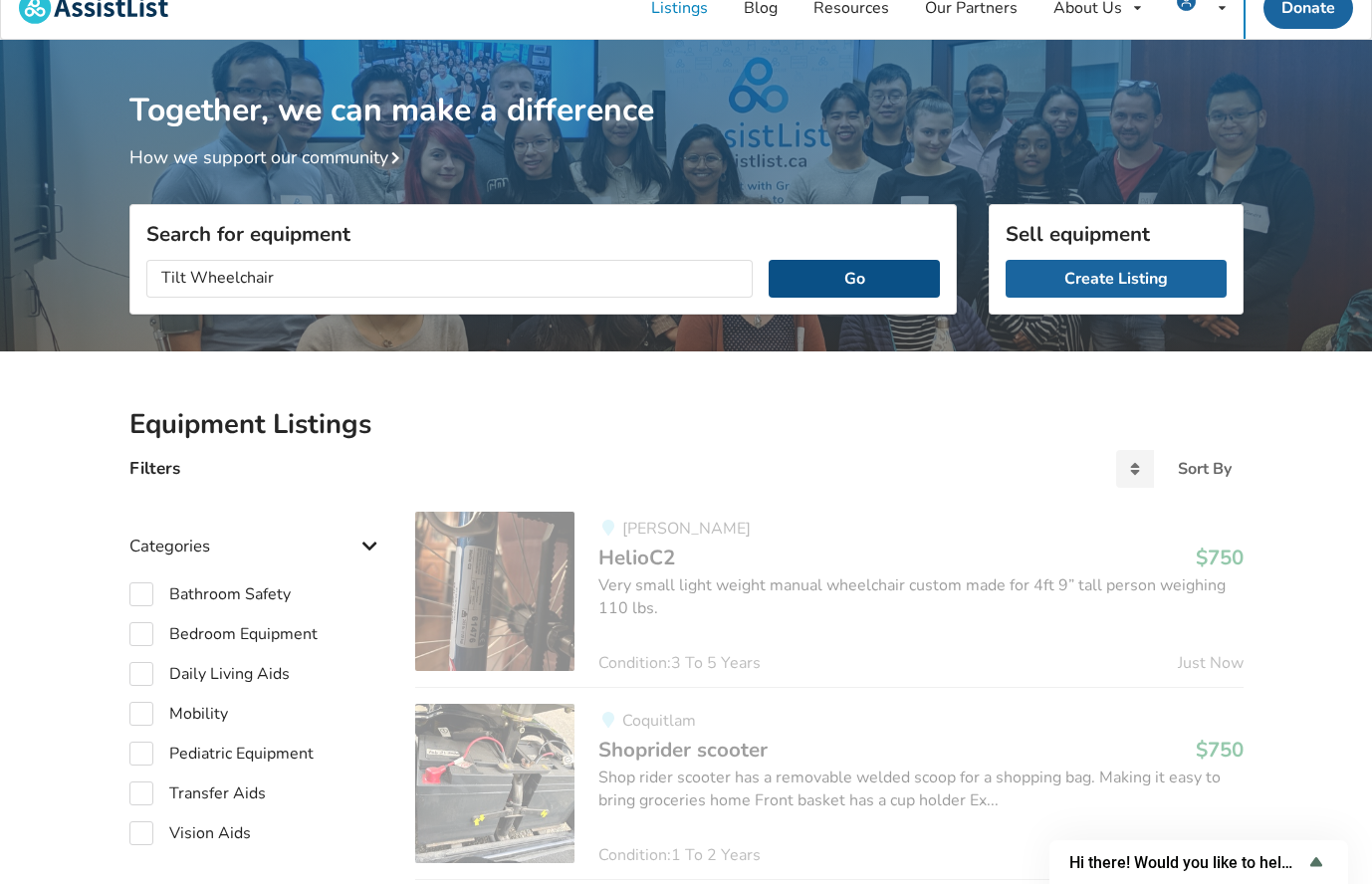 click on "Go" at bounding box center [853, 279] 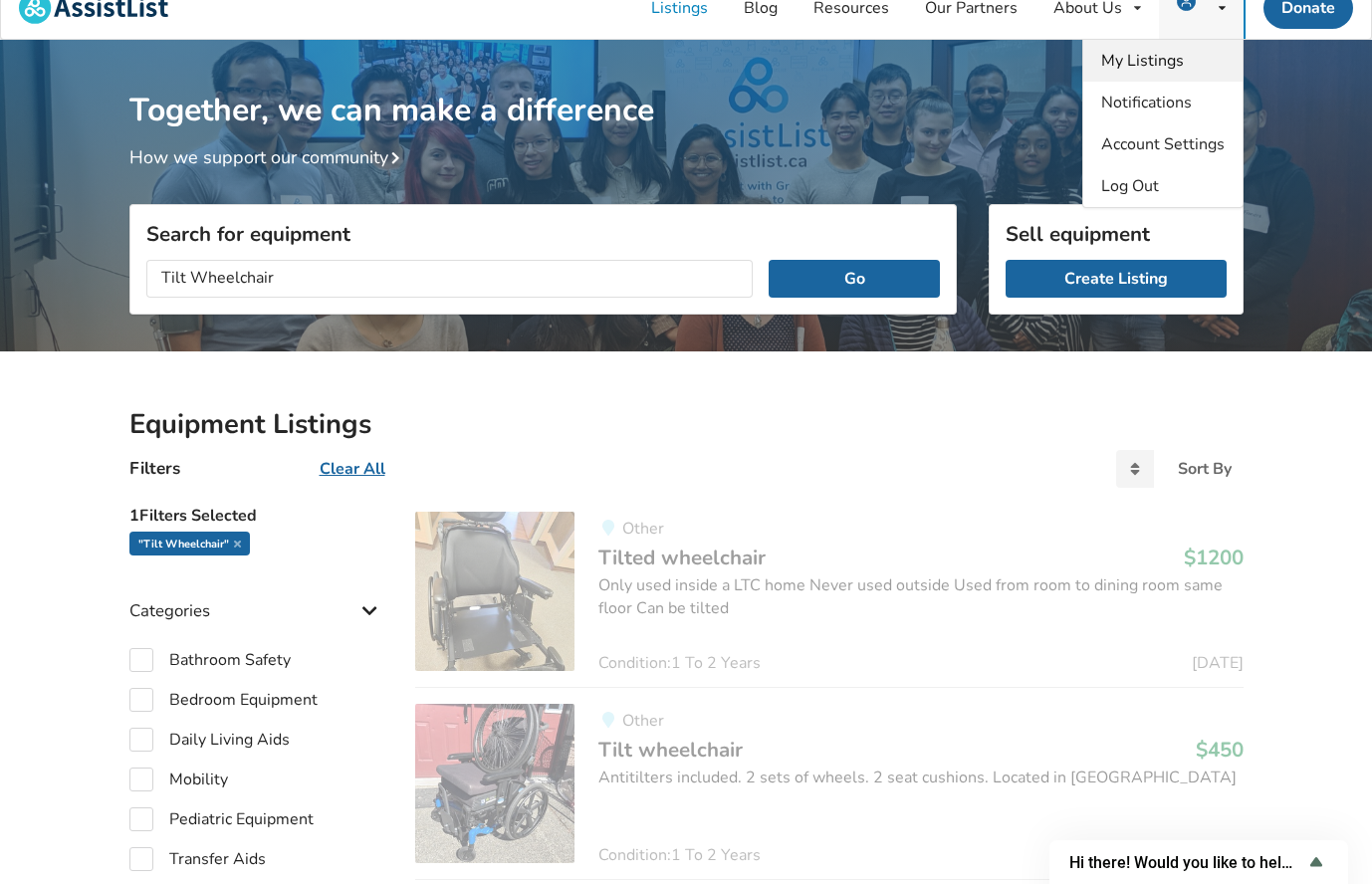 click on "My Listings" at bounding box center [1142, 61] 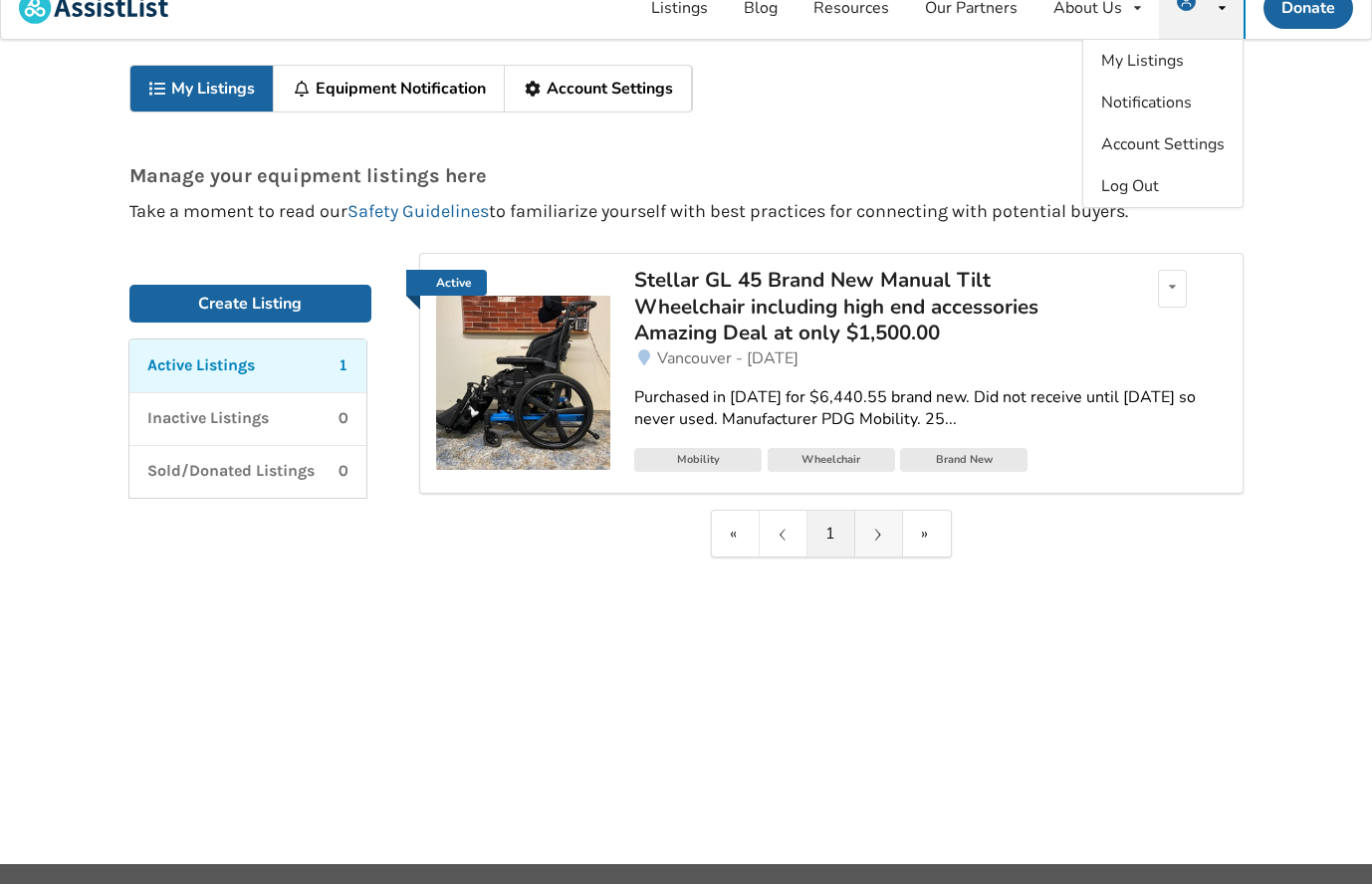 click on "⟩" at bounding box center [879, 534] 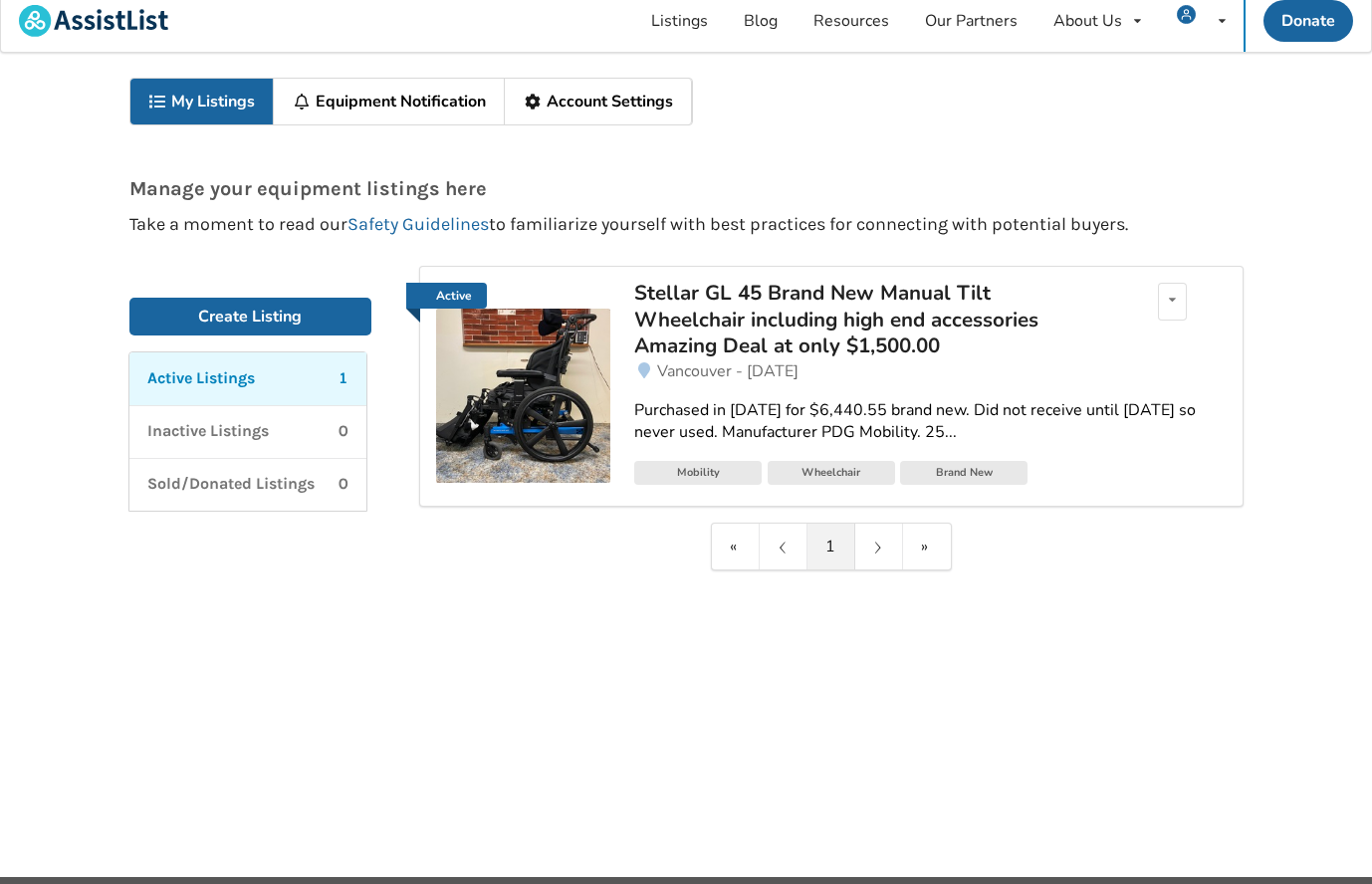 scroll, scrollTop: 0, scrollLeft: 0, axis: both 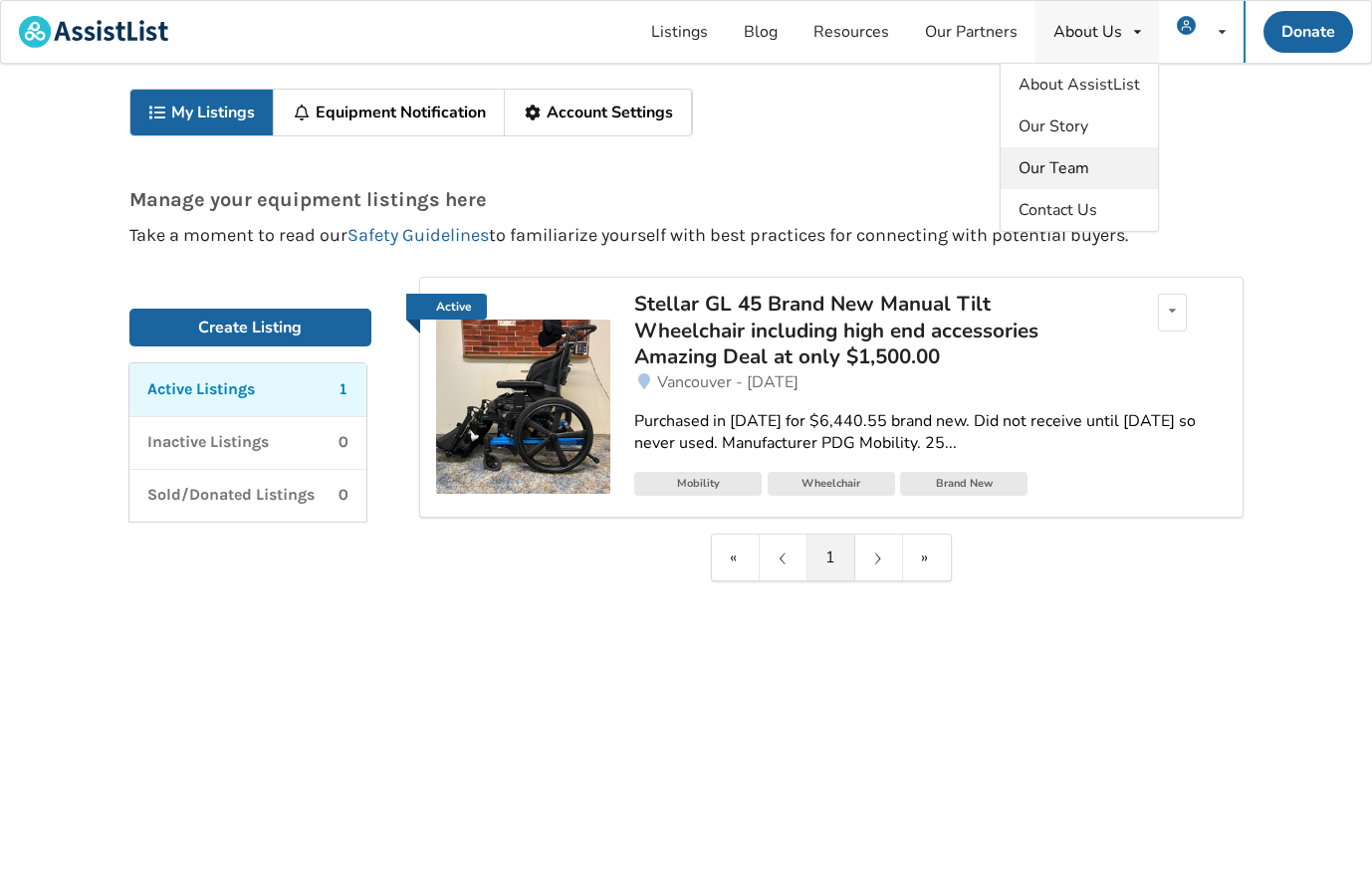 click on "Our Team" at bounding box center [1053, 168] 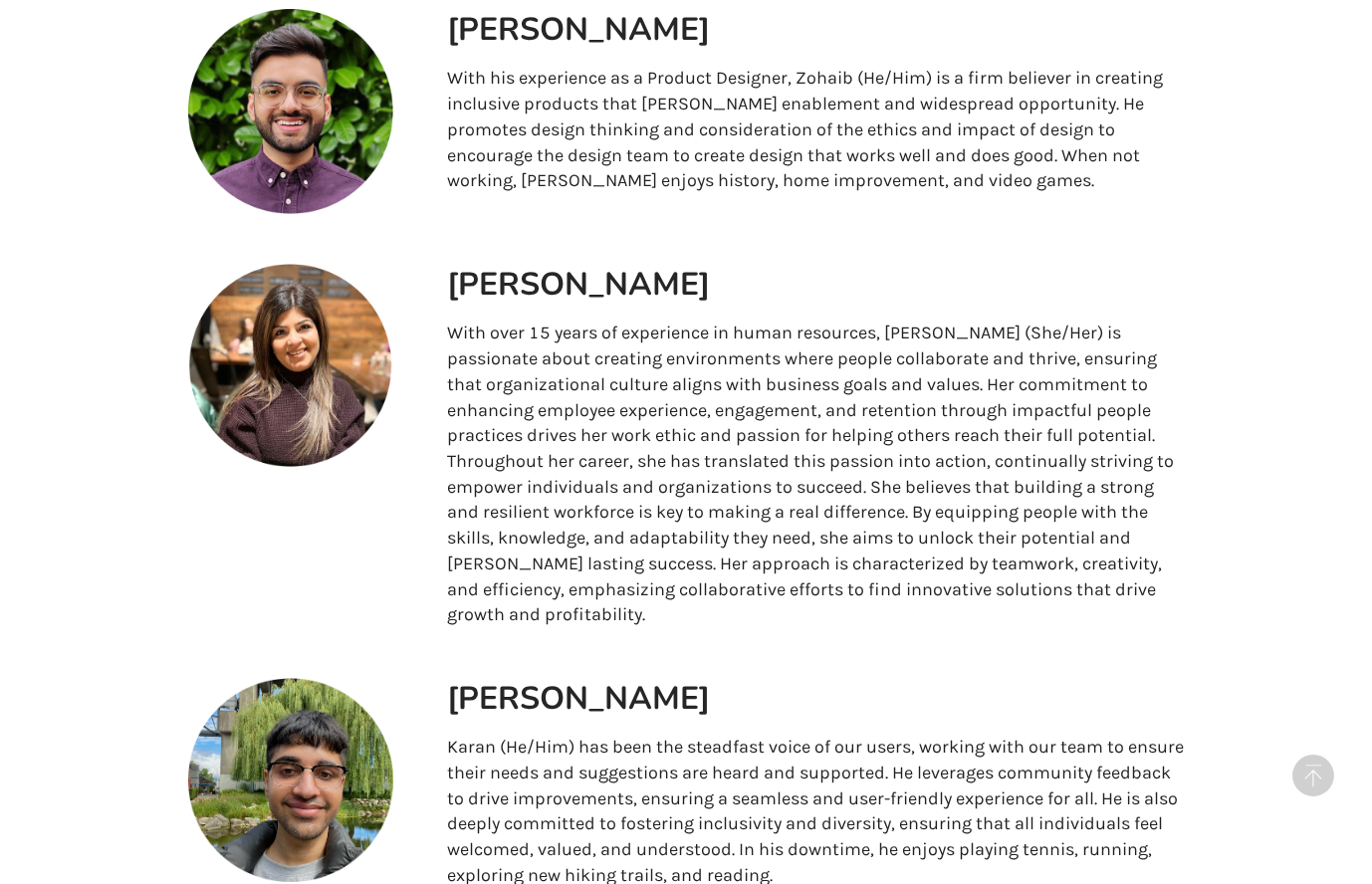 scroll, scrollTop: 0, scrollLeft: 0, axis: both 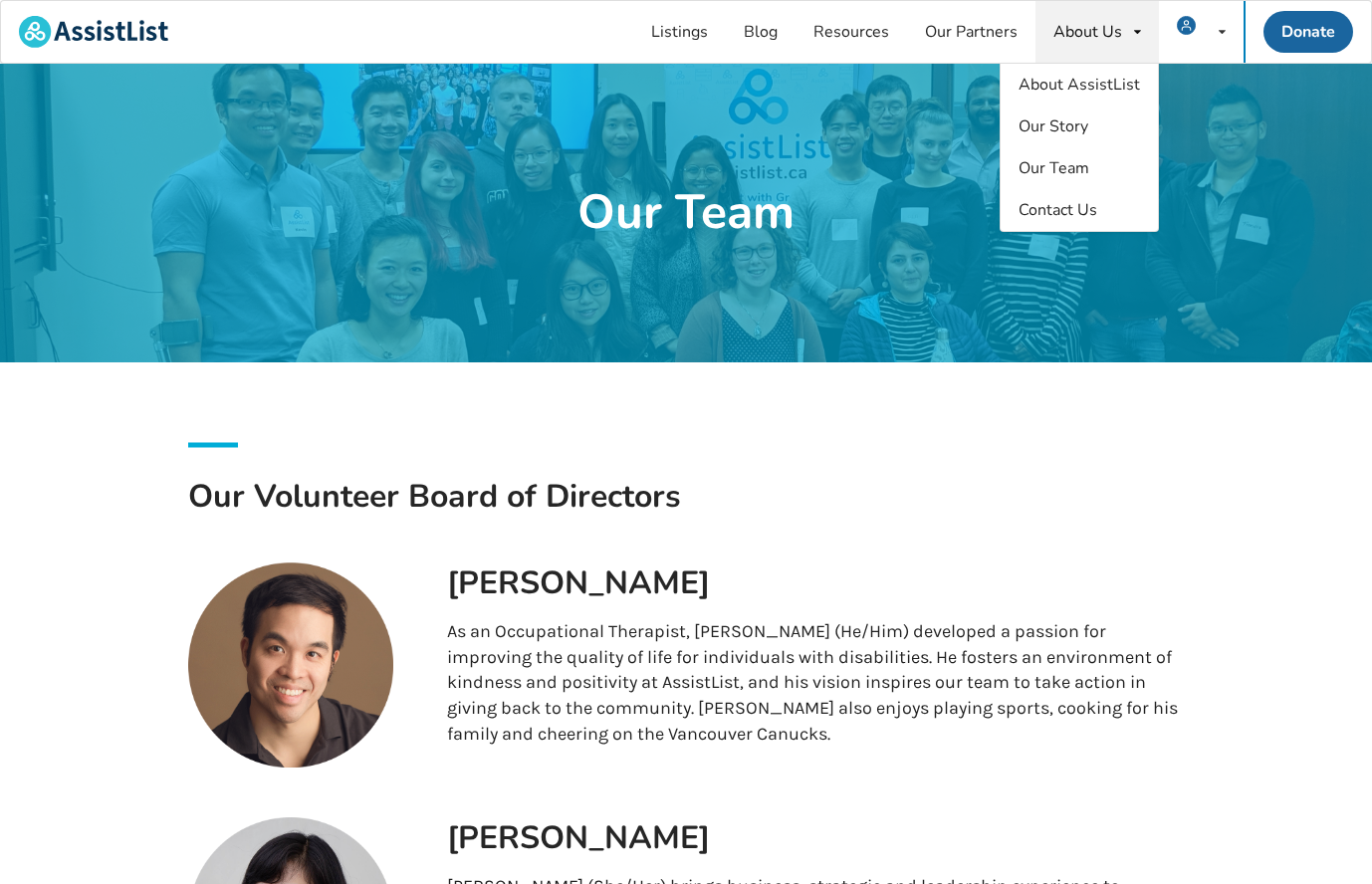 click on "Our Volunteer Board of Directors Kevin Chow As an Occupational Therapist, Kevin (He/Him) developed a passion for improving the quality of life for individuals with disabilities. He fosters an environment of kindness and positivity at AssistList, and his vision inspires our team to take action in giving back to the community. Kevin also enjoys playing sports, cooking for his family and cheering on the Vancouver Canucks. Tricia Pang Tricia (She/Her) brings business, strategic and leadership experience to AssistList from her engineering background and career in product management and entrepreneurship. Tricia acts as the glue connecting AssistList's diverse volunteers and ensuring the organization operates smoothly. In her spare time, you can find Tricia at the swimming pool, planning her next family vacation, or cuddling with her two little girls. Zohaib Jafri Saloni Kumar Karan Gill Our Volunteer Managers Edison Ko Design Christine Hsin Healthcare Stephanie Chee People & Culture (Mentor) Daruvin Sood 225+" at bounding box center (686, 2840) 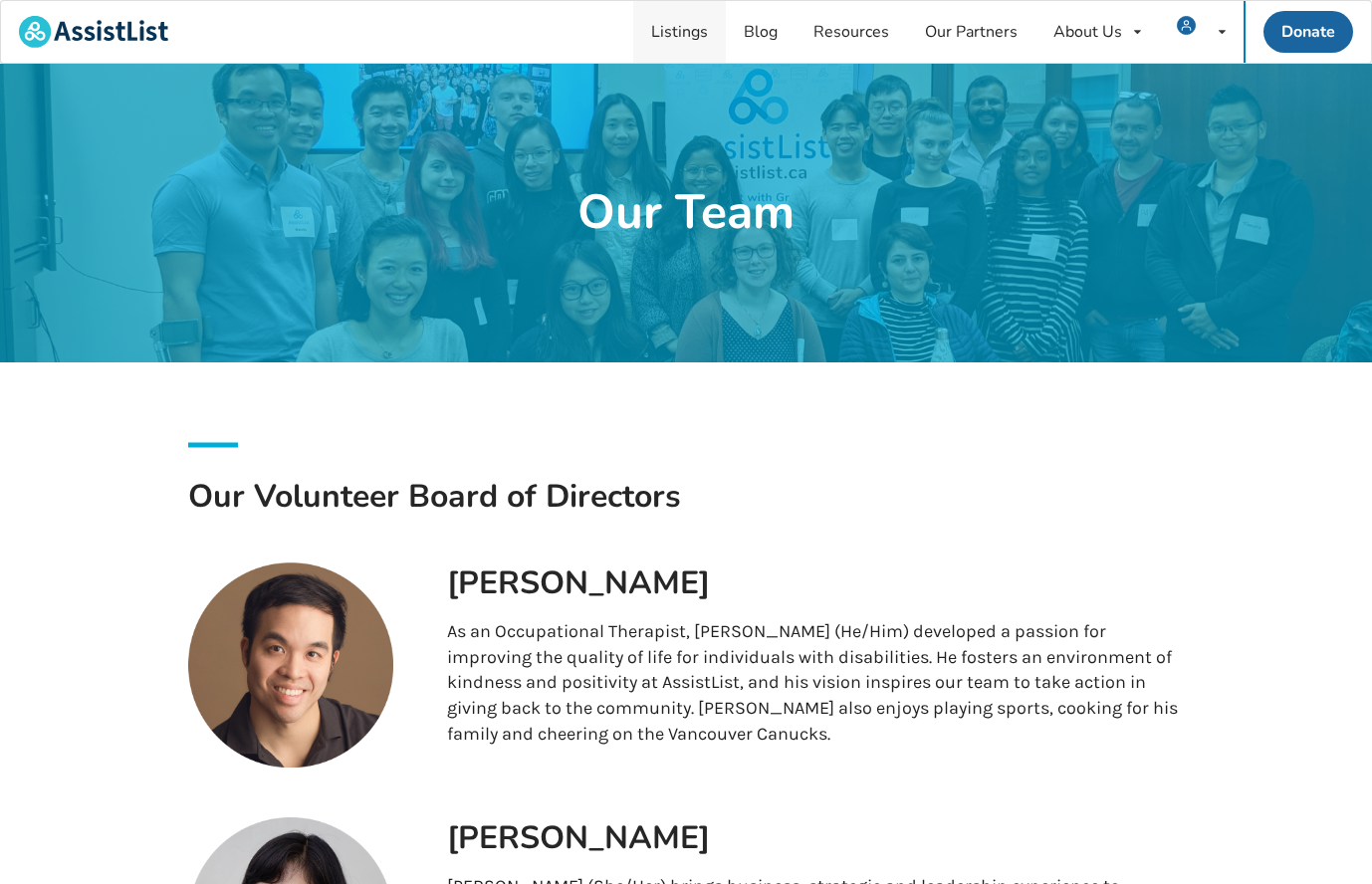 click on "Listings" at bounding box center (679, 32) 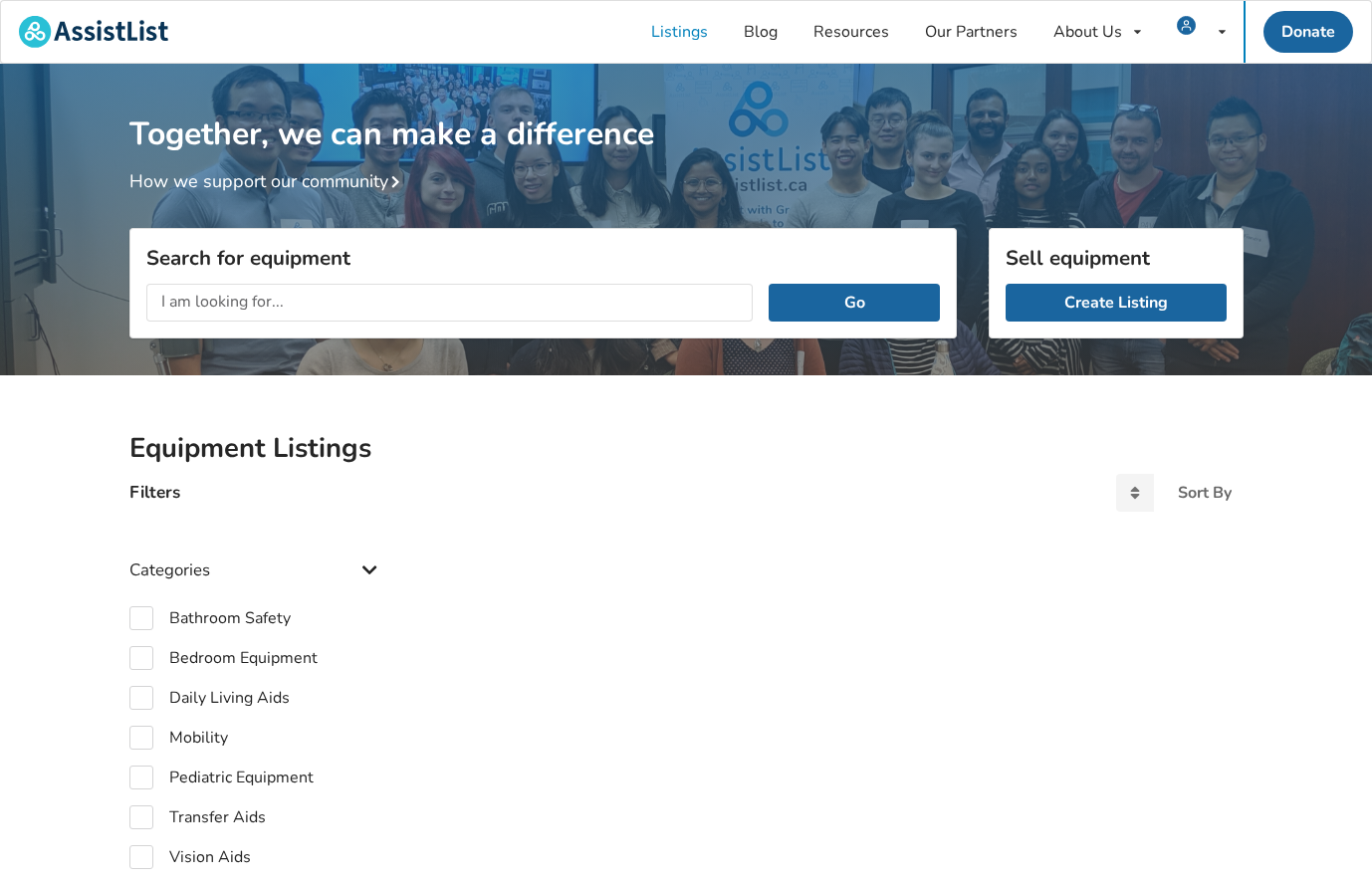 scroll, scrollTop: 24, scrollLeft: 0, axis: vertical 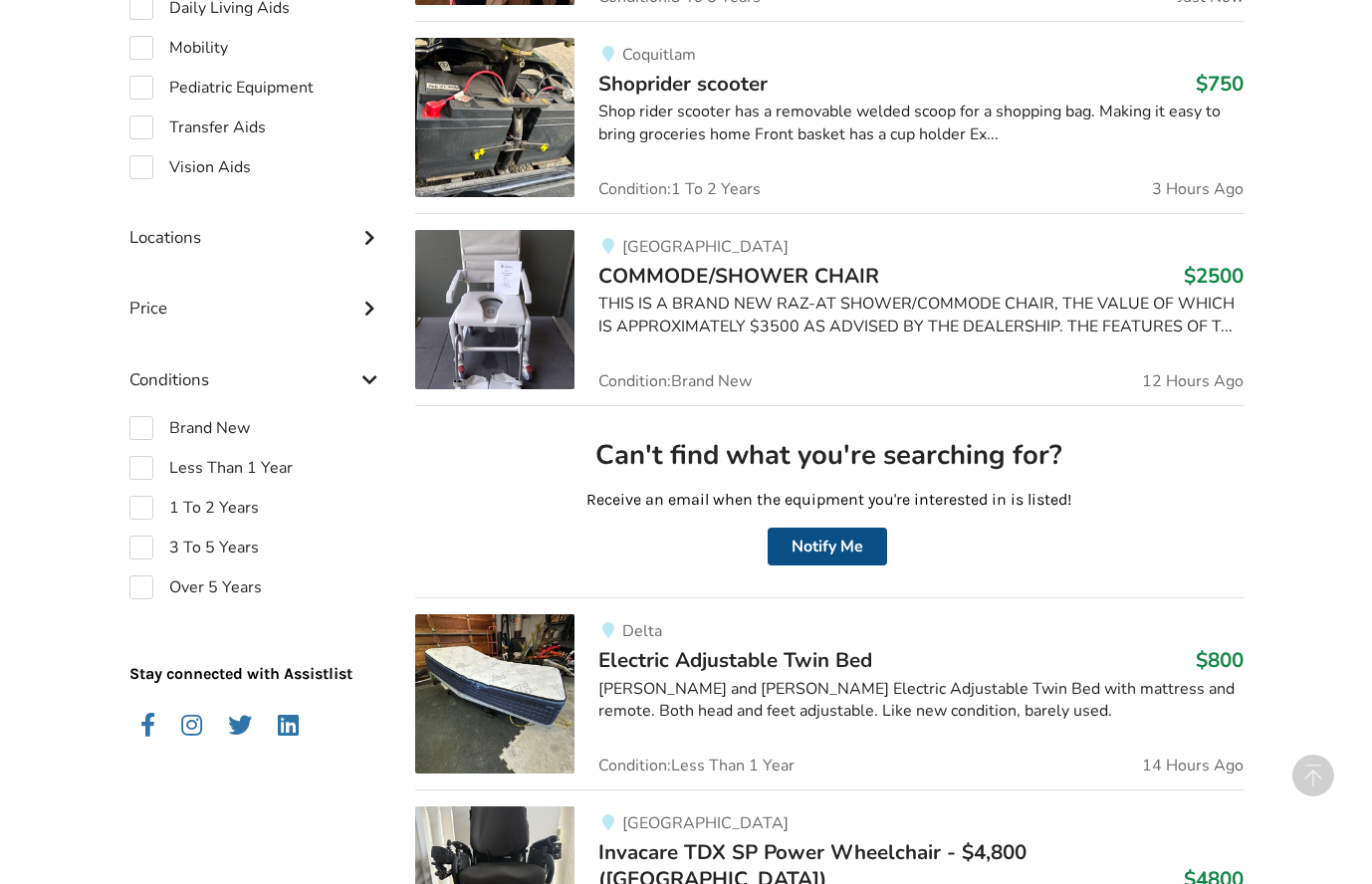 click on "Notify Me" at bounding box center [827, 547] 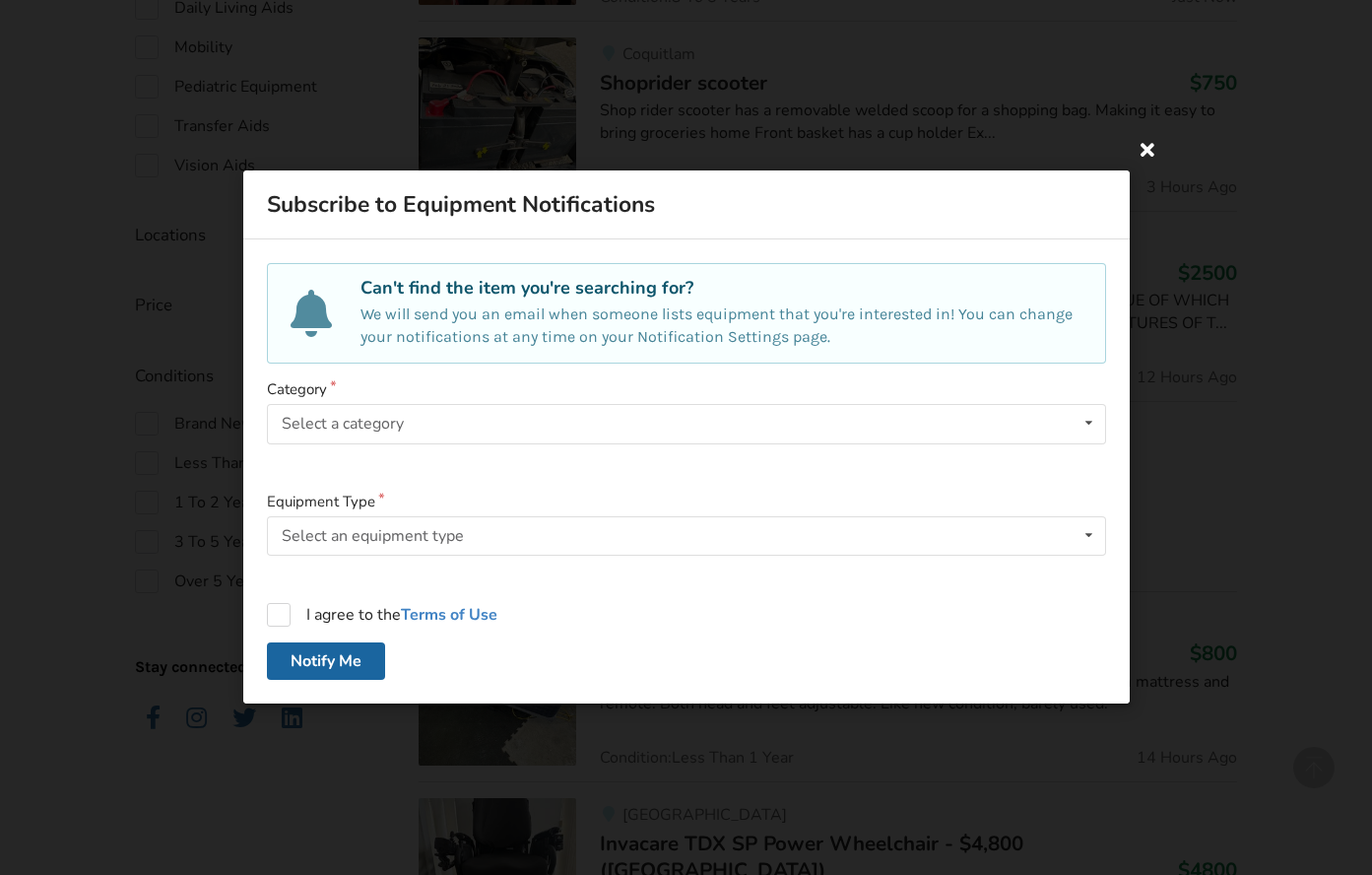 click at bounding box center (1147, 149) 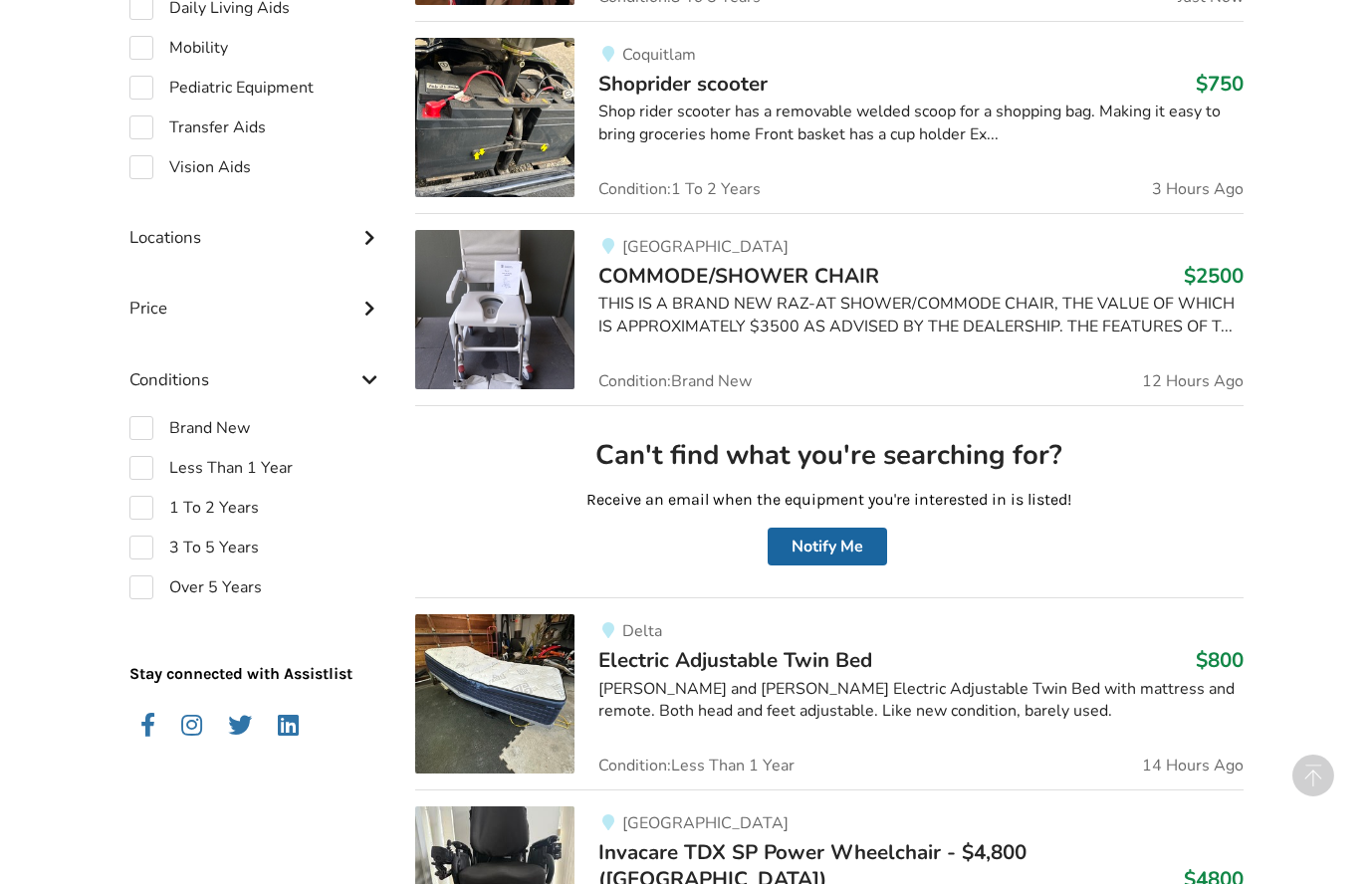 scroll, scrollTop: 0, scrollLeft: 0, axis: both 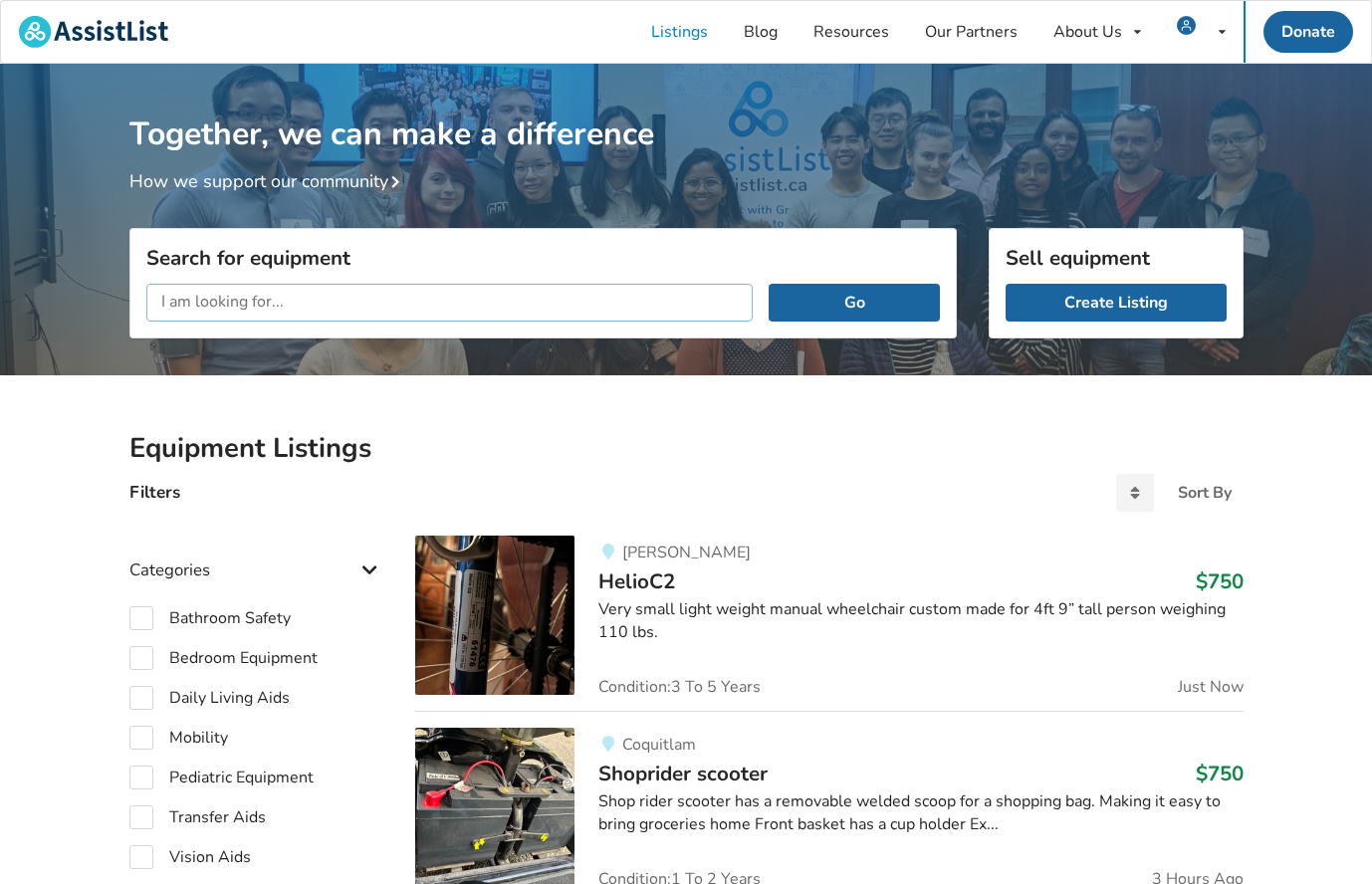 click at bounding box center [450, 303] 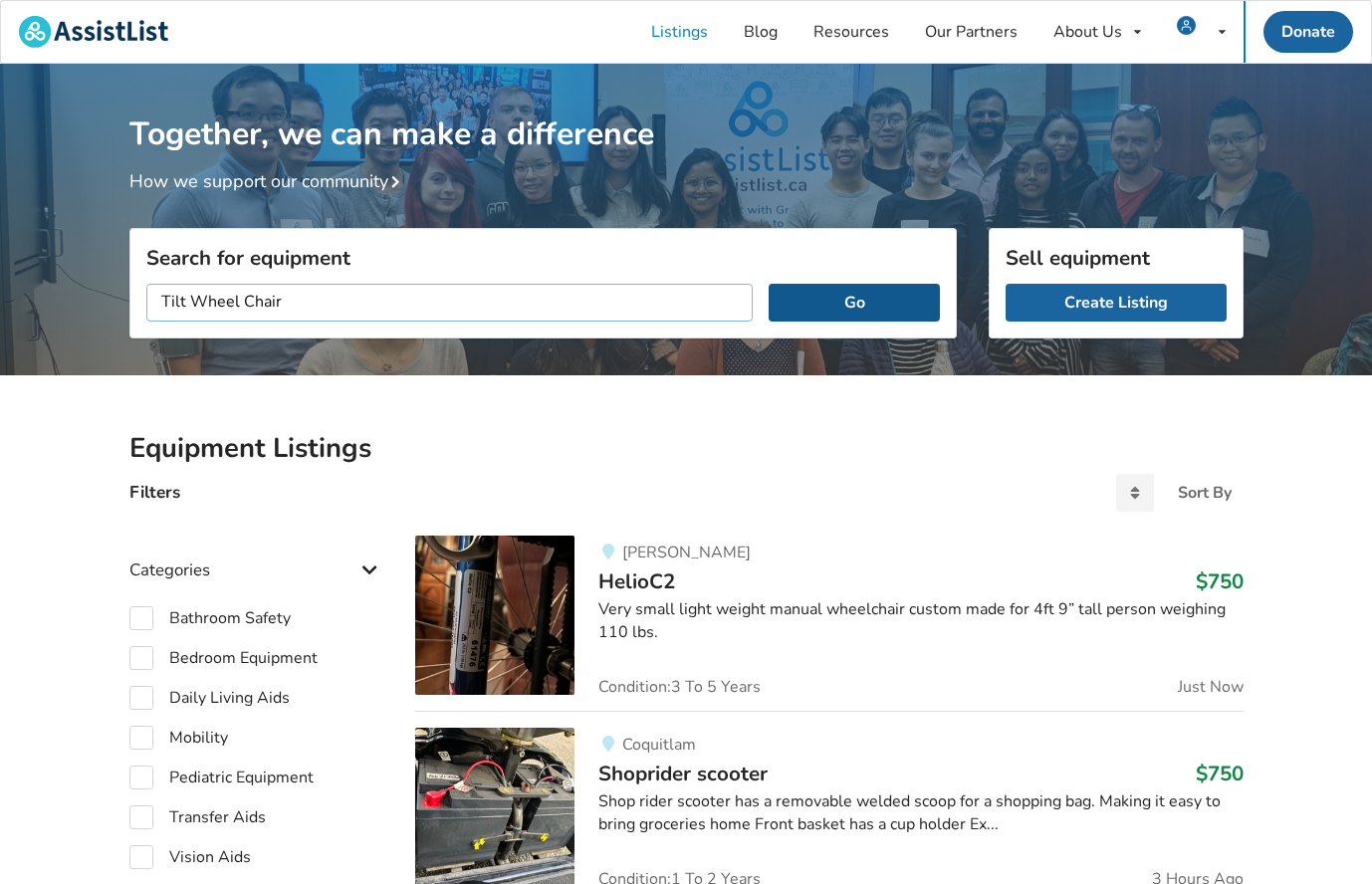 type on "Tilt Wheel Chair" 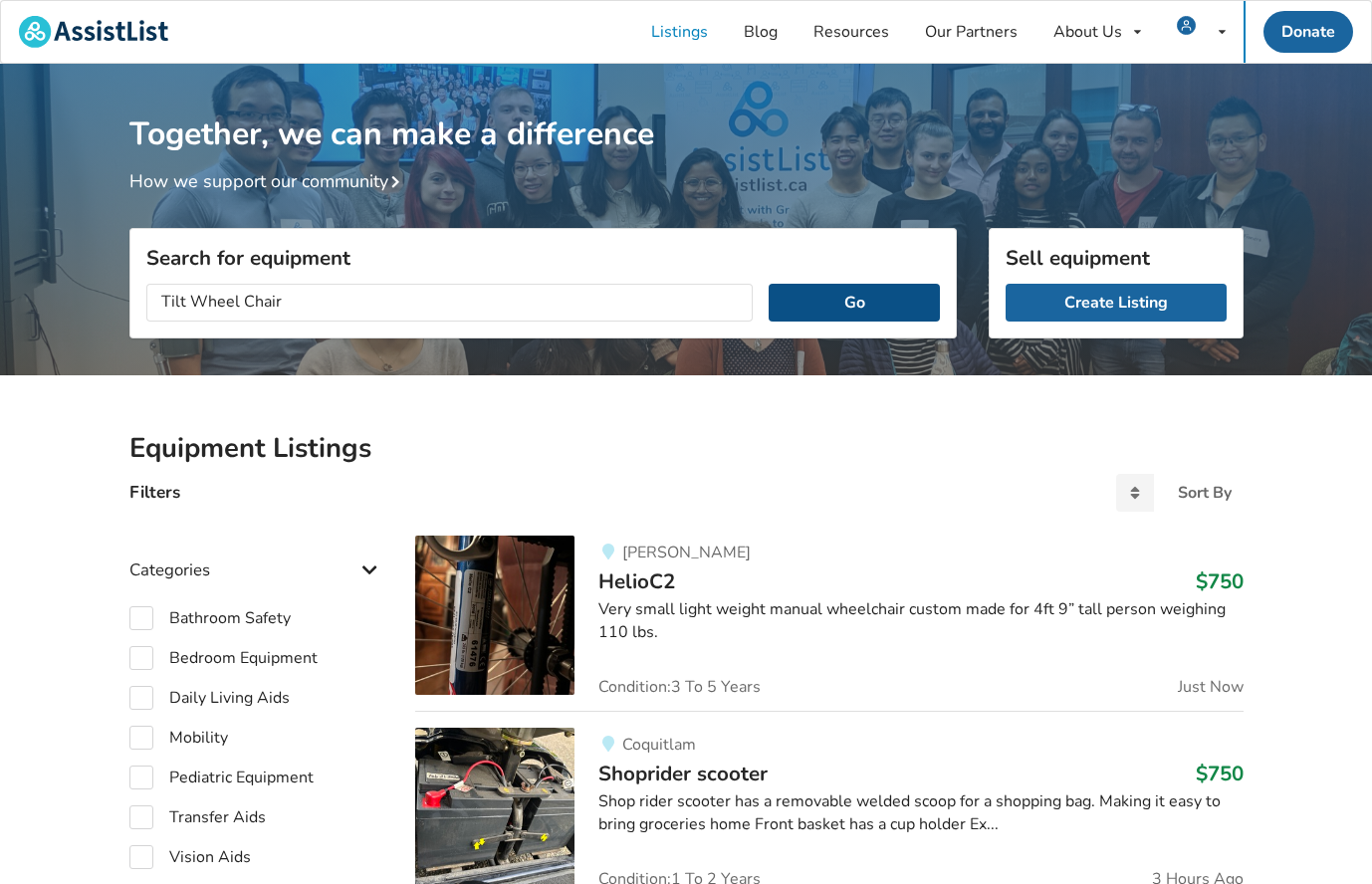 click on "Go" at bounding box center [853, 303] 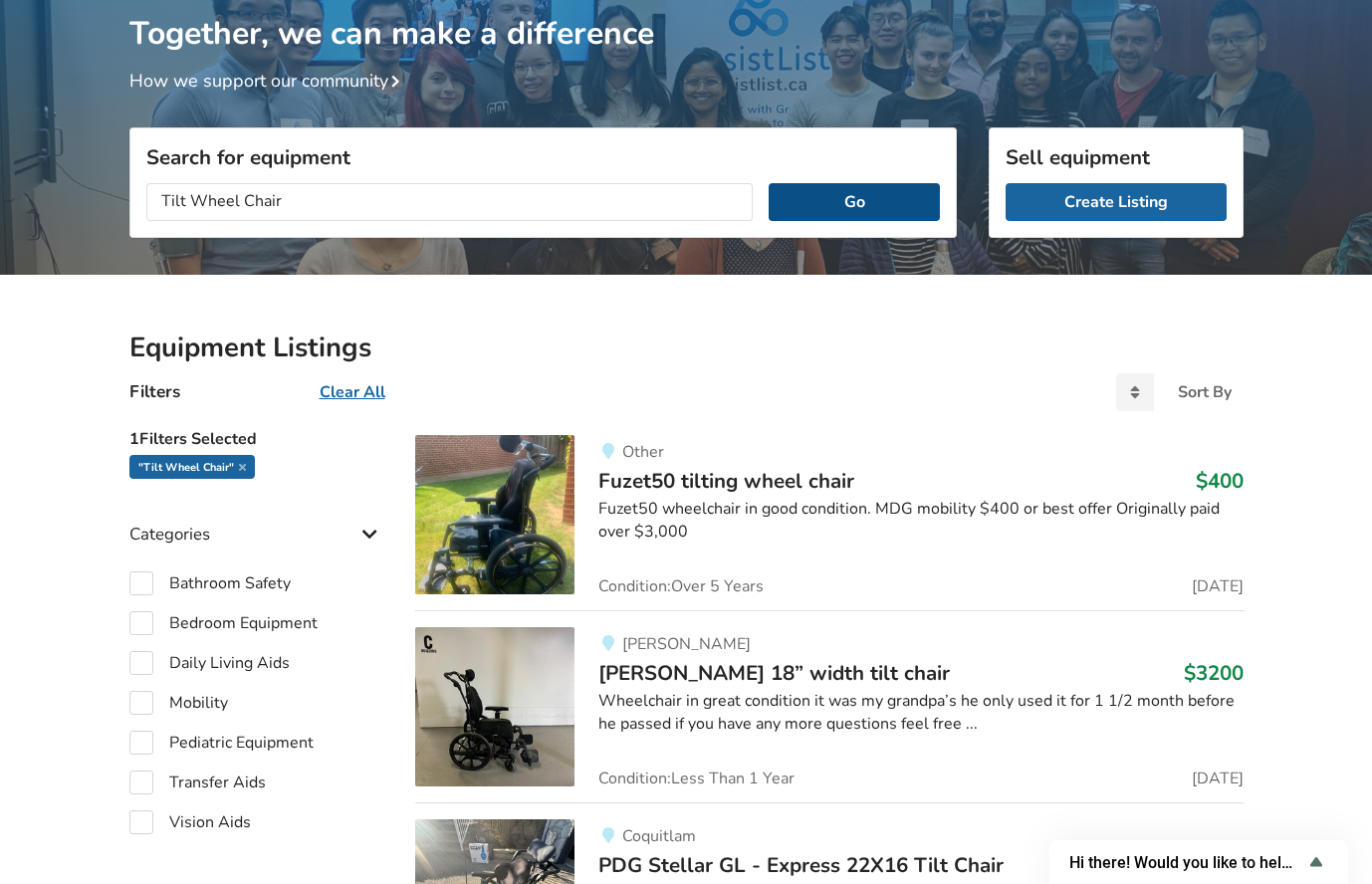 scroll, scrollTop: 102, scrollLeft: 0, axis: vertical 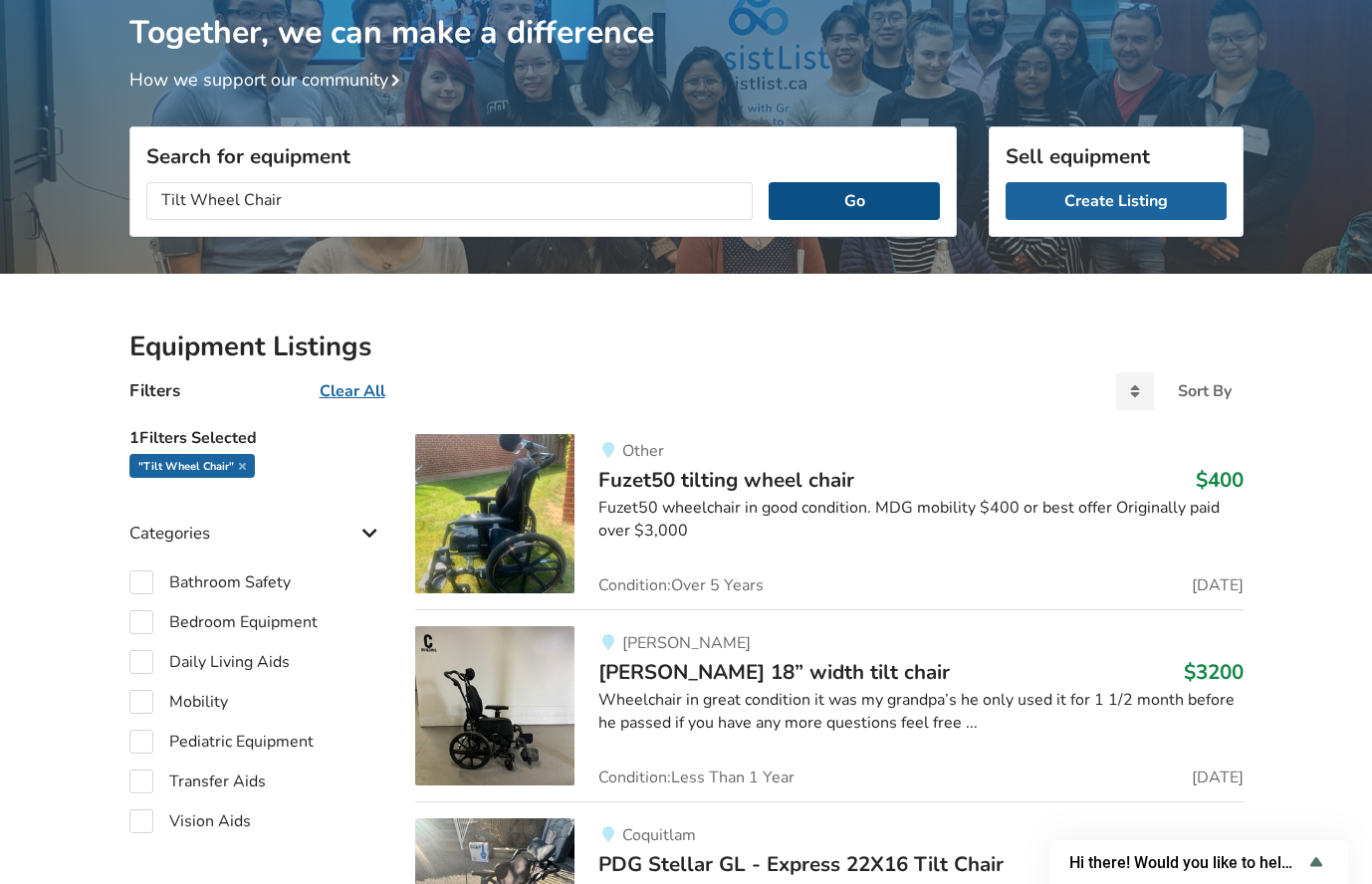 click on "Go" at bounding box center [853, 201] 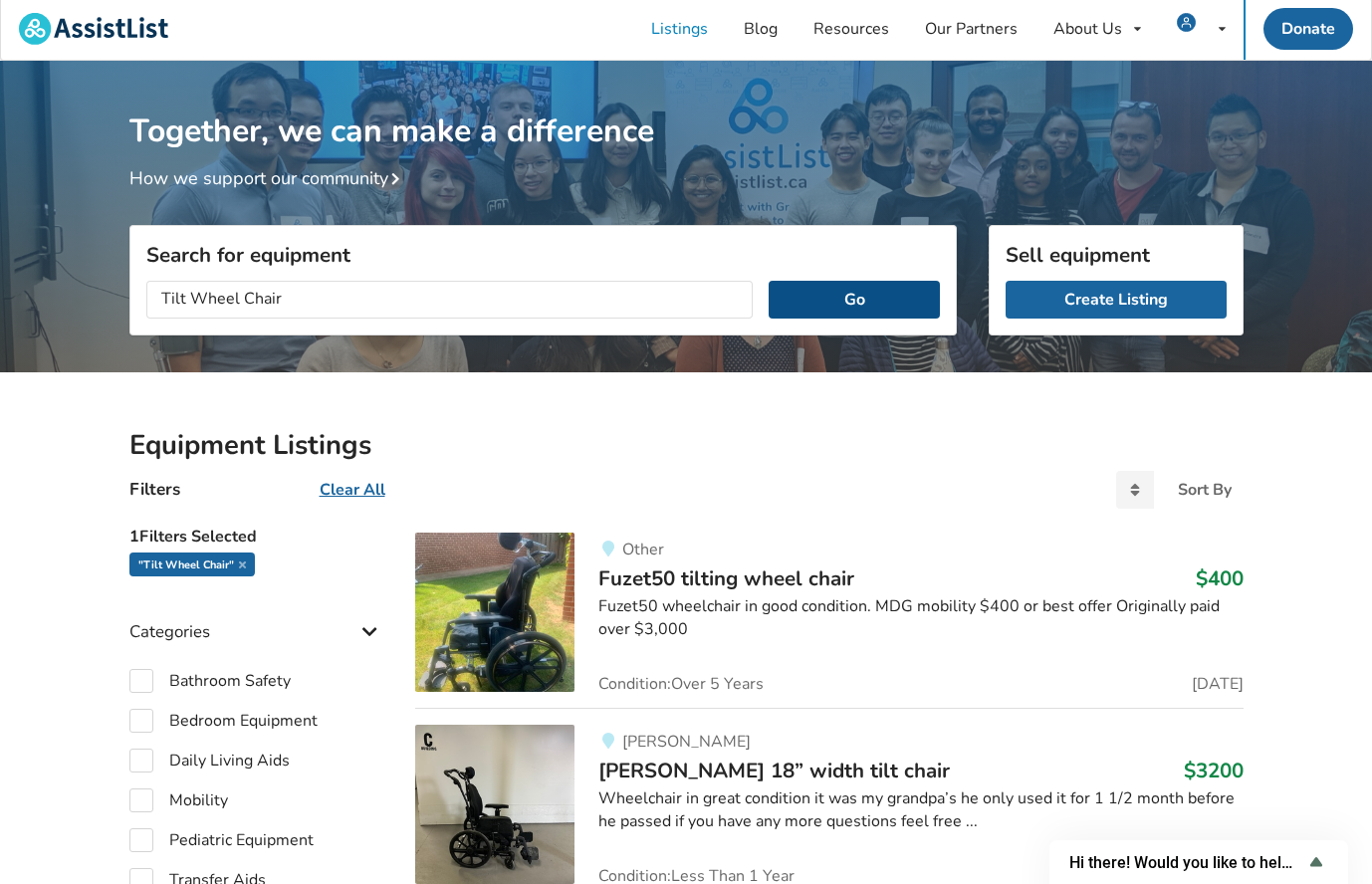 scroll, scrollTop: 0, scrollLeft: 0, axis: both 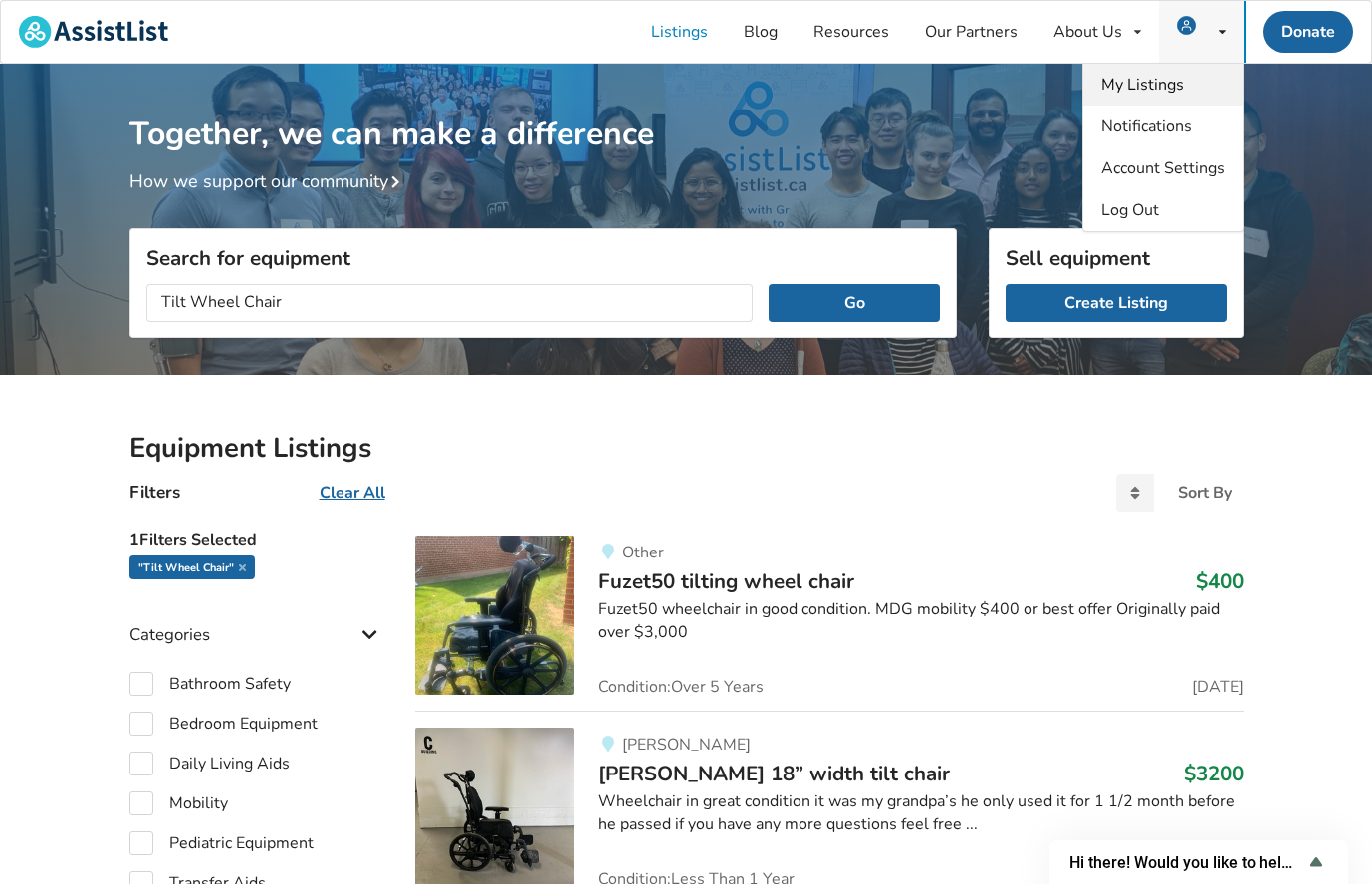 click on "My Listings" at bounding box center (1163, 85) 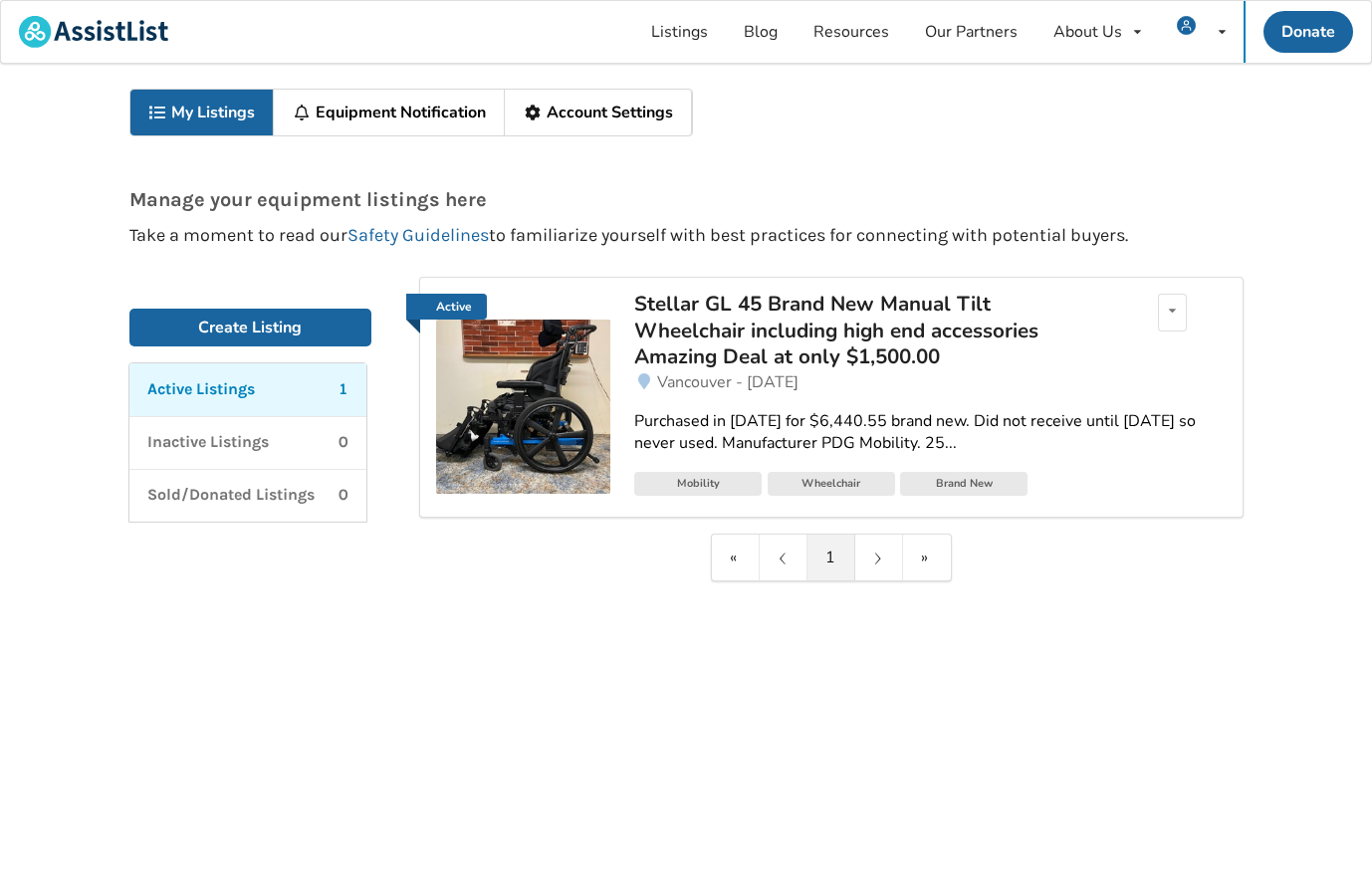 click on "Stellar GL 45 Brand New Manual Tilt Wheelchair including high end accessories Amazing Deal at only $1,500.00" at bounding box center [866, 330] 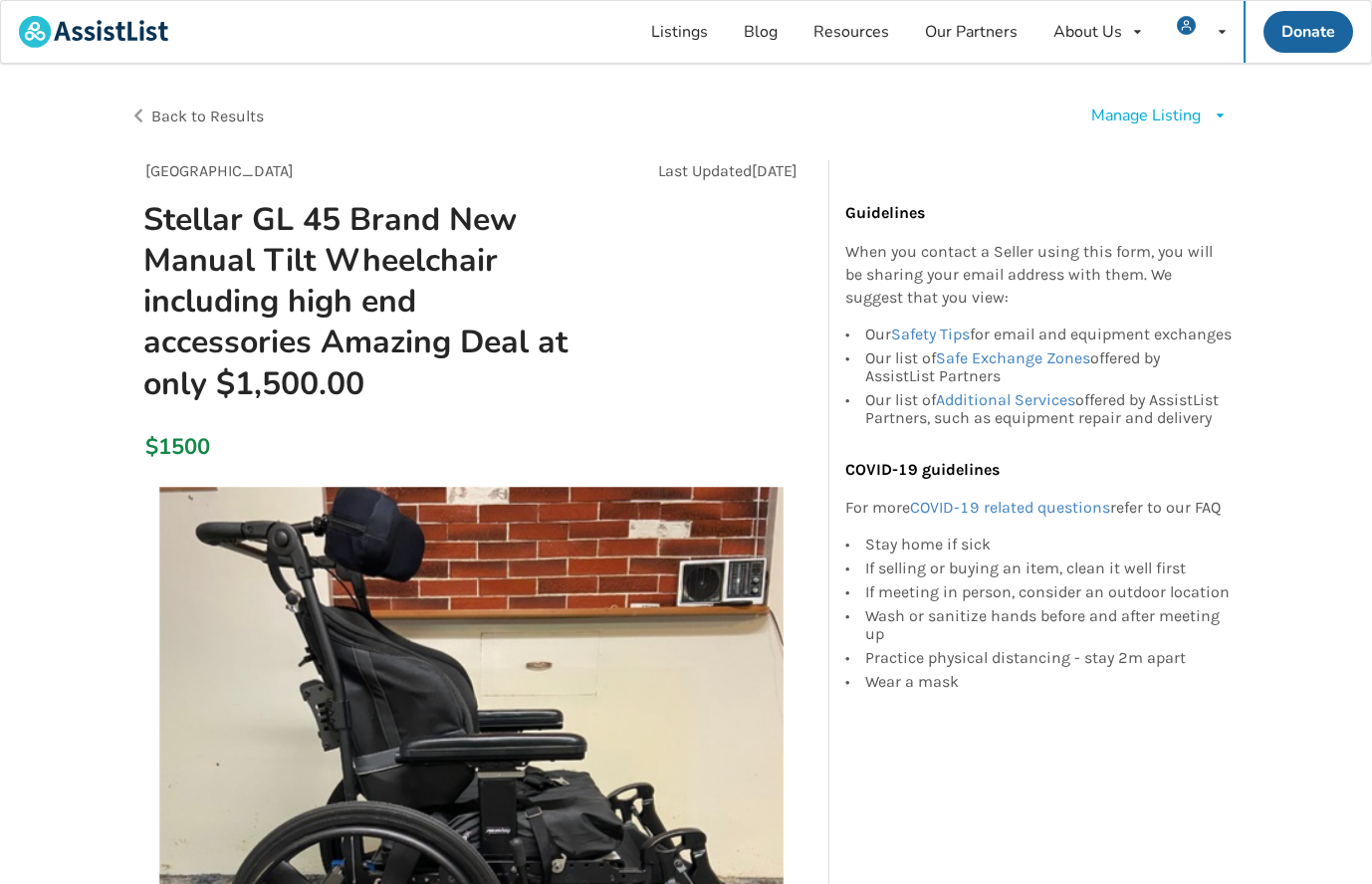 click at bounding box center [1220, 115] 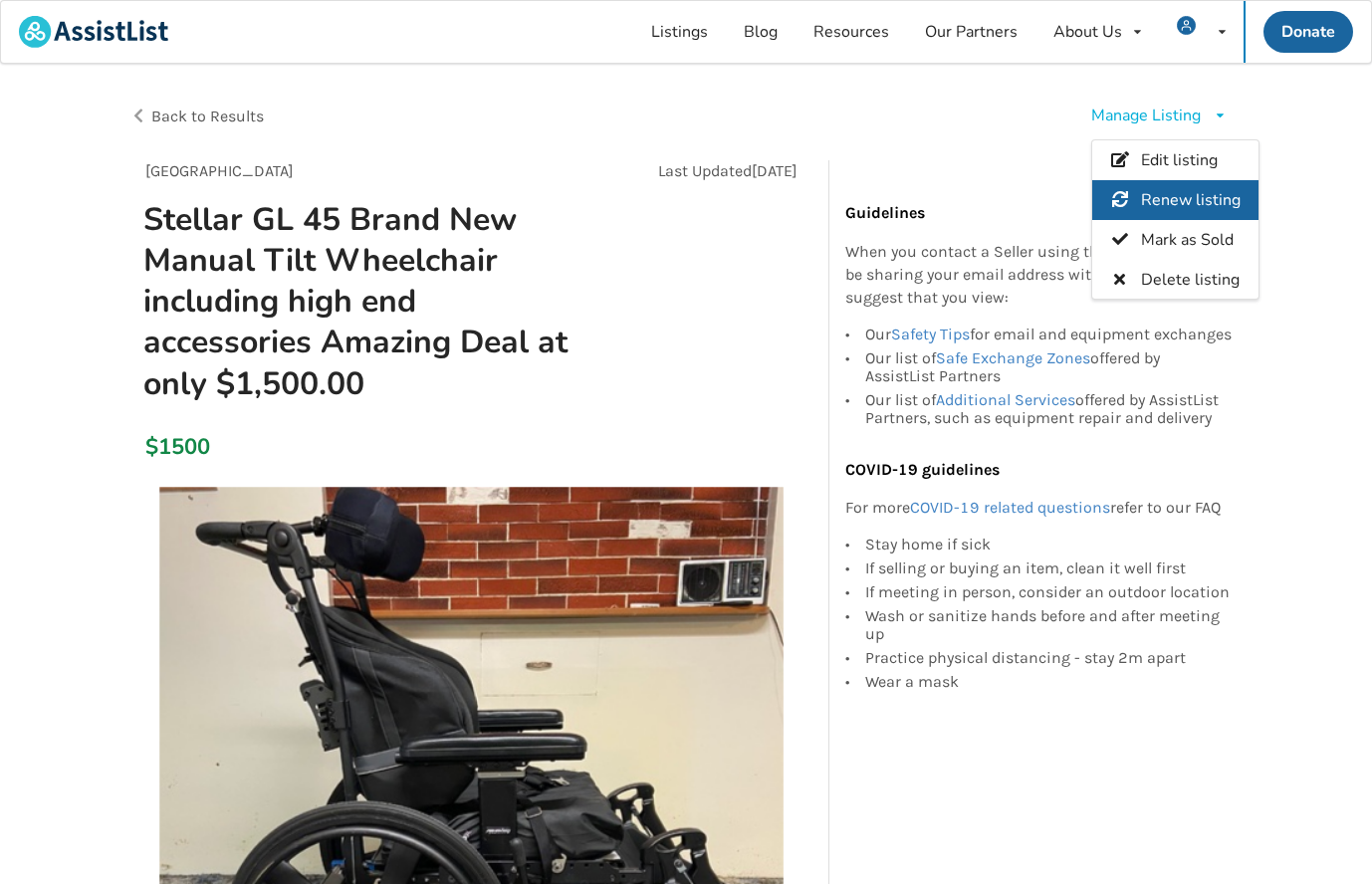 click on "Renew listing" at bounding box center [1190, 200] 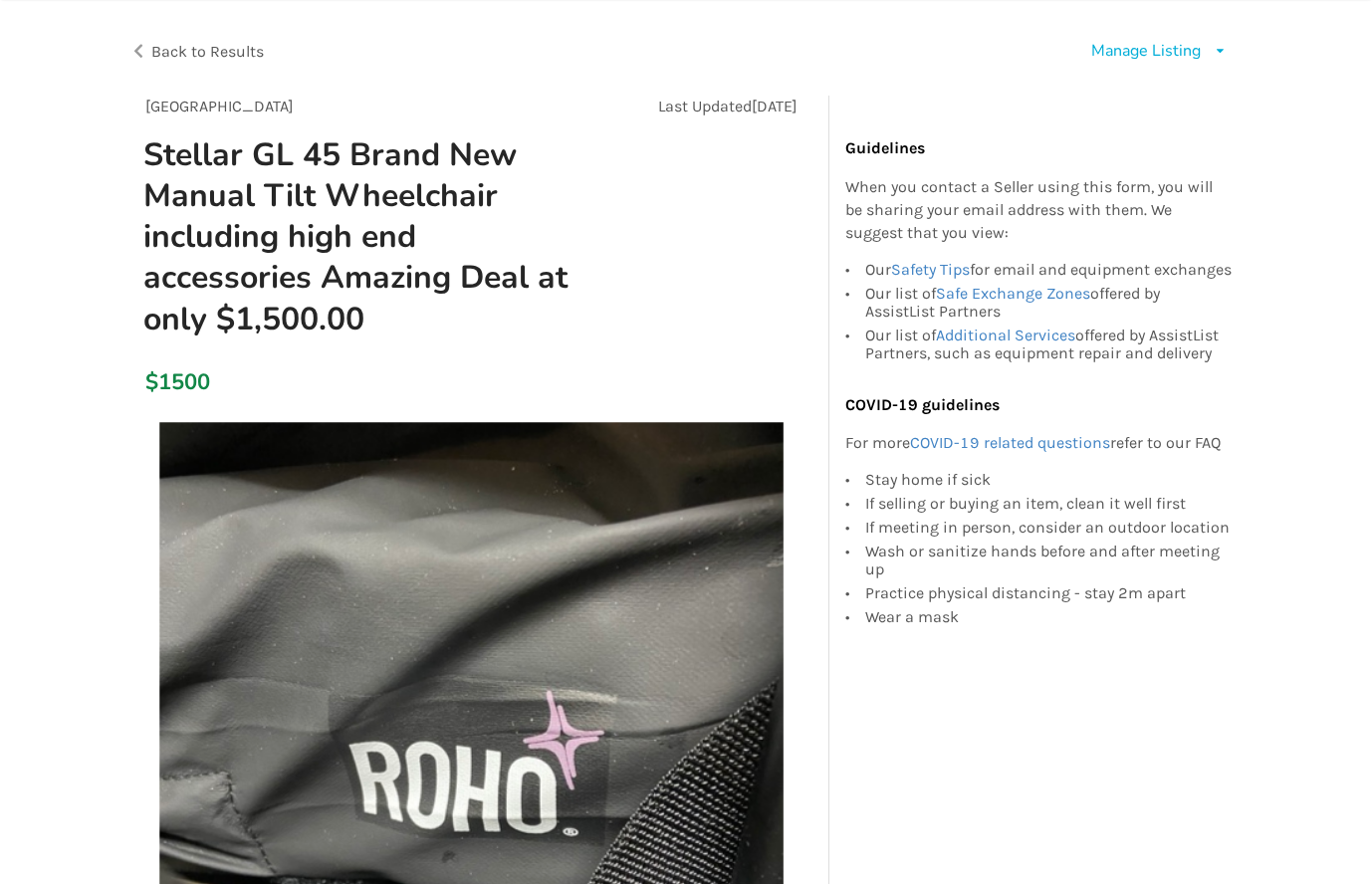scroll, scrollTop: 0, scrollLeft: 0, axis: both 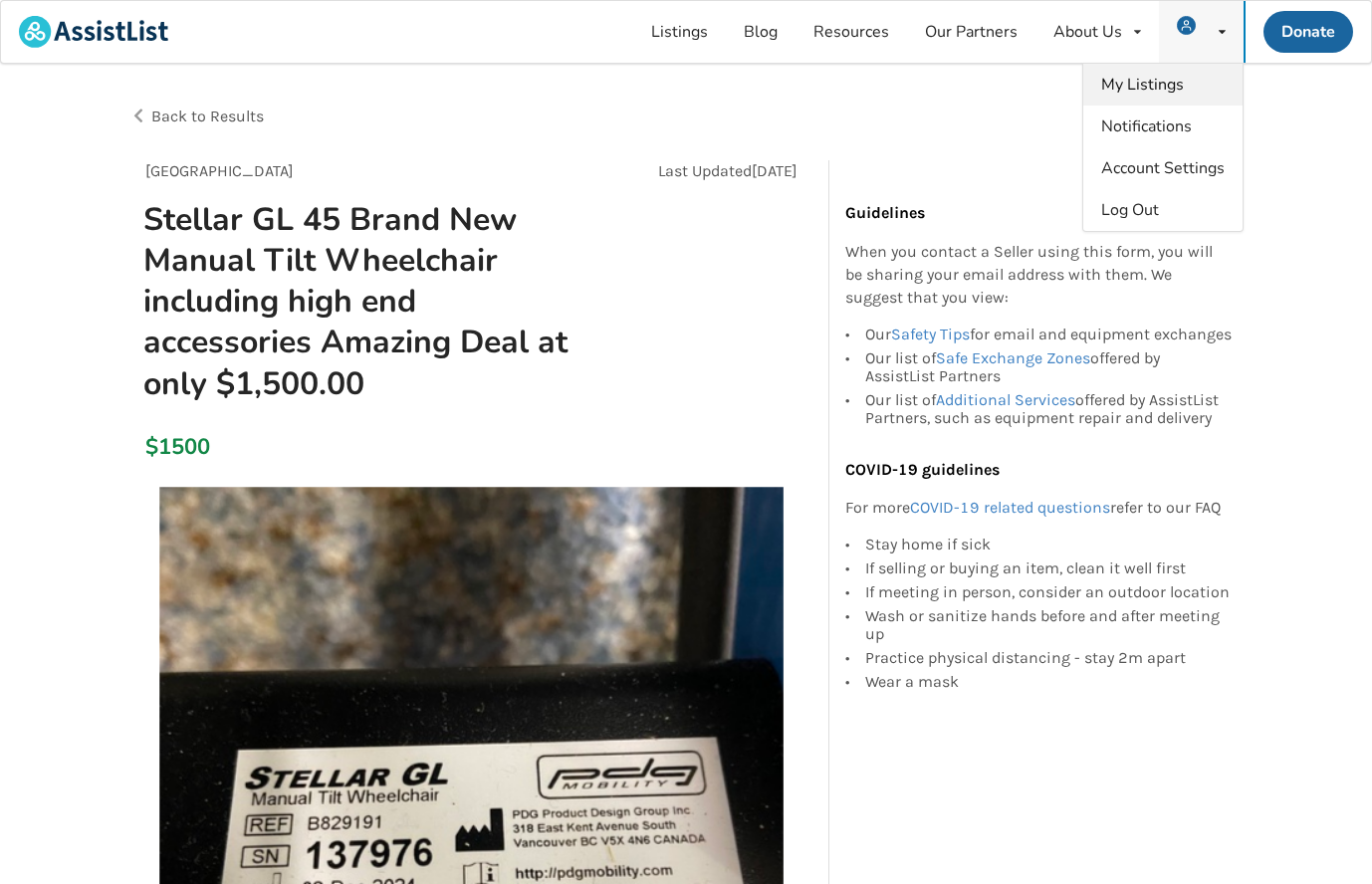click on "My Listings" at bounding box center [1142, 85] 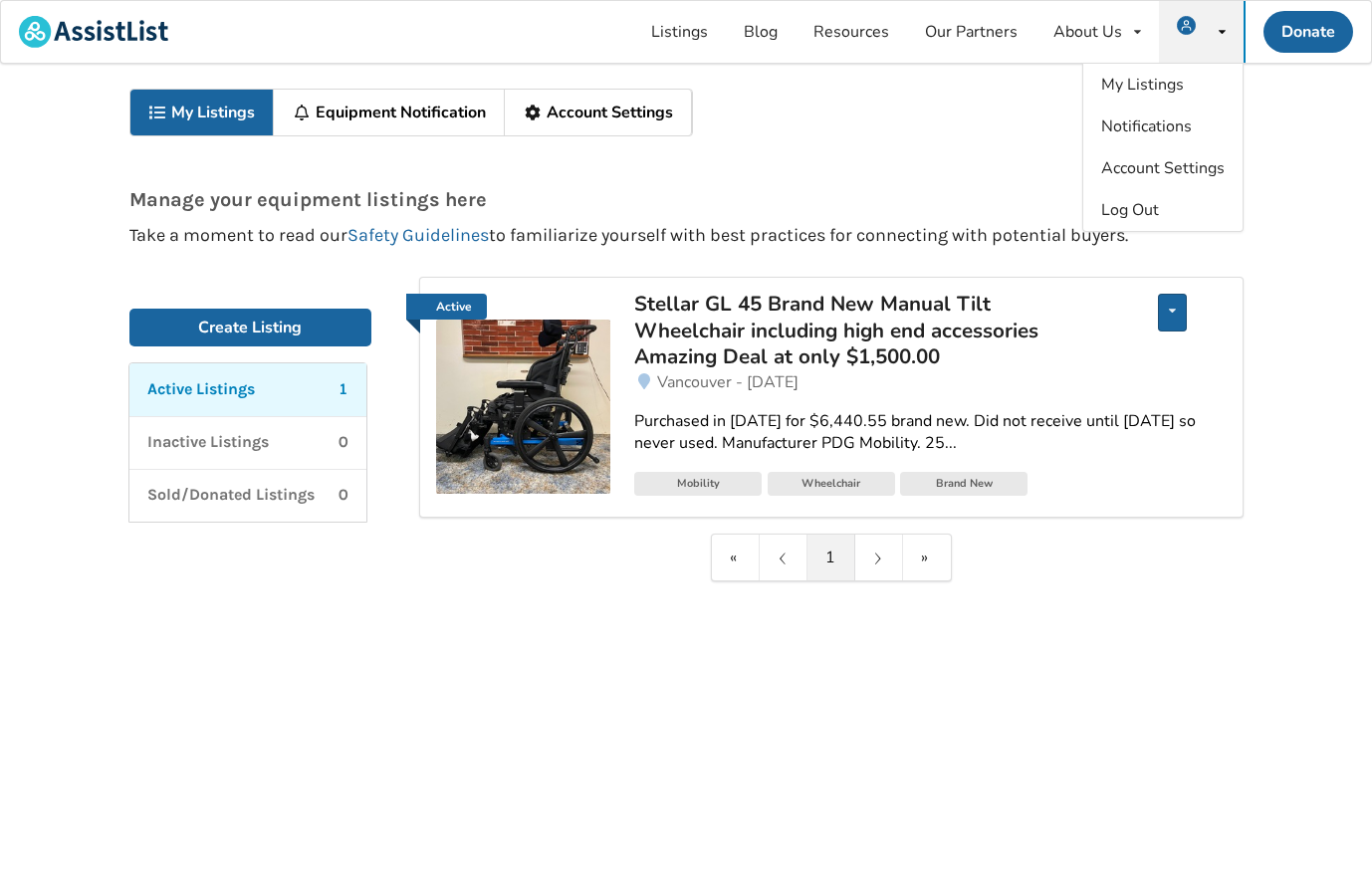 click on "Edit listing Renew listing Mark as Sold Delete listing" at bounding box center [1172, 313] 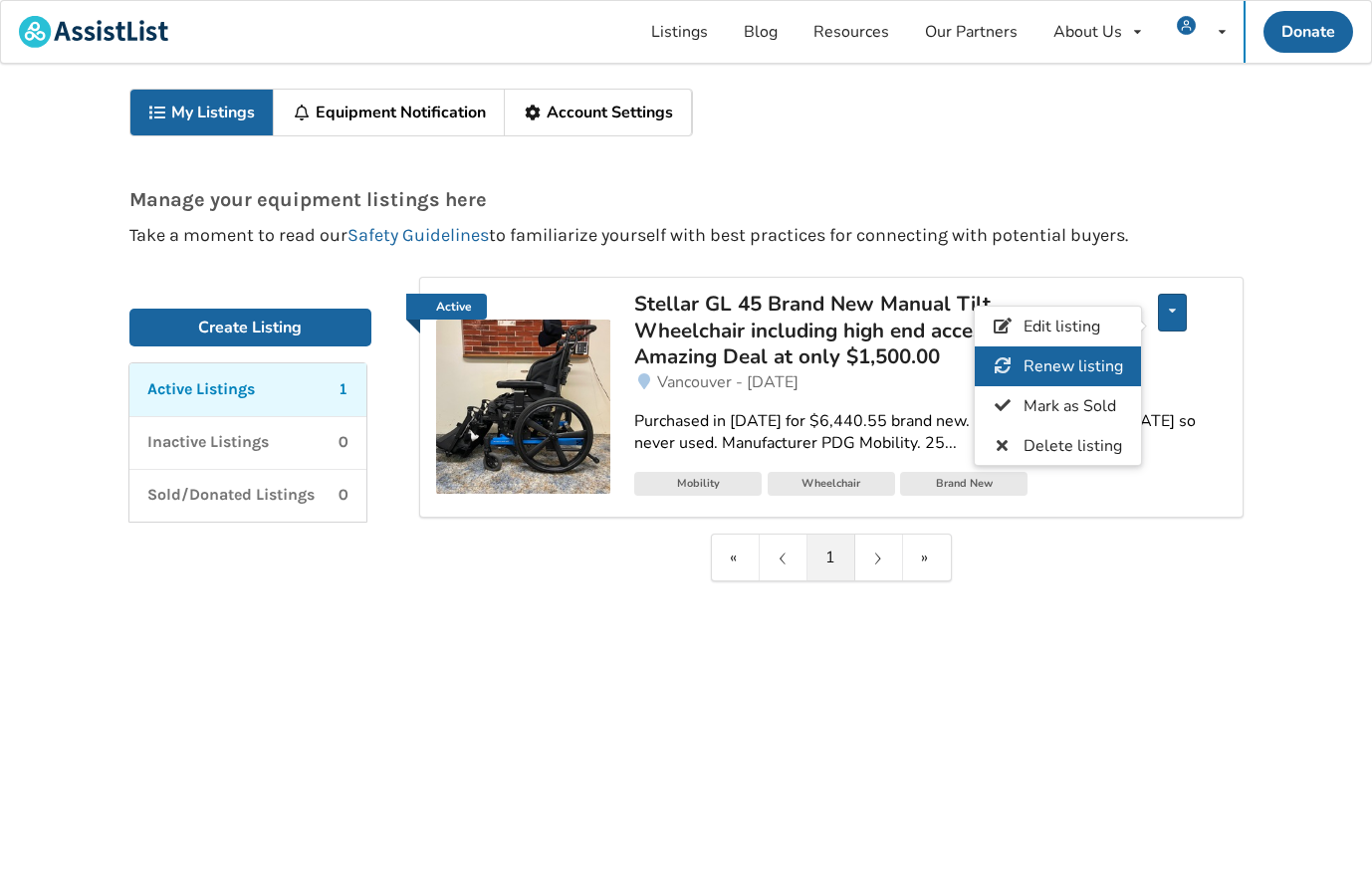 click on "Renew listing" at bounding box center (1072, 366) 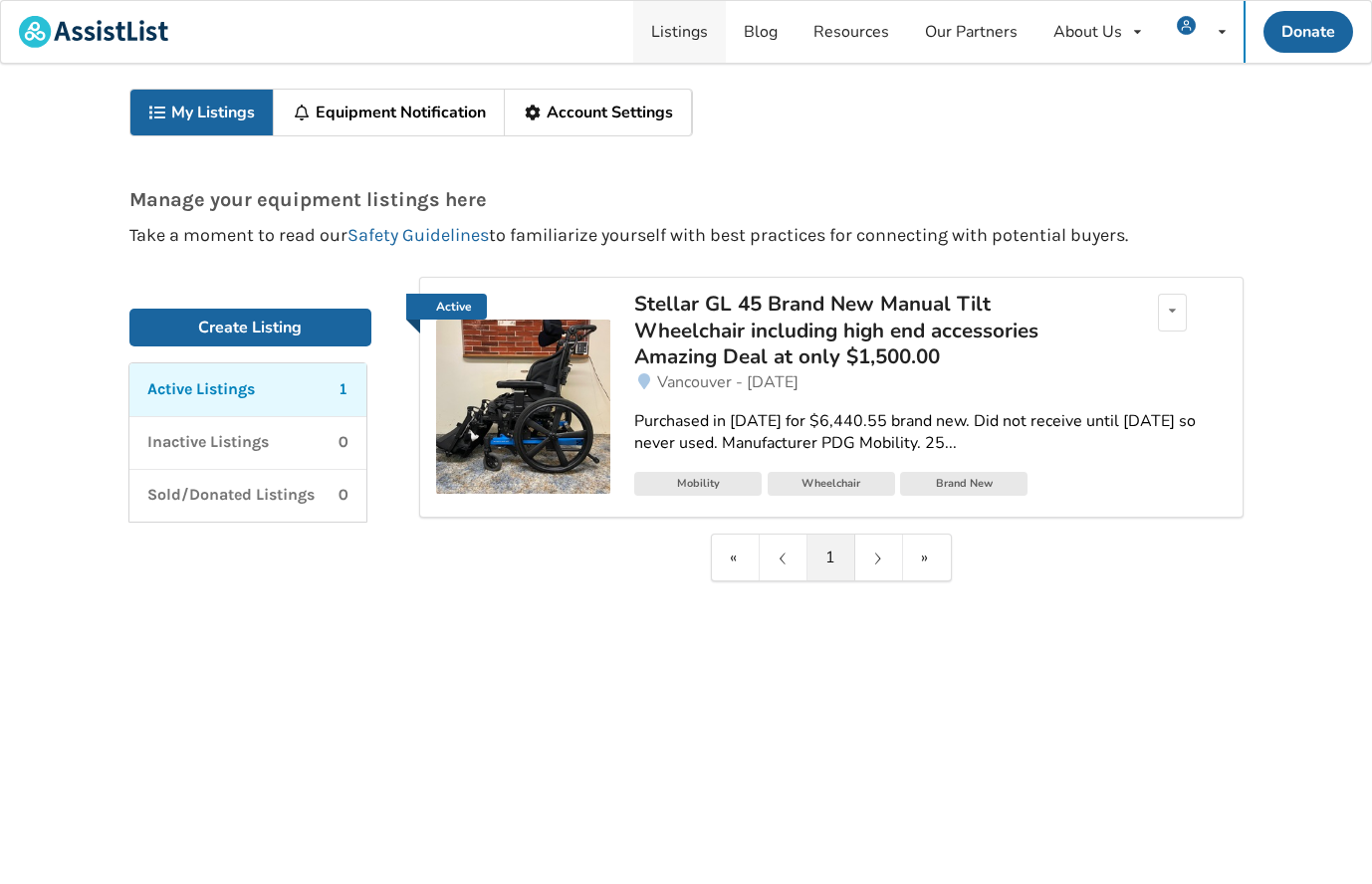 click on "Listings" at bounding box center [679, 32] 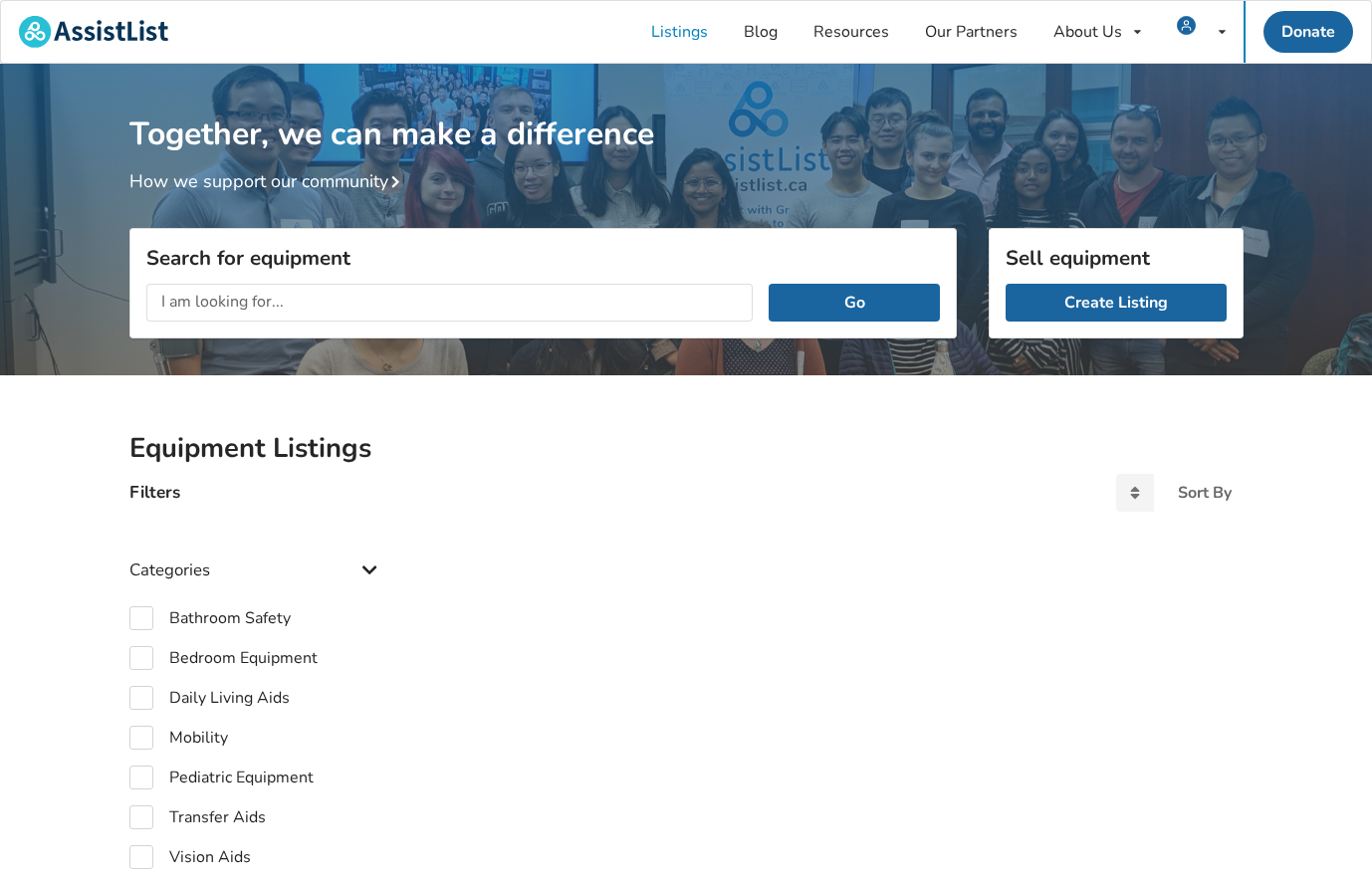 scroll, scrollTop: 0, scrollLeft: 0, axis: both 